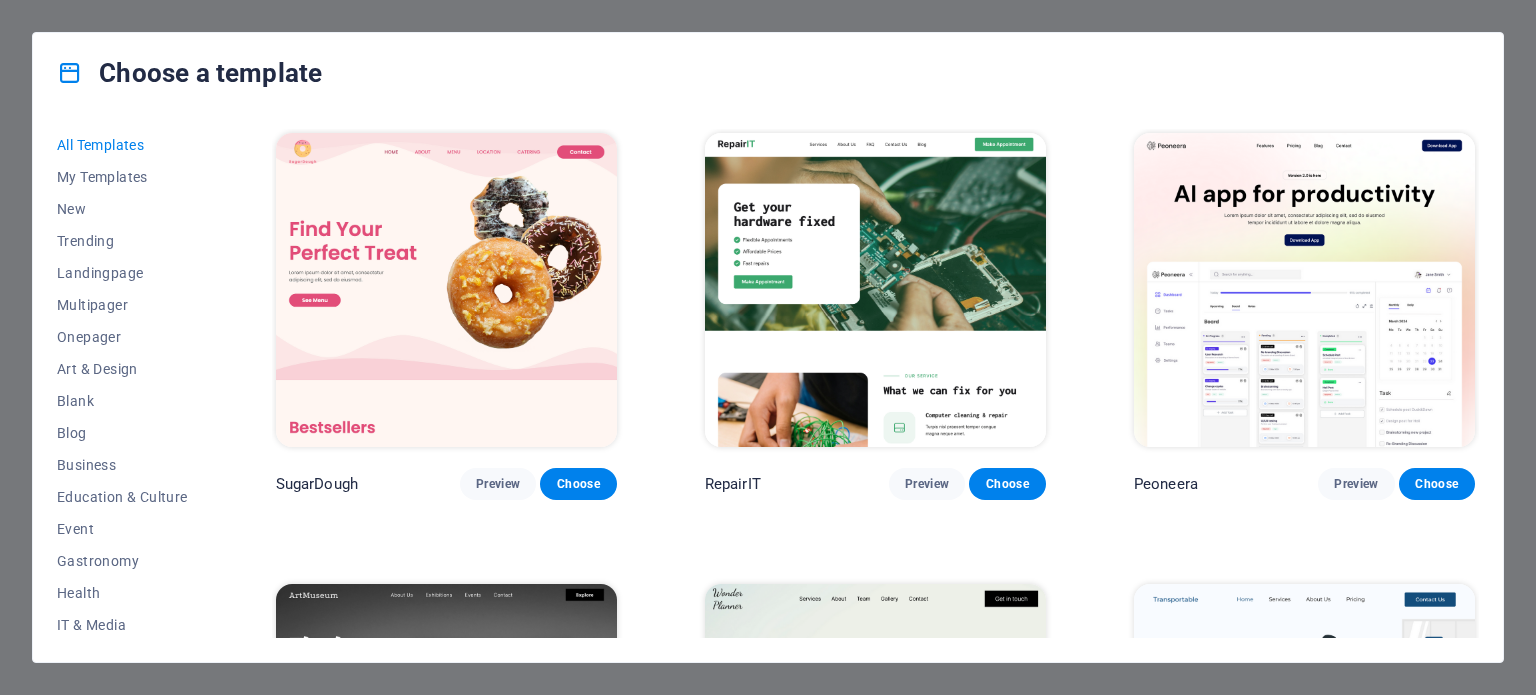 scroll, scrollTop: 0, scrollLeft: 0, axis: both 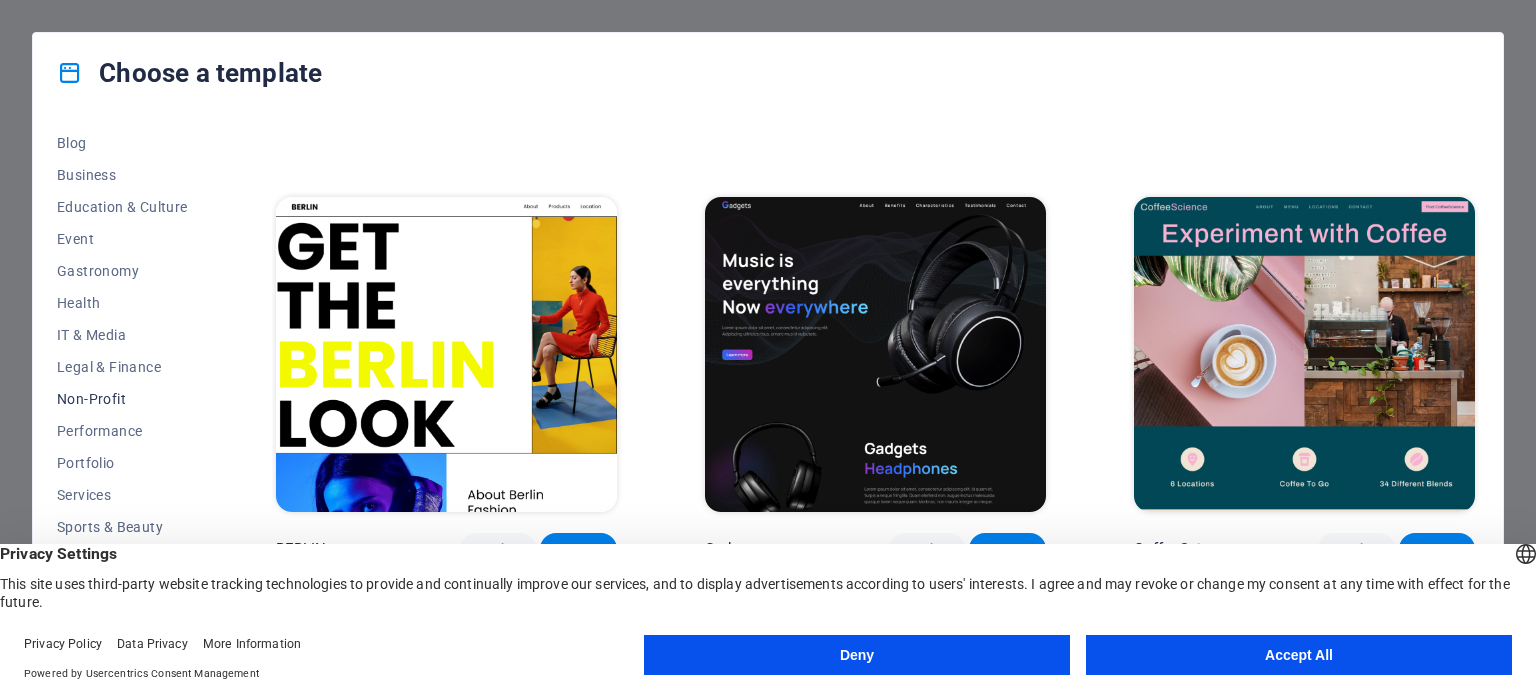 click on "Non-Profit" at bounding box center [122, 399] 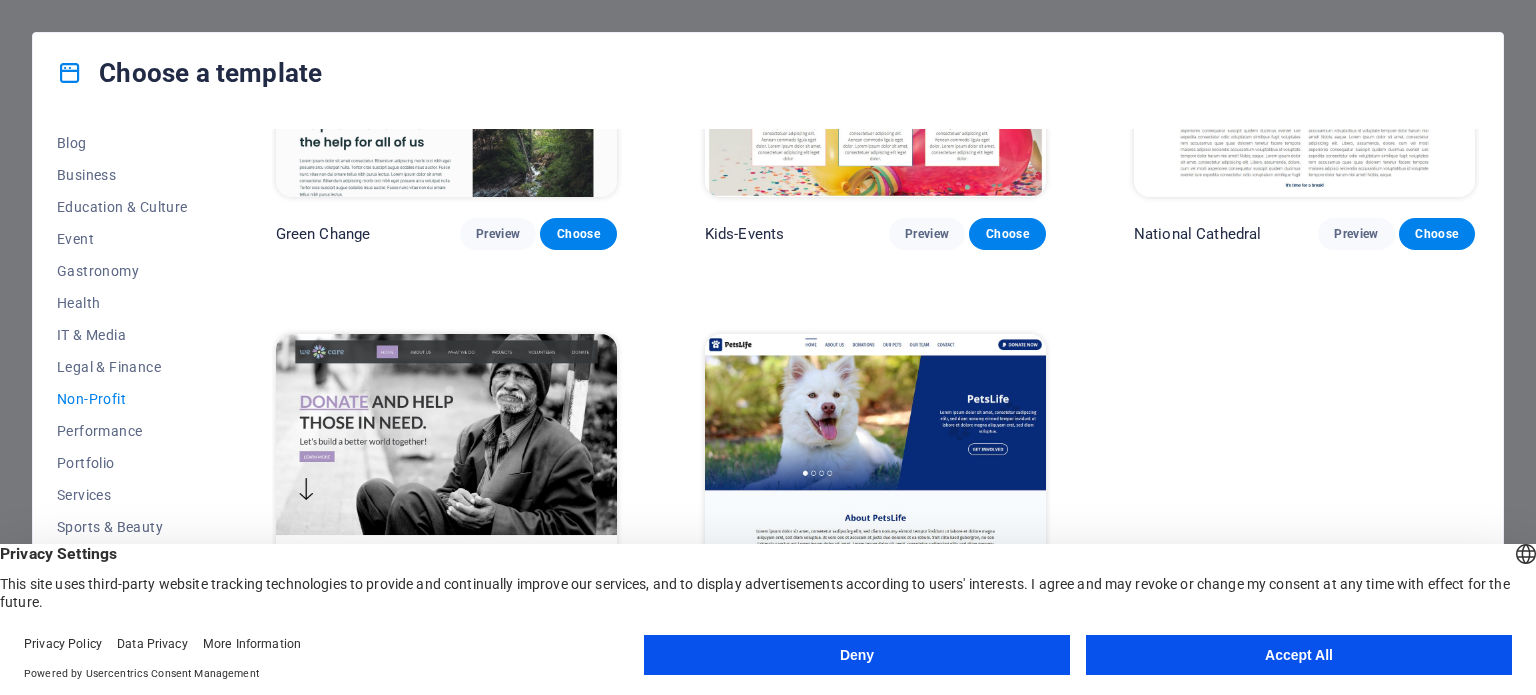scroll, scrollTop: 308, scrollLeft: 0, axis: vertical 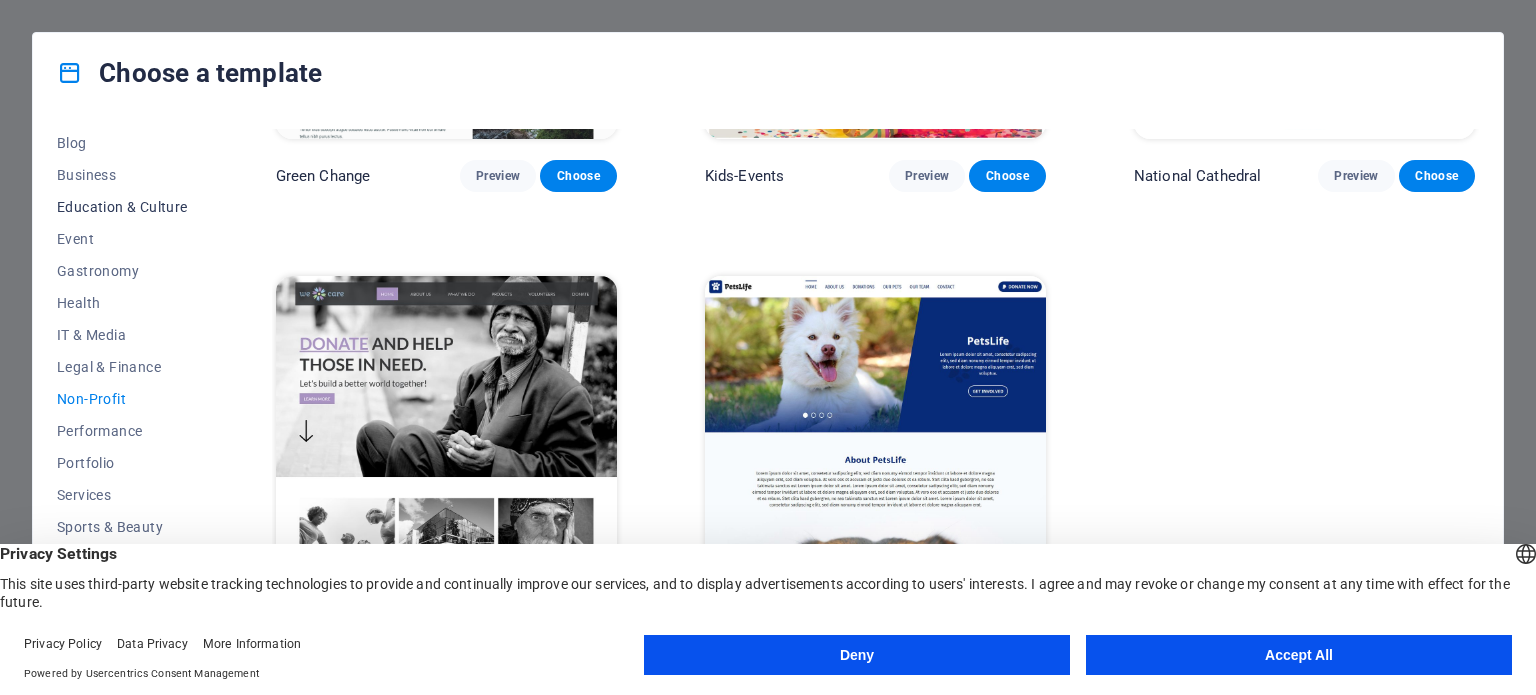 click on "Education & Culture" at bounding box center [122, 207] 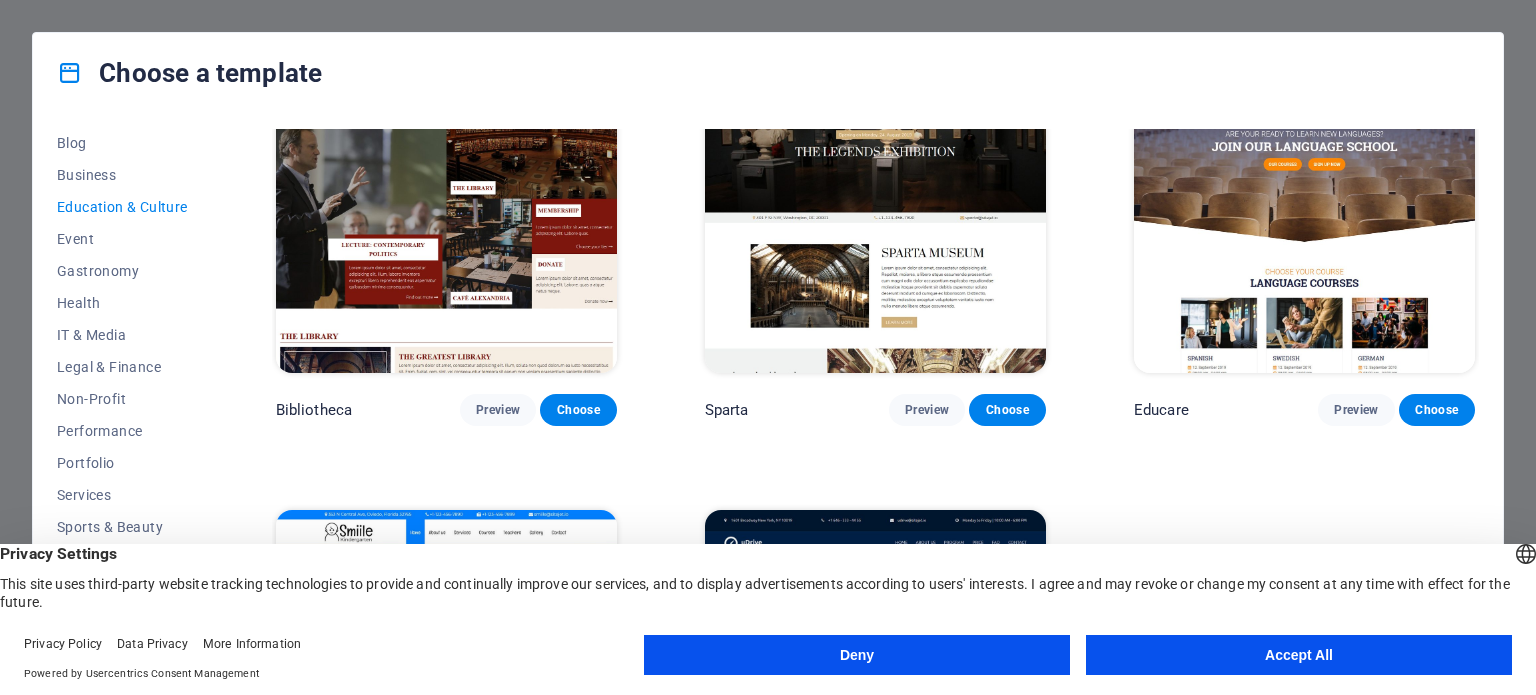 scroll, scrollTop: 358, scrollLeft: 0, axis: vertical 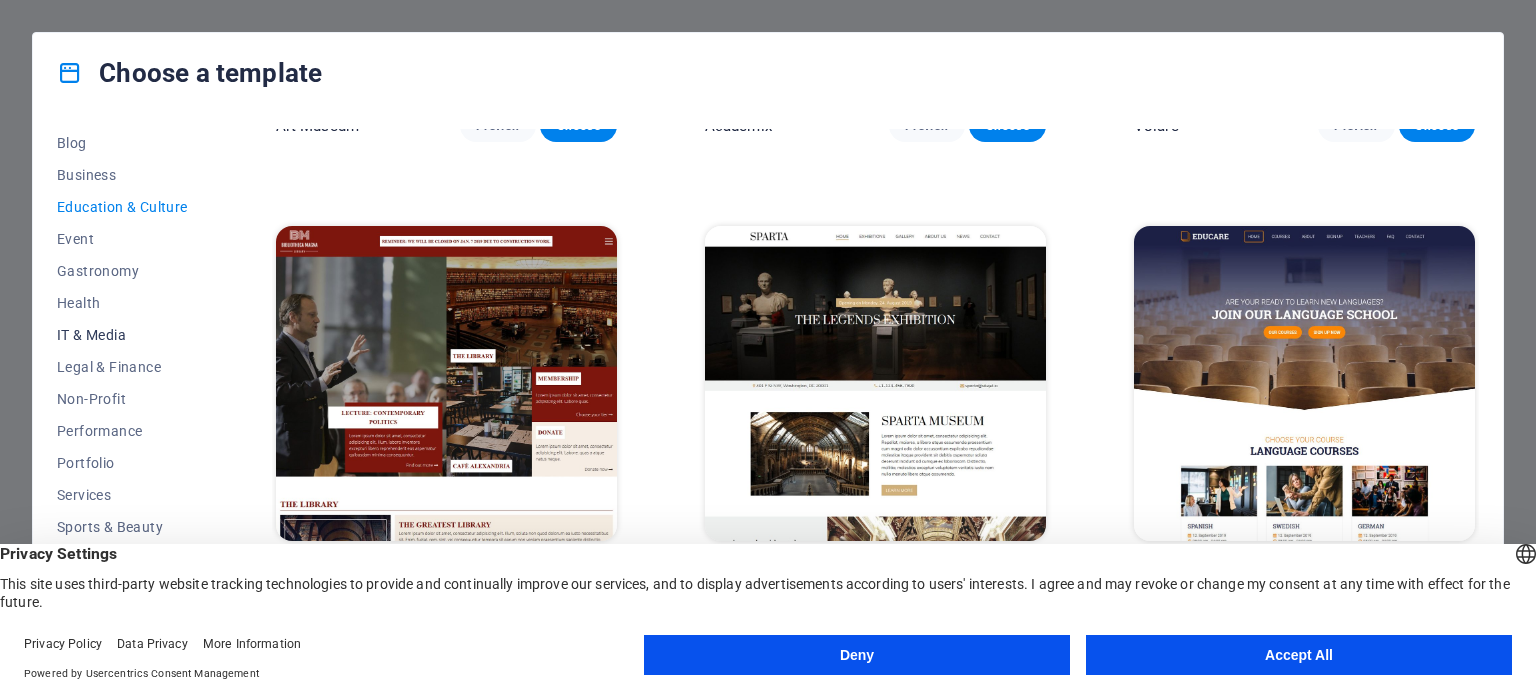 click on "IT & Media" at bounding box center (122, 335) 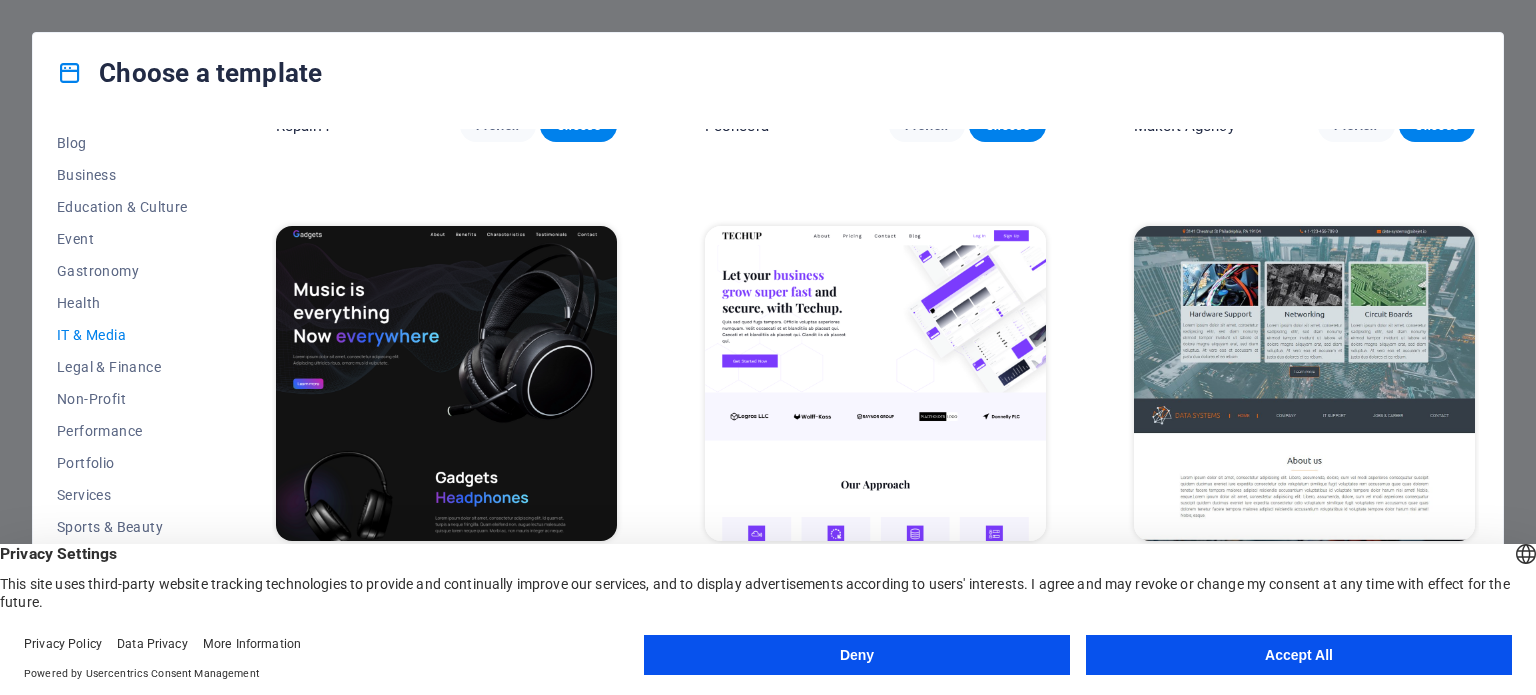 scroll, scrollTop: 358, scrollLeft: 0, axis: vertical 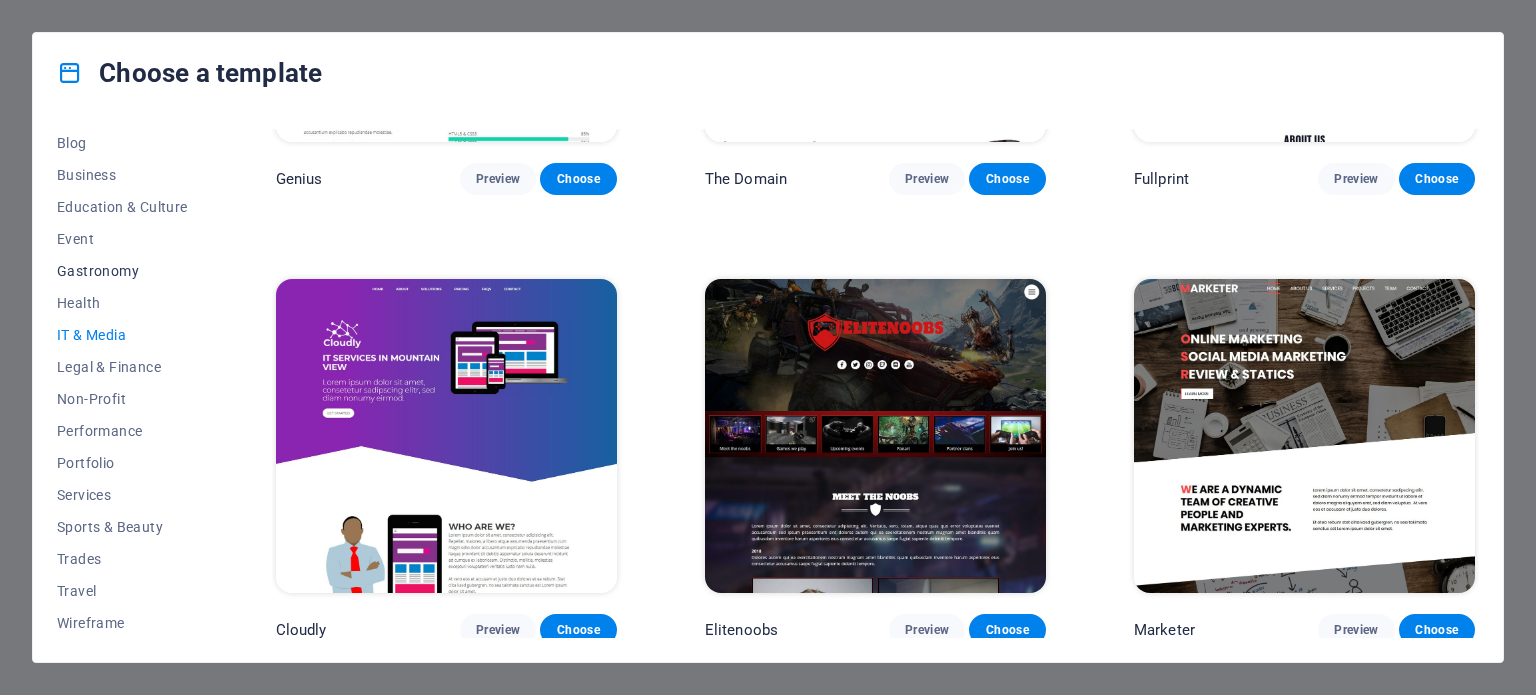 click on "Gastronomy" at bounding box center [122, 271] 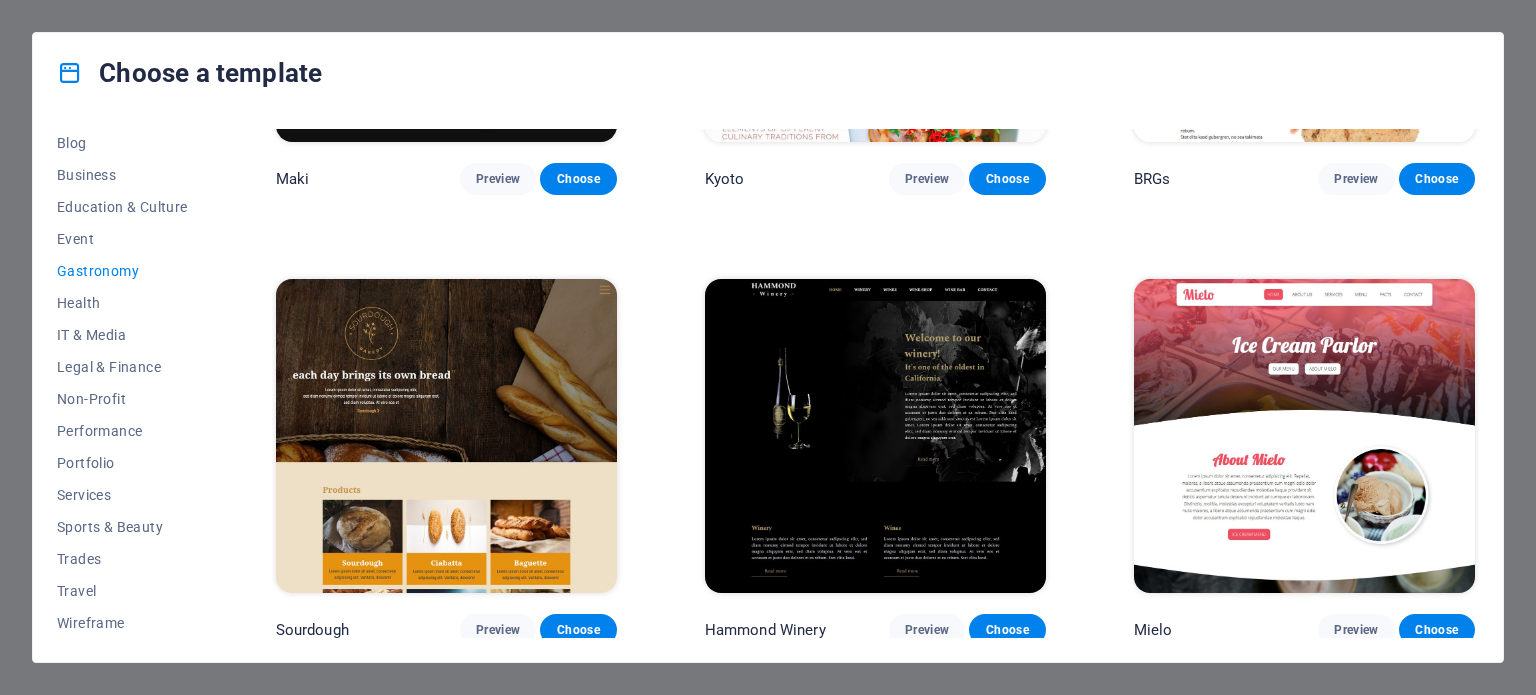 scroll, scrollTop: 1208, scrollLeft: 0, axis: vertical 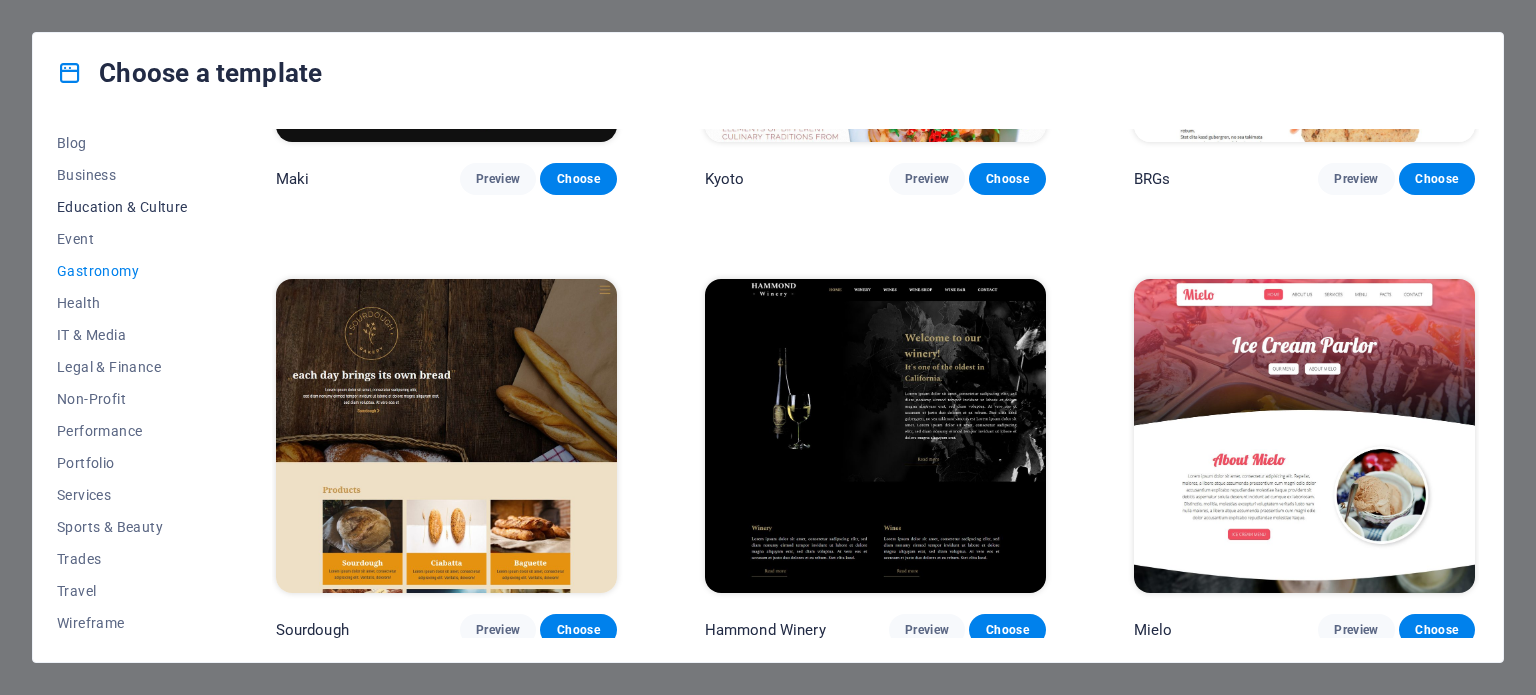 click on "Education & Culture" at bounding box center [122, 207] 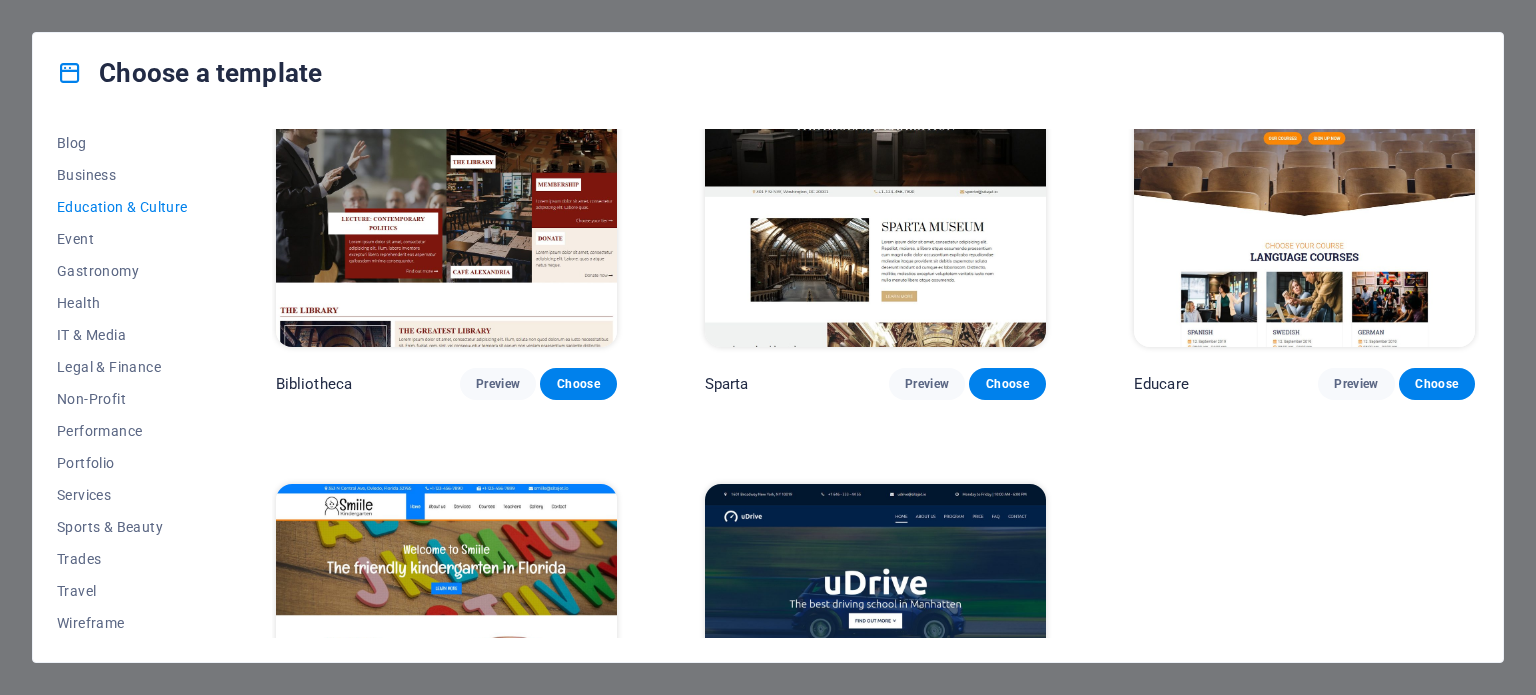 scroll, scrollTop: 258, scrollLeft: 0, axis: vertical 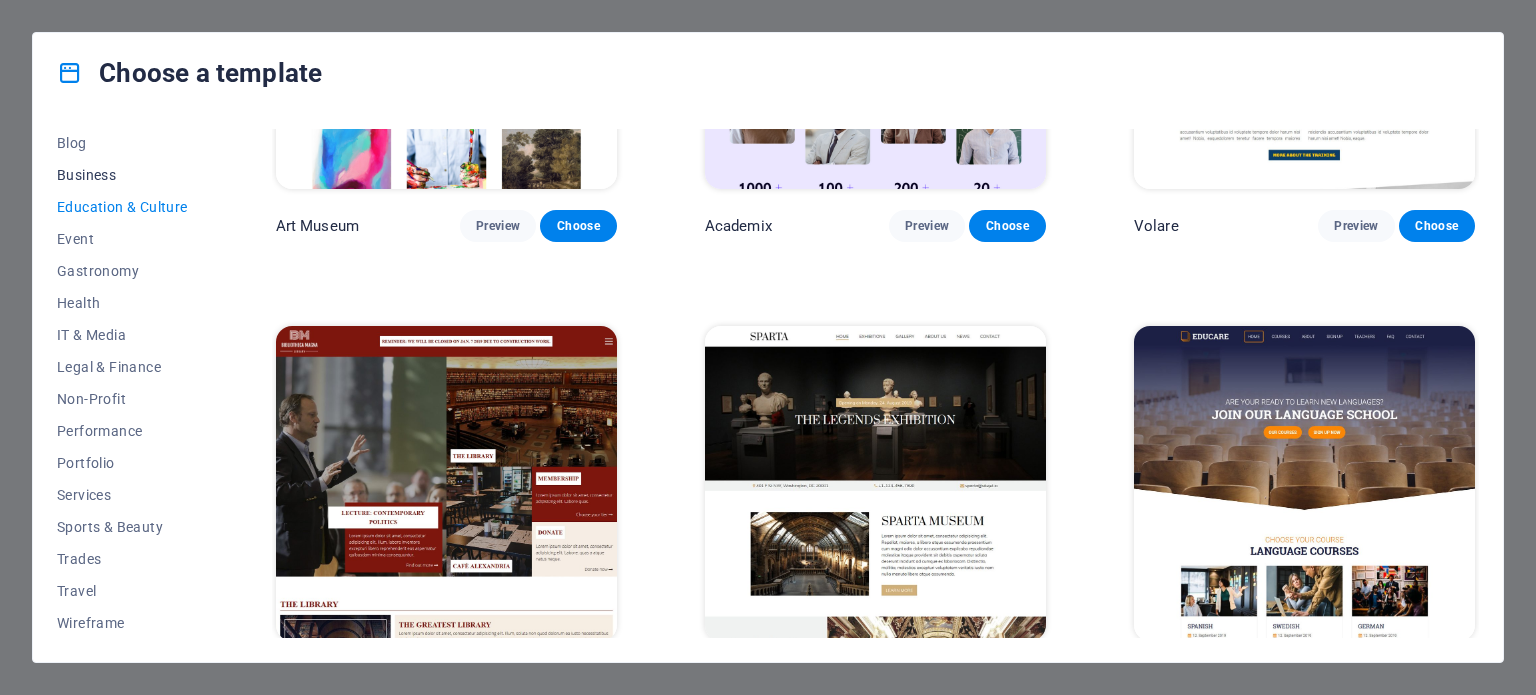 click on "Business" at bounding box center (122, 175) 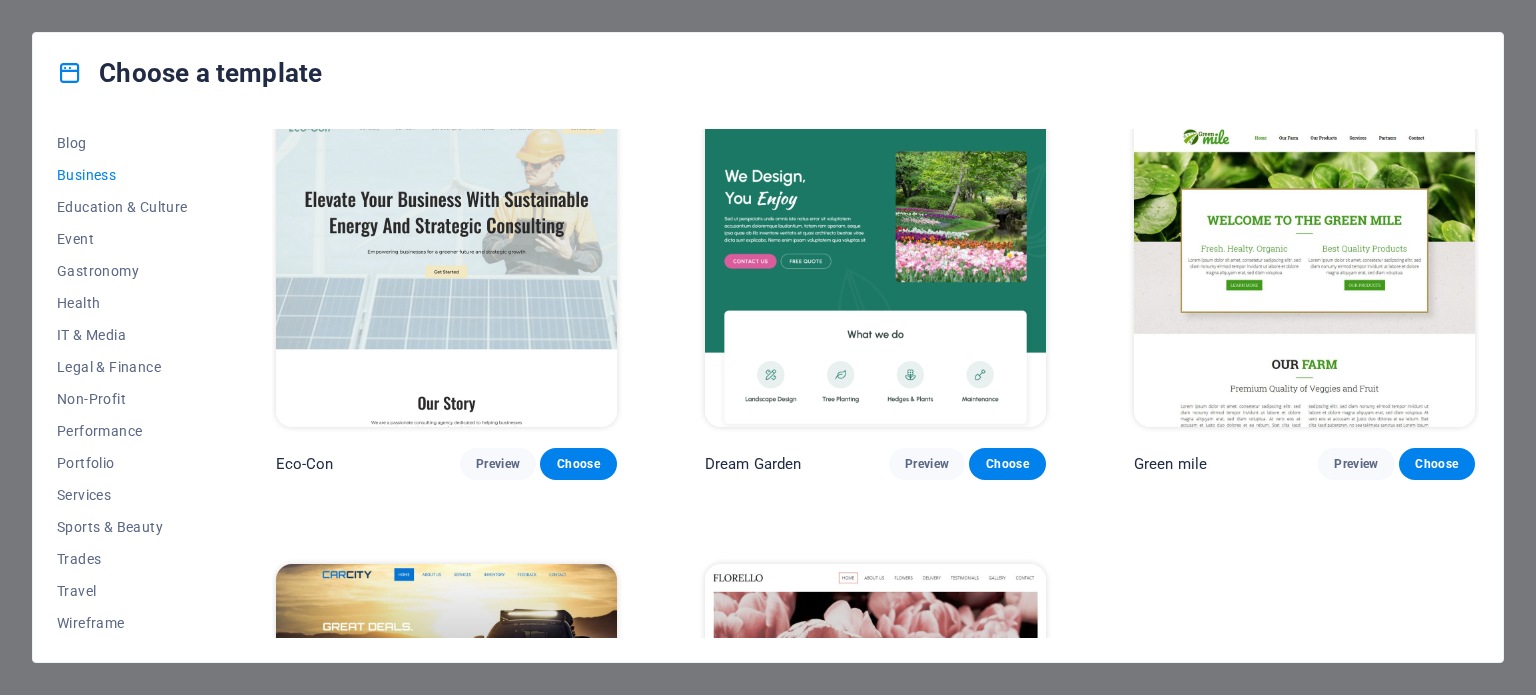 scroll, scrollTop: 0, scrollLeft: 0, axis: both 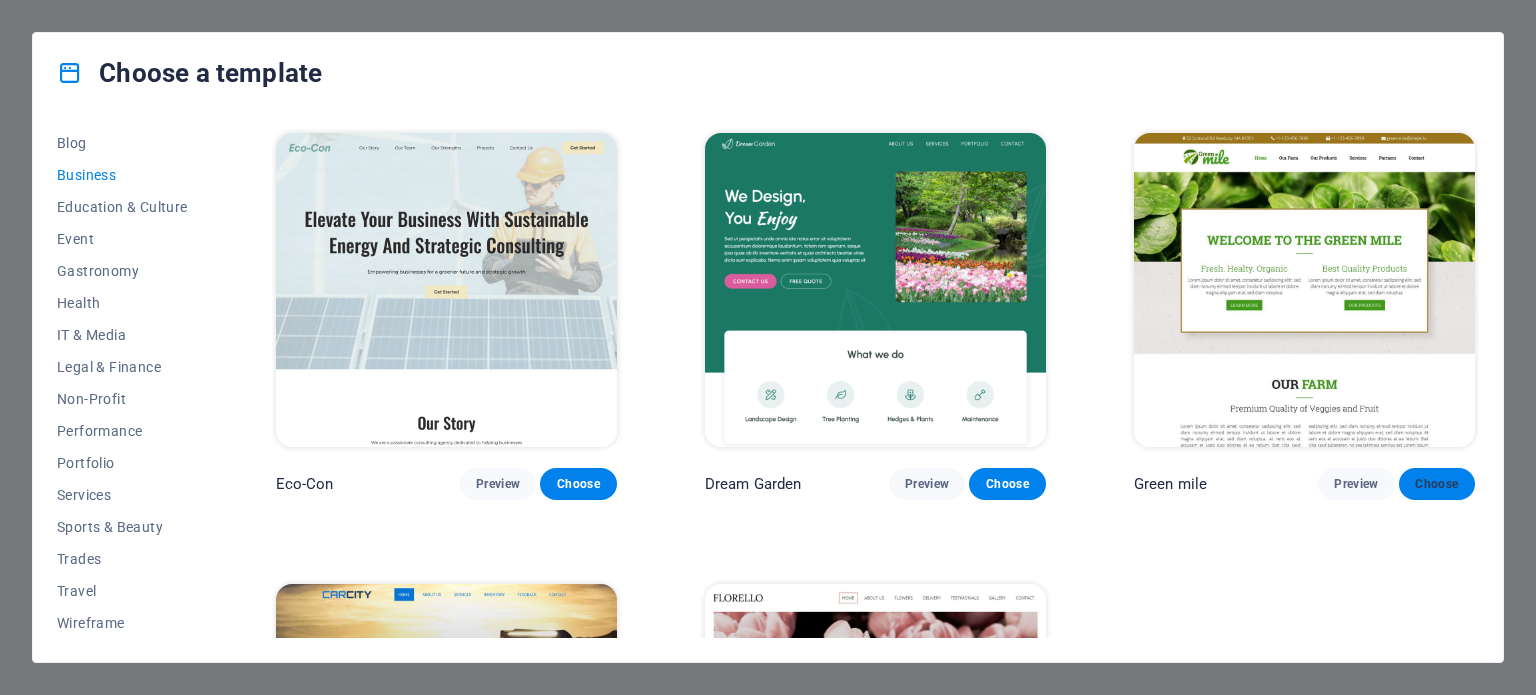 click on "Choose" at bounding box center [1437, 484] 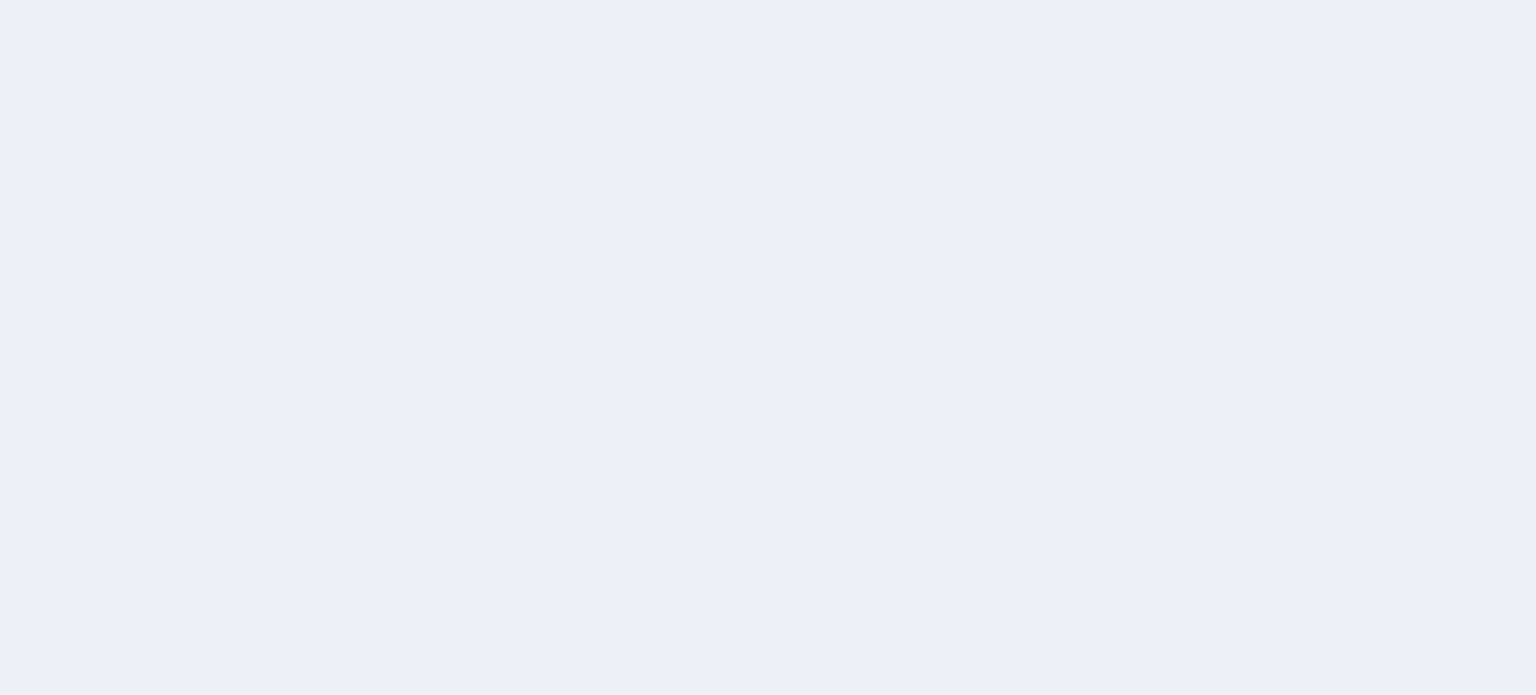 scroll, scrollTop: 0, scrollLeft: 0, axis: both 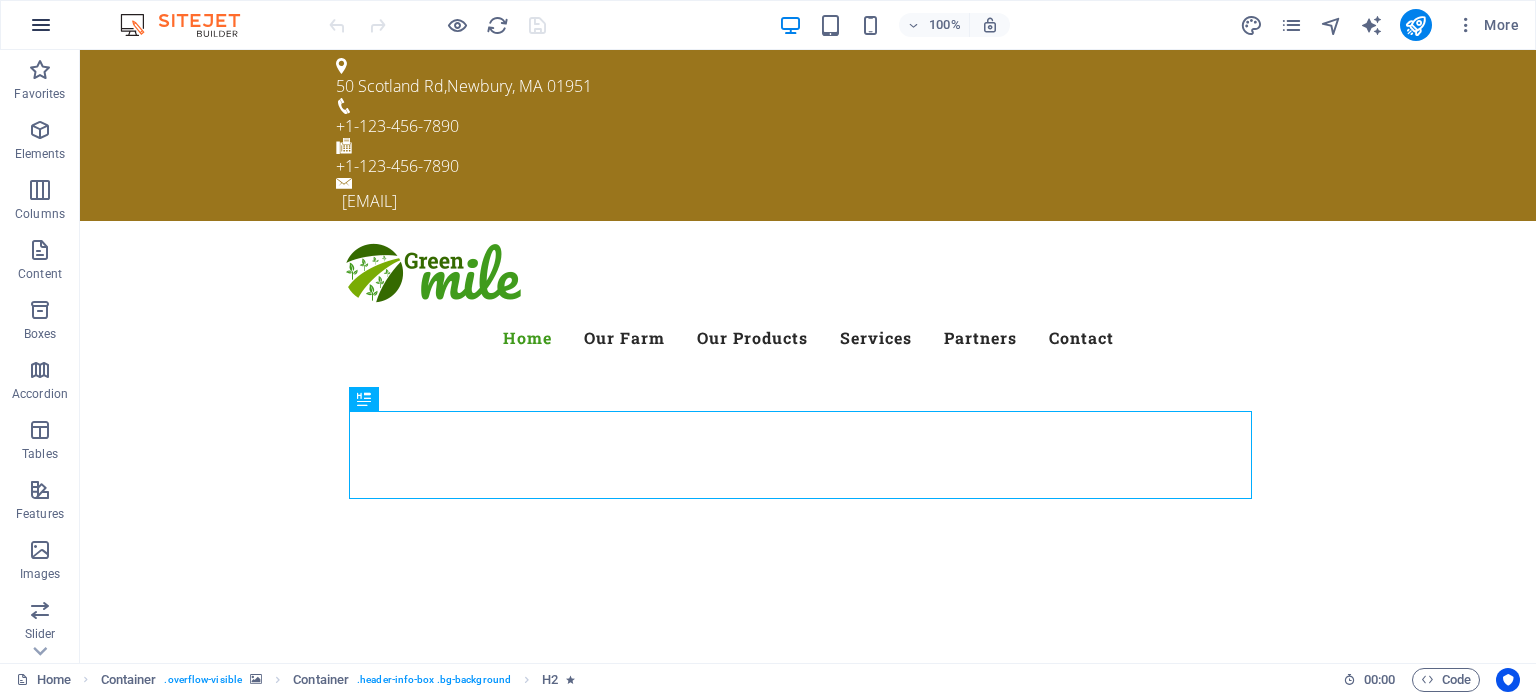 click at bounding box center (41, 25) 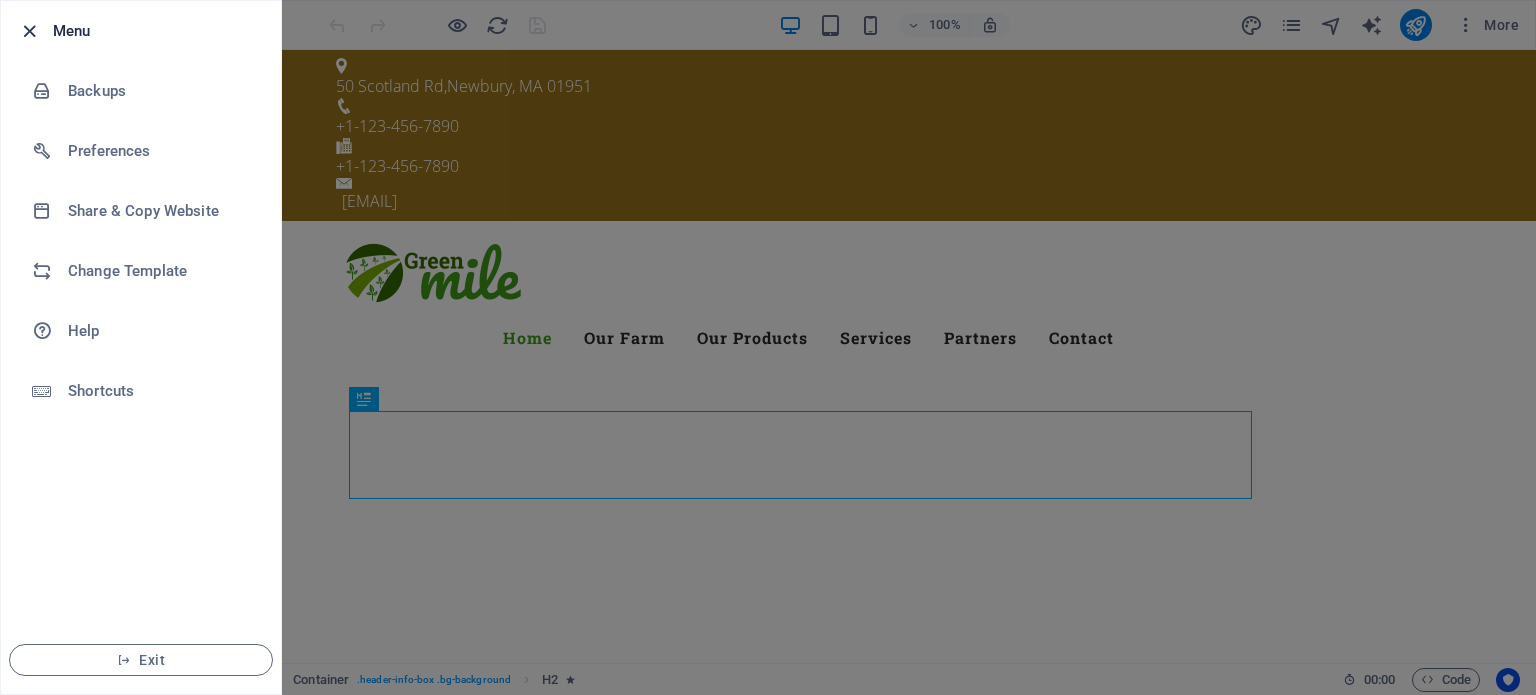 click at bounding box center (29, 31) 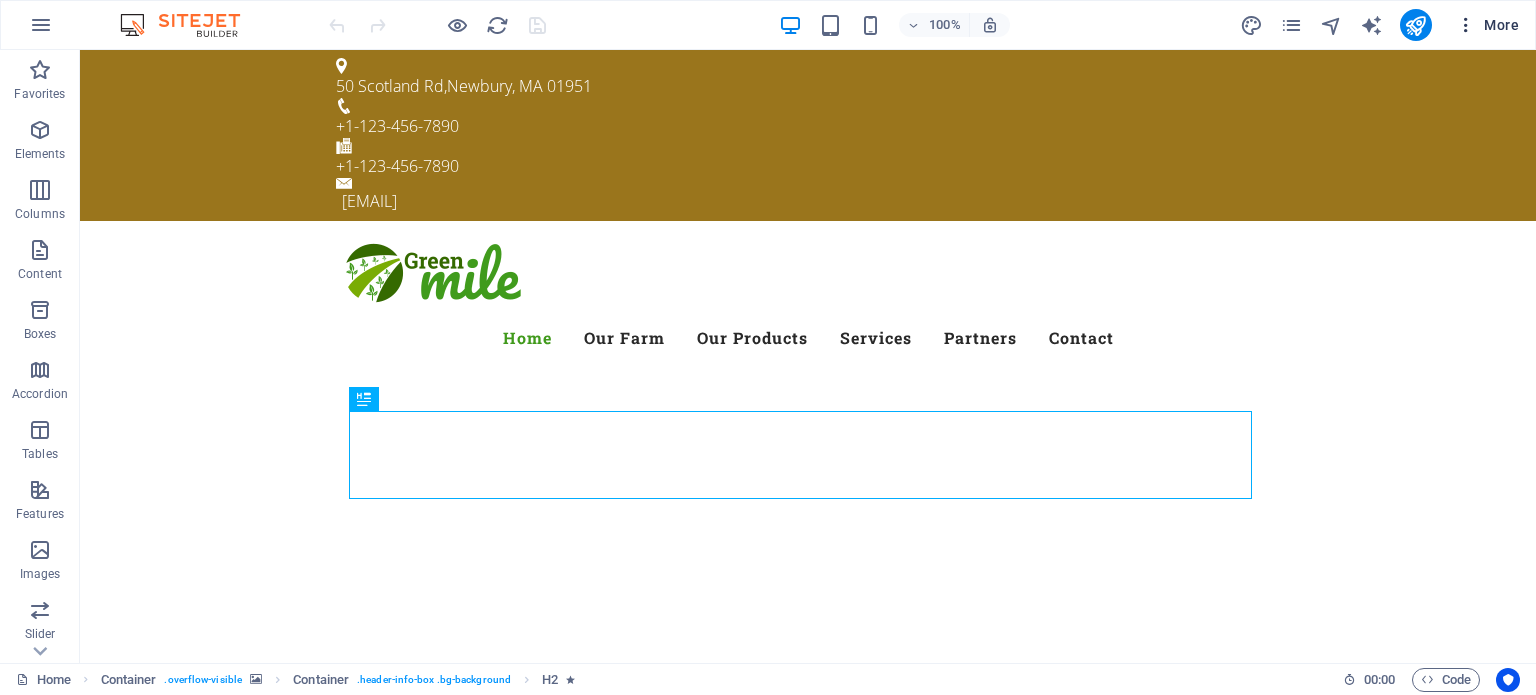 click at bounding box center (1466, 25) 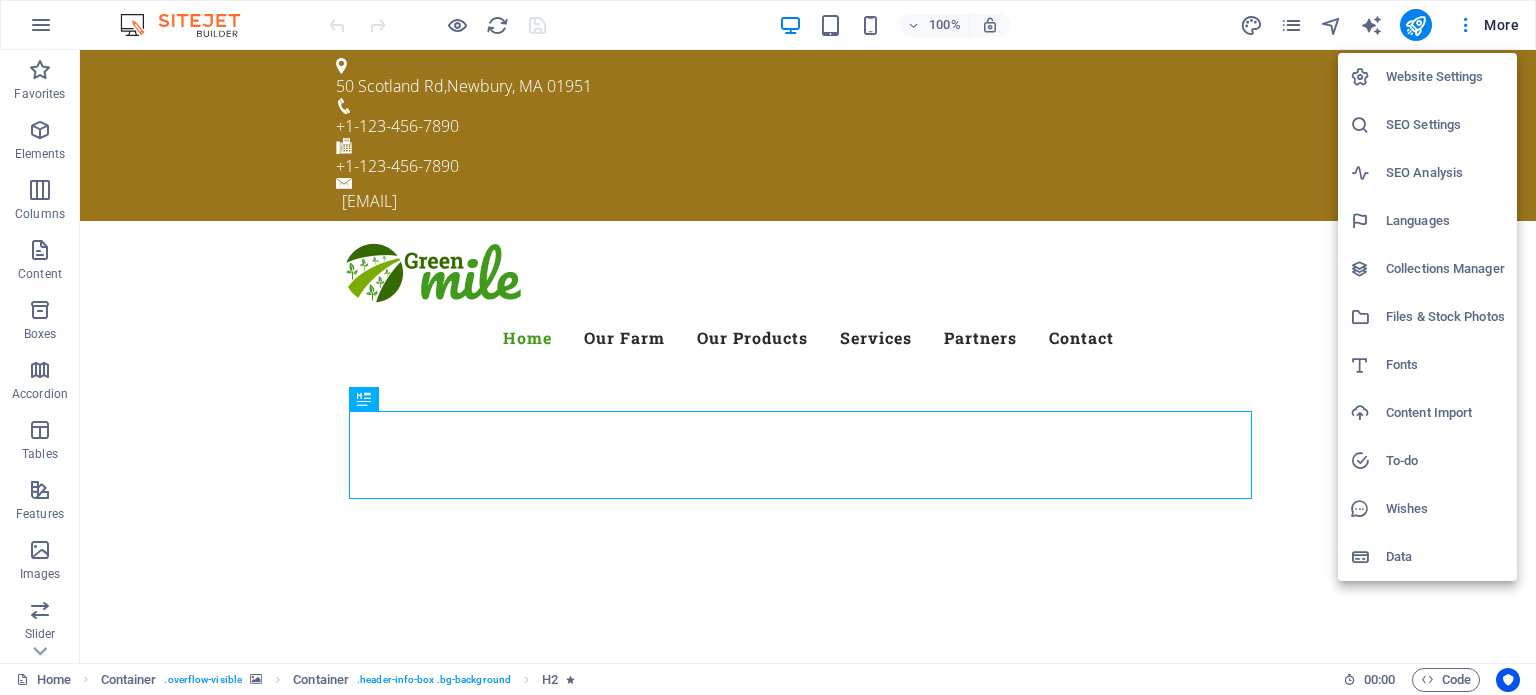 click on "Files & Stock Photos" at bounding box center [1445, 317] 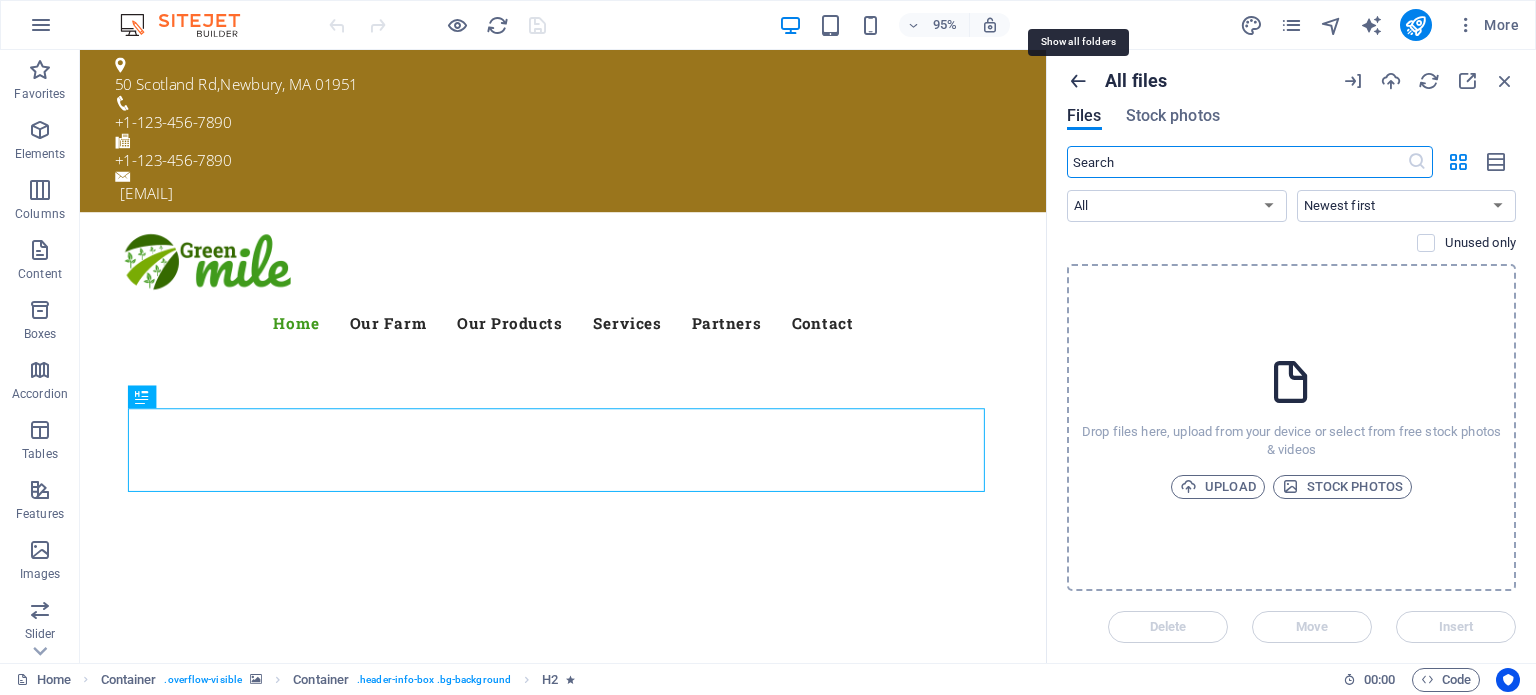 click at bounding box center [1078, 81] 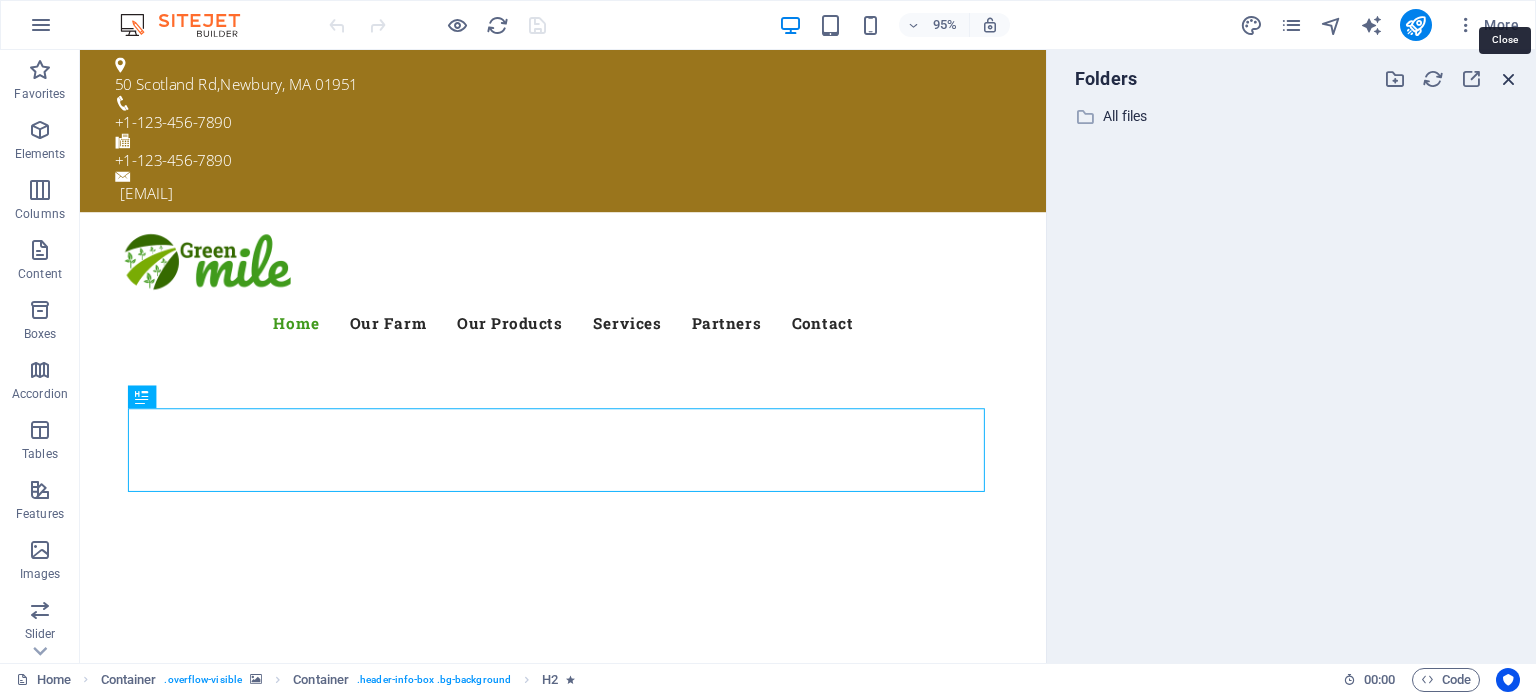 click at bounding box center [1509, 79] 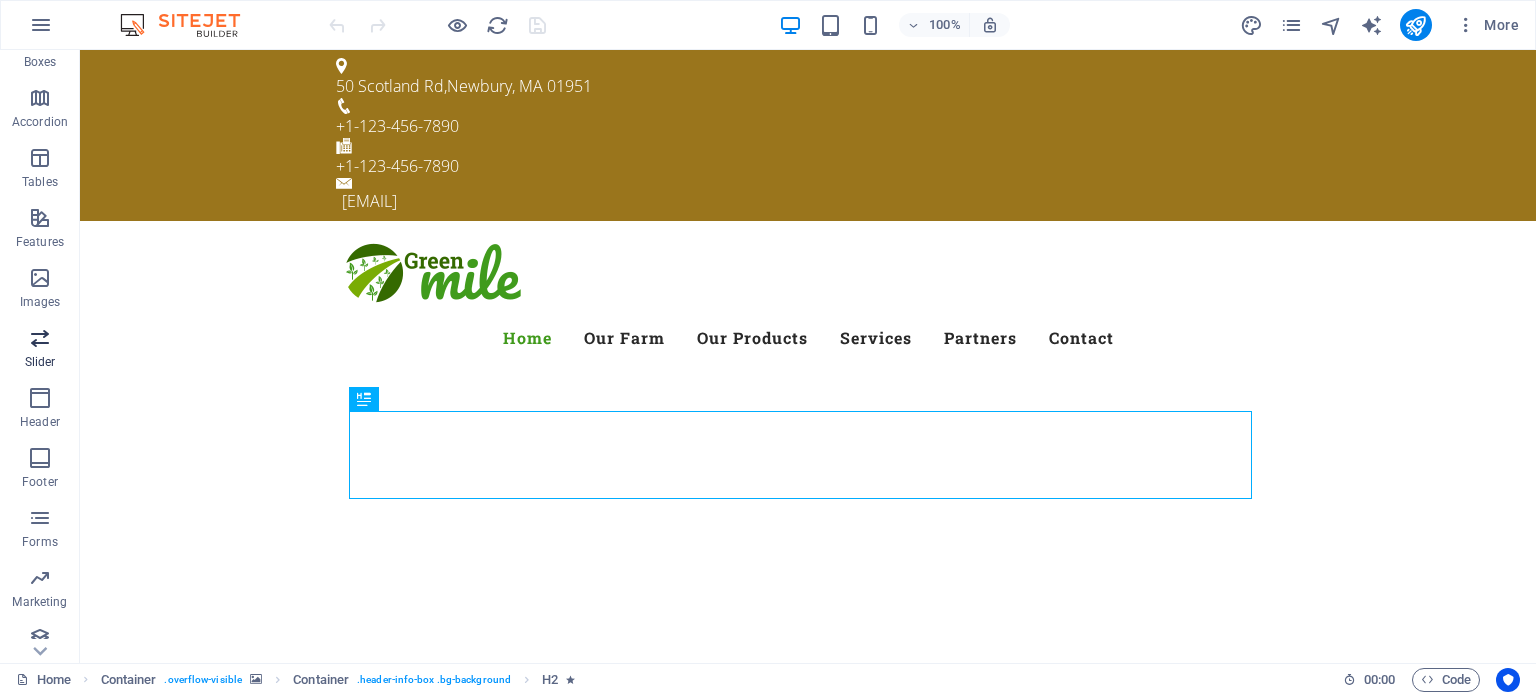 scroll, scrollTop: 286, scrollLeft: 0, axis: vertical 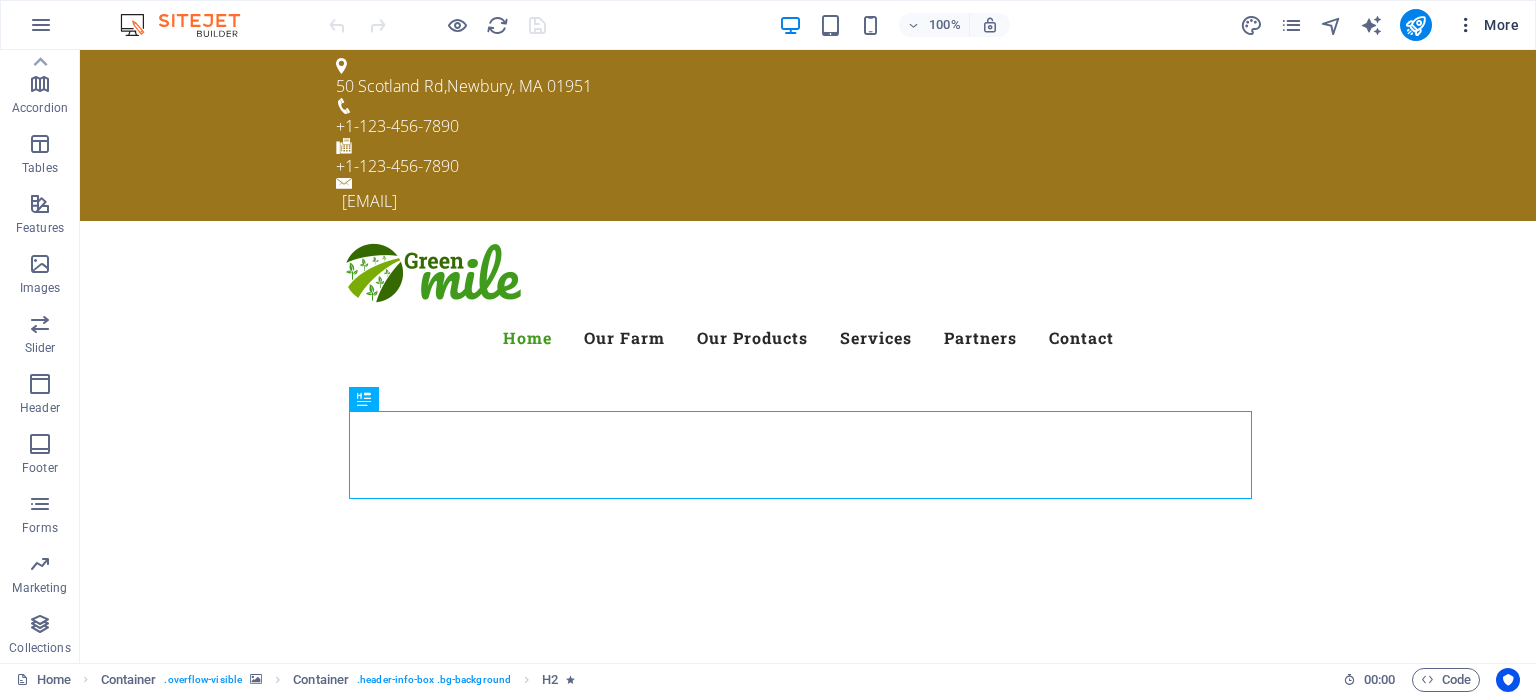 click on "More" at bounding box center [1487, 25] 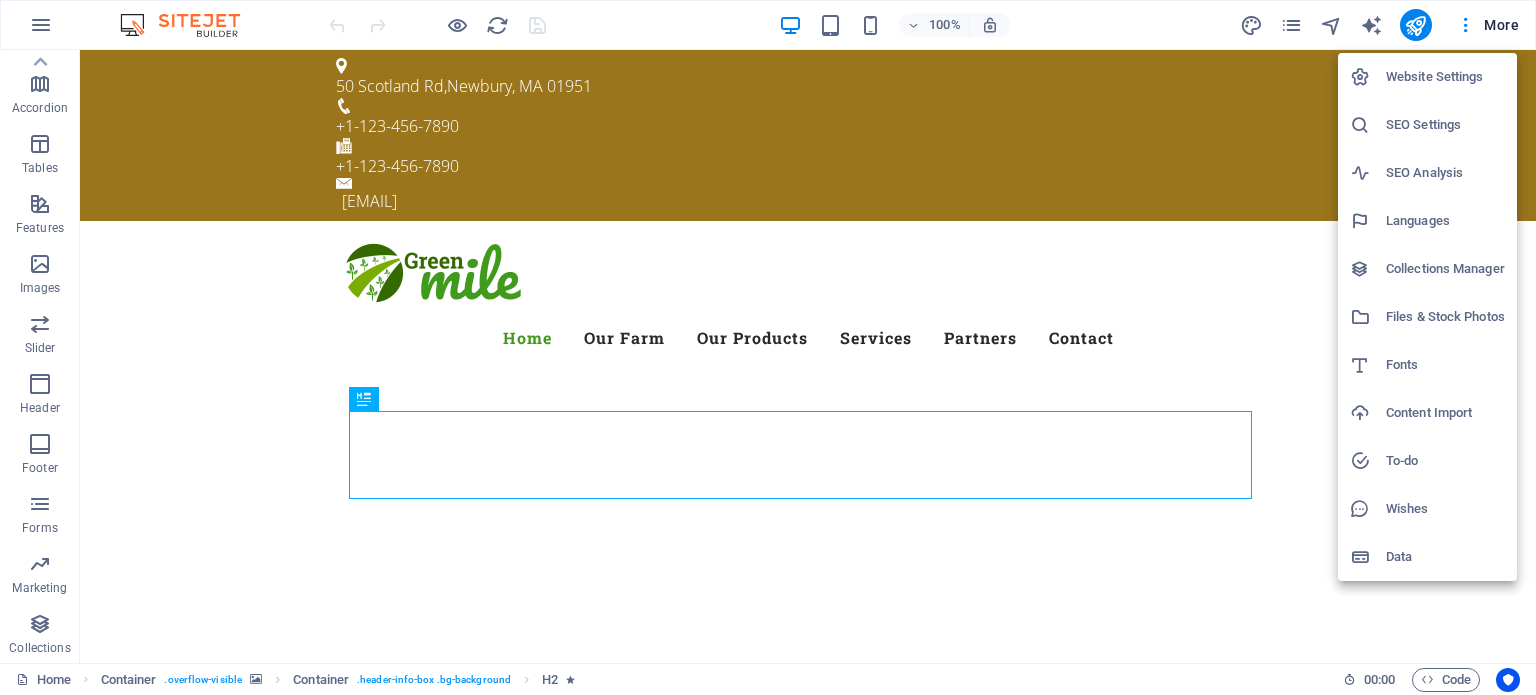 click on "Website Settings" at bounding box center [1445, 77] 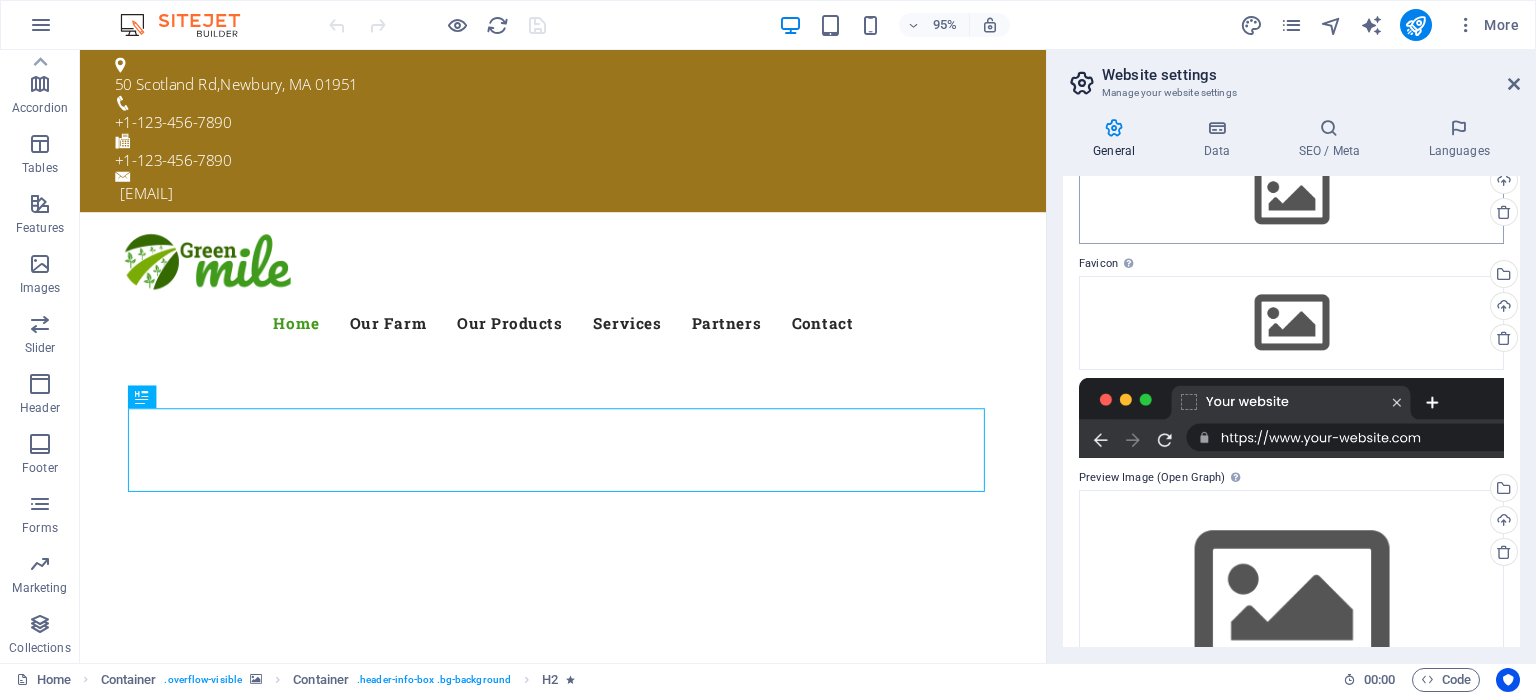 scroll, scrollTop: 0, scrollLeft: 0, axis: both 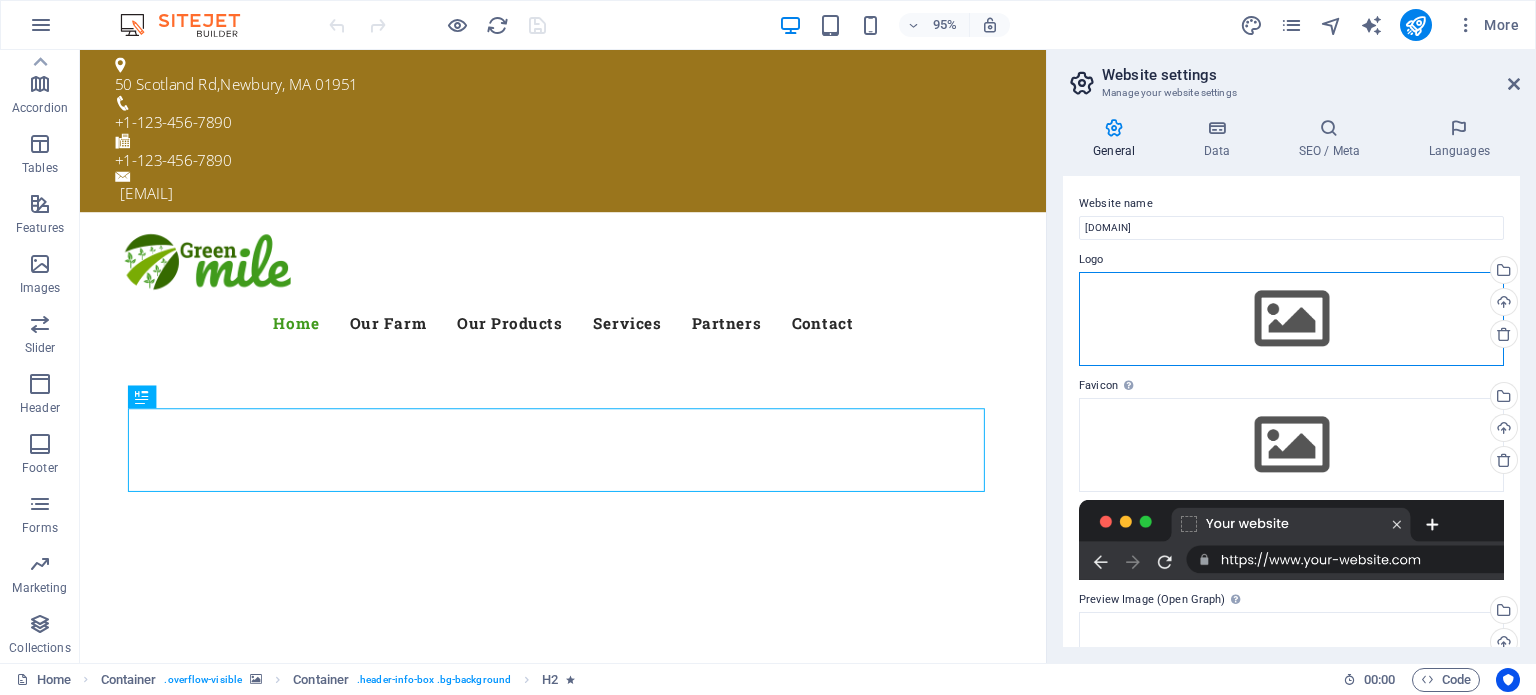 click on "Drag files here, click to choose files or select files from Files or our free stock photos & videos" at bounding box center (1291, 319) 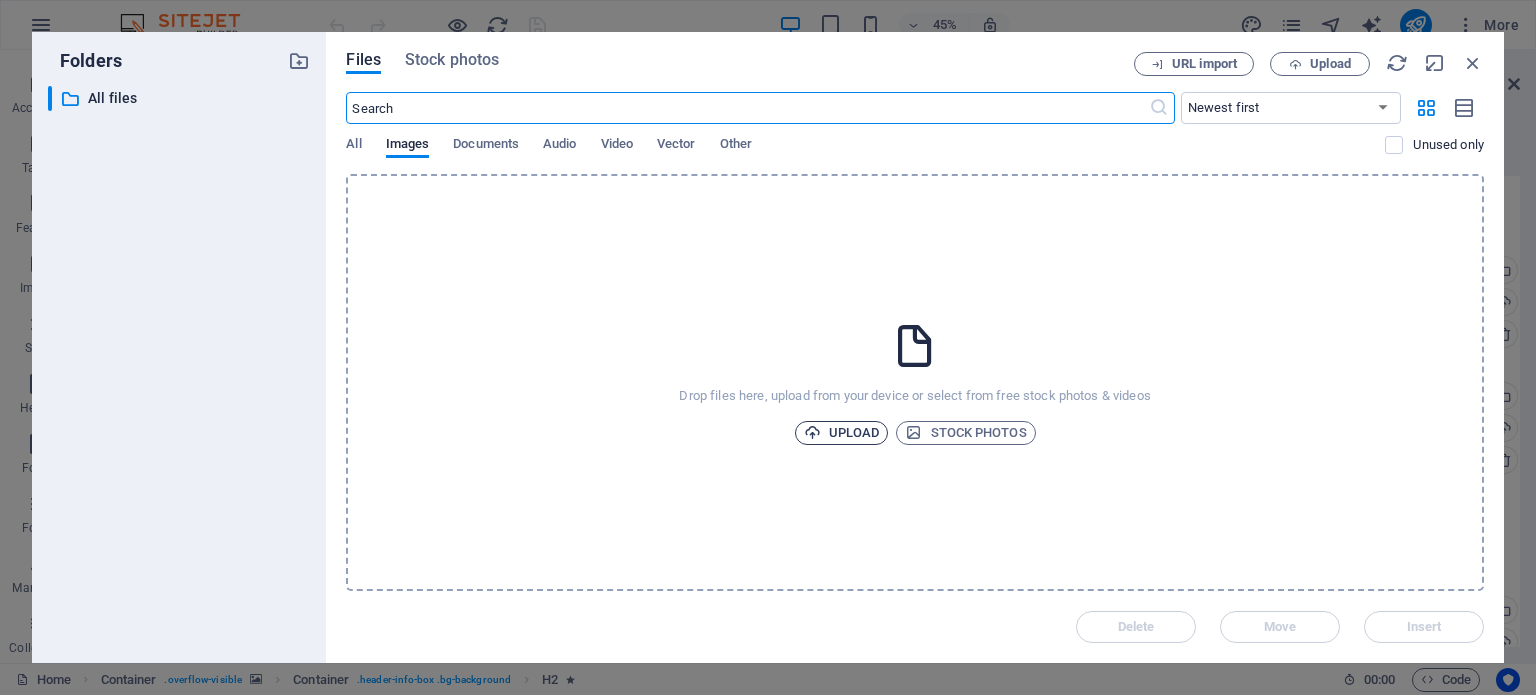 click on "Upload" at bounding box center (842, 433) 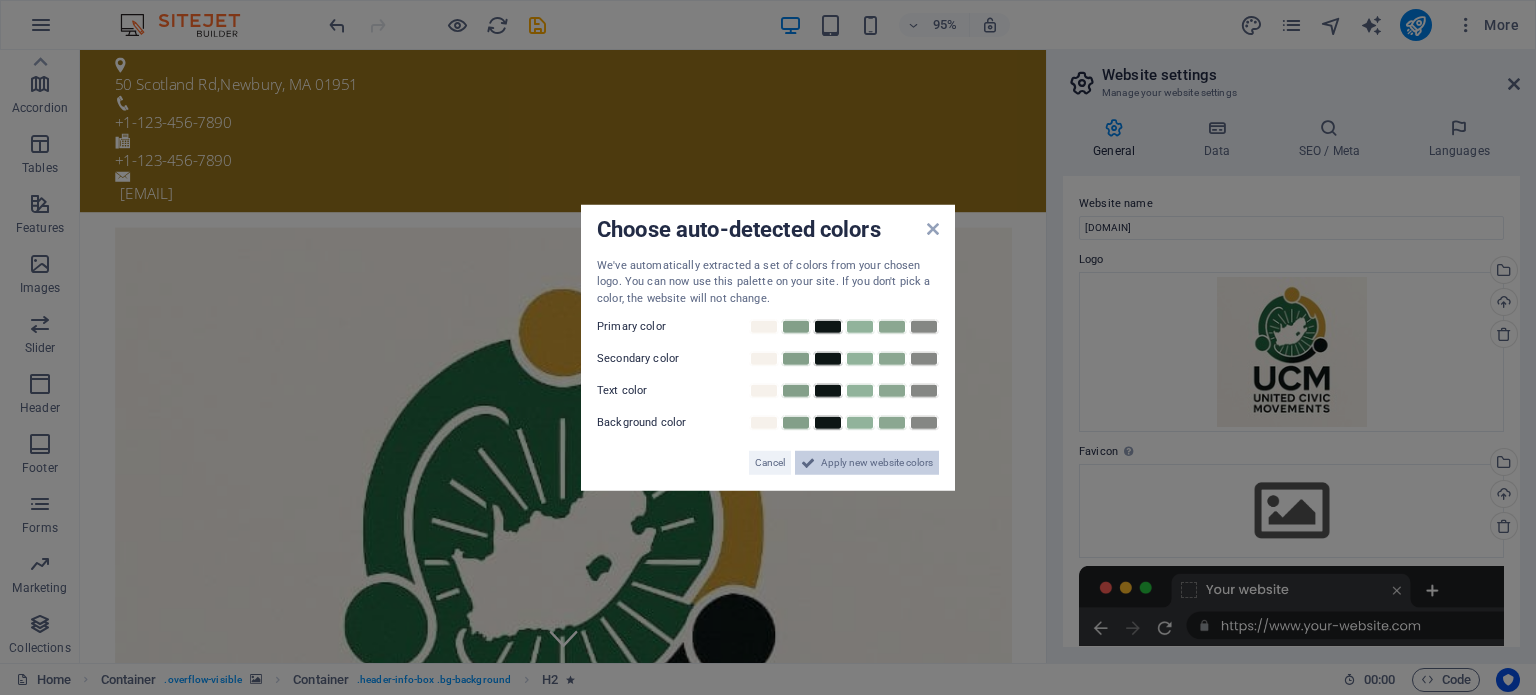 click on "Apply new website colors" at bounding box center (877, 463) 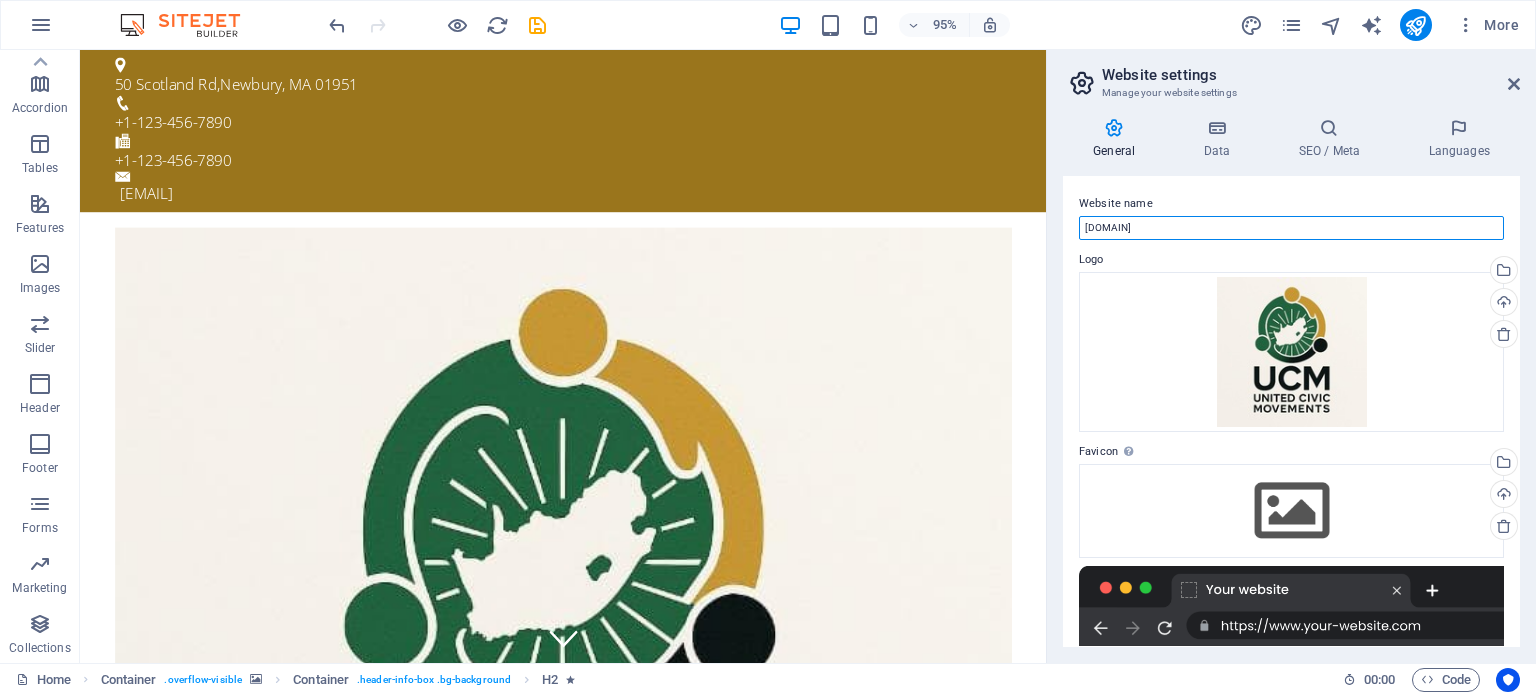 click on "[DOMAIN]" at bounding box center (1291, 228) 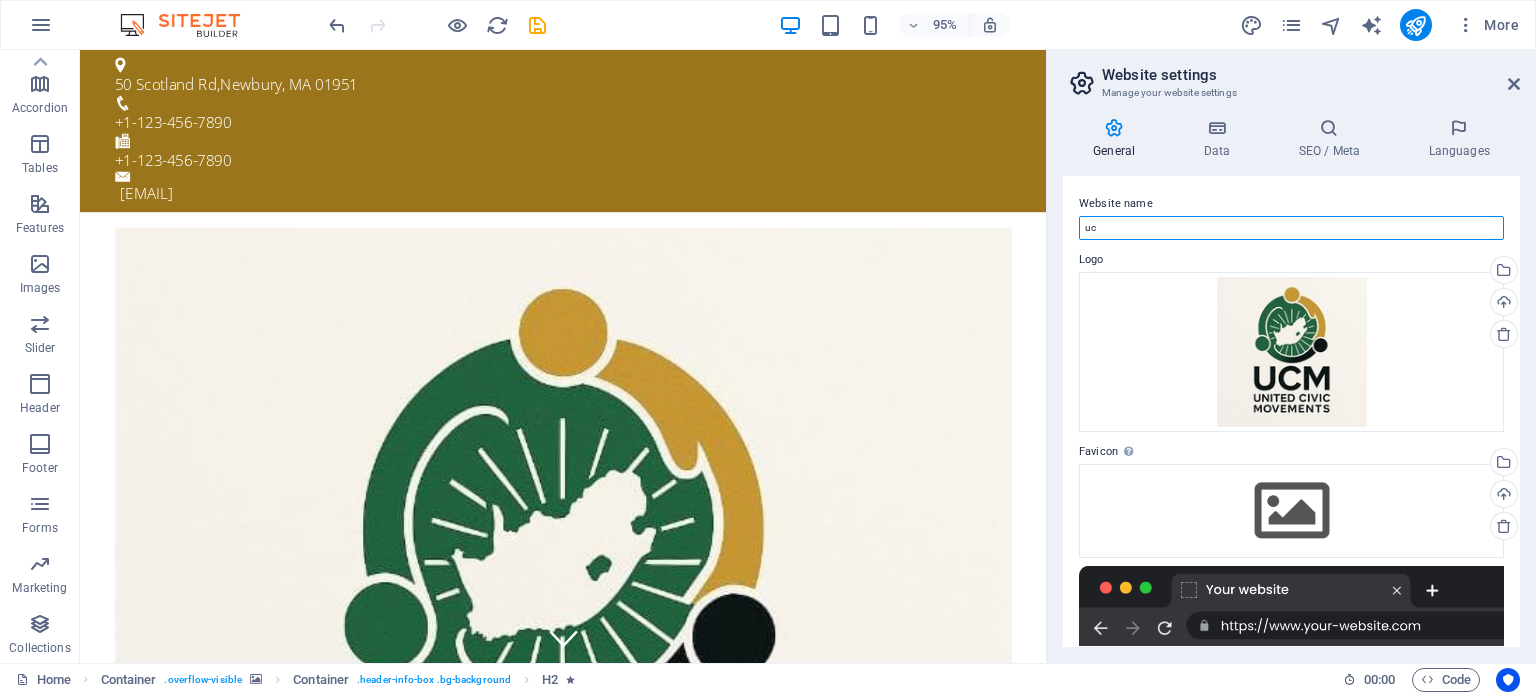type on "u" 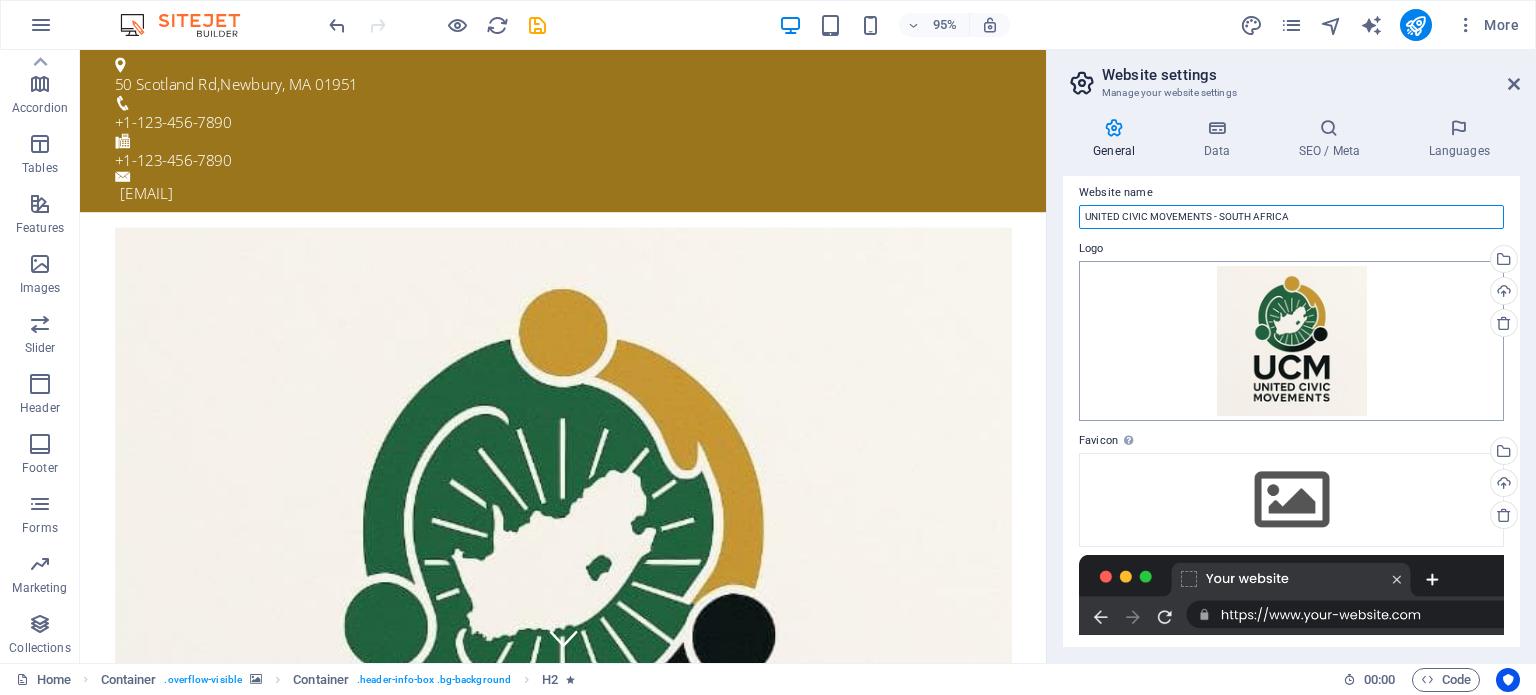 scroll, scrollTop: 0, scrollLeft: 0, axis: both 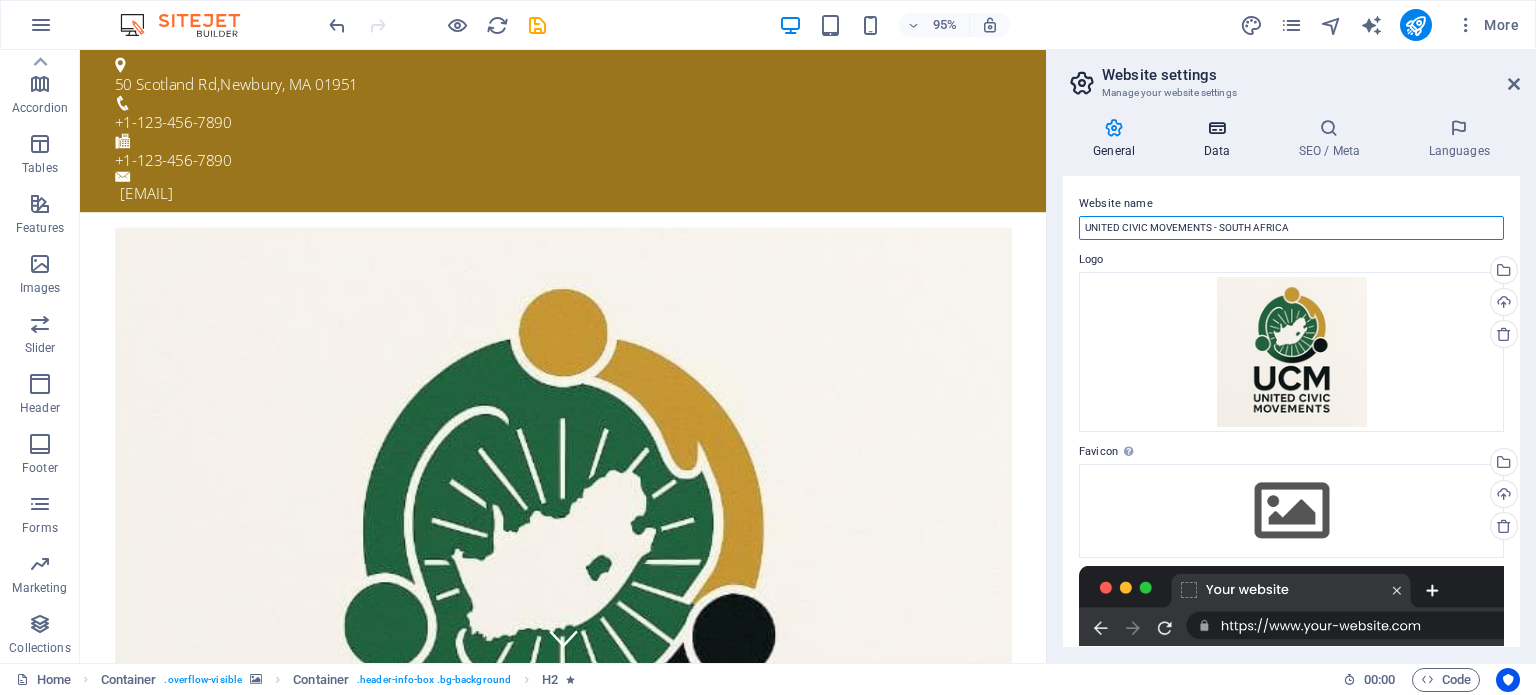 type on "UNITED CIVIC MOVEMENTS - SOUTH AFRICA" 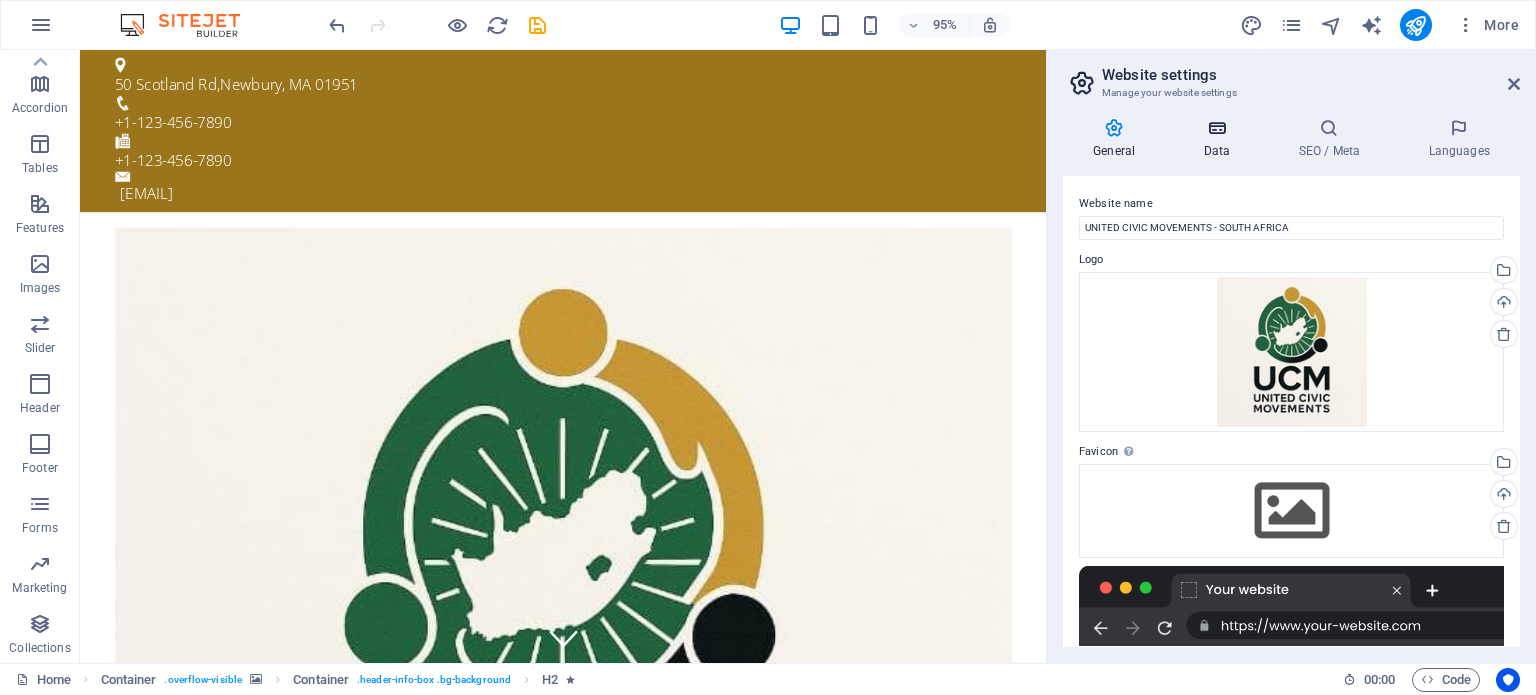 click on "Data" at bounding box center (1220, 139) 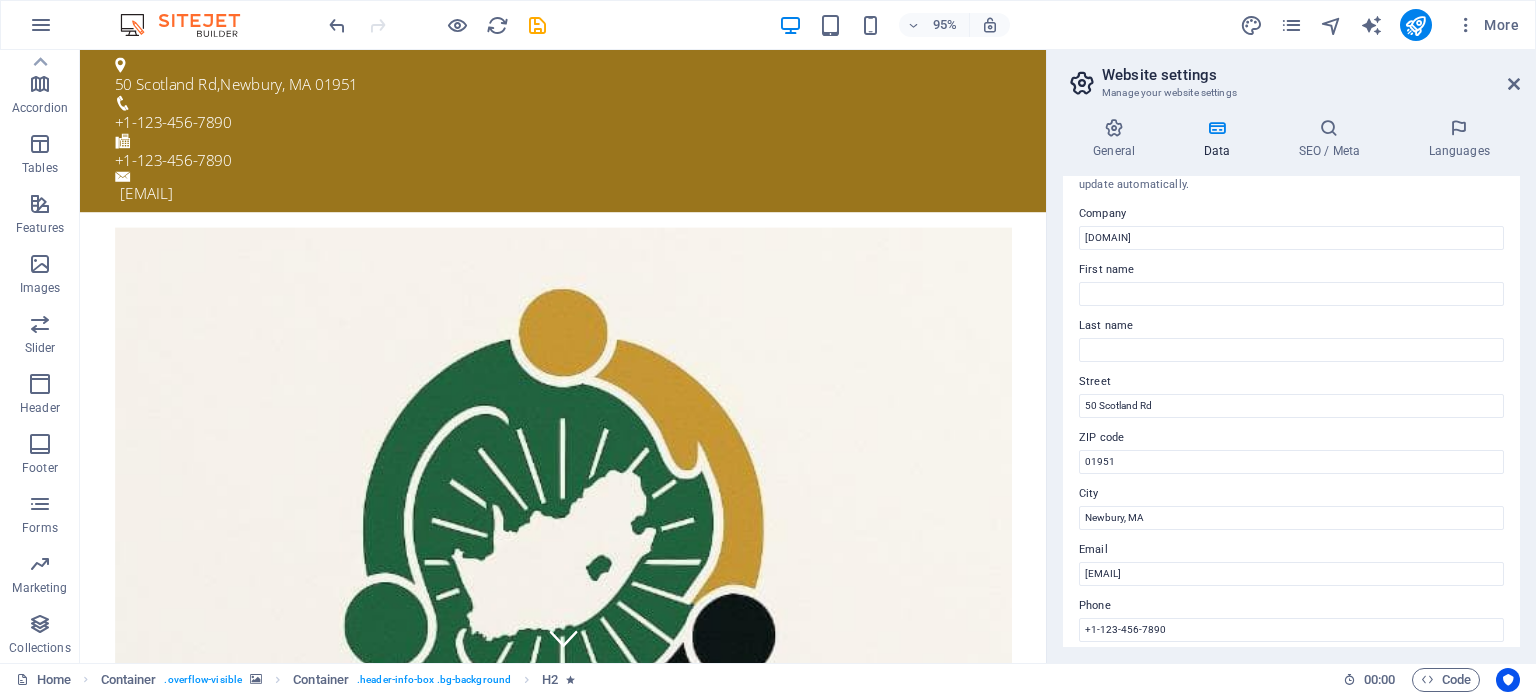scroll, scrollTop: 0, scrollLeft: 0, axis: both 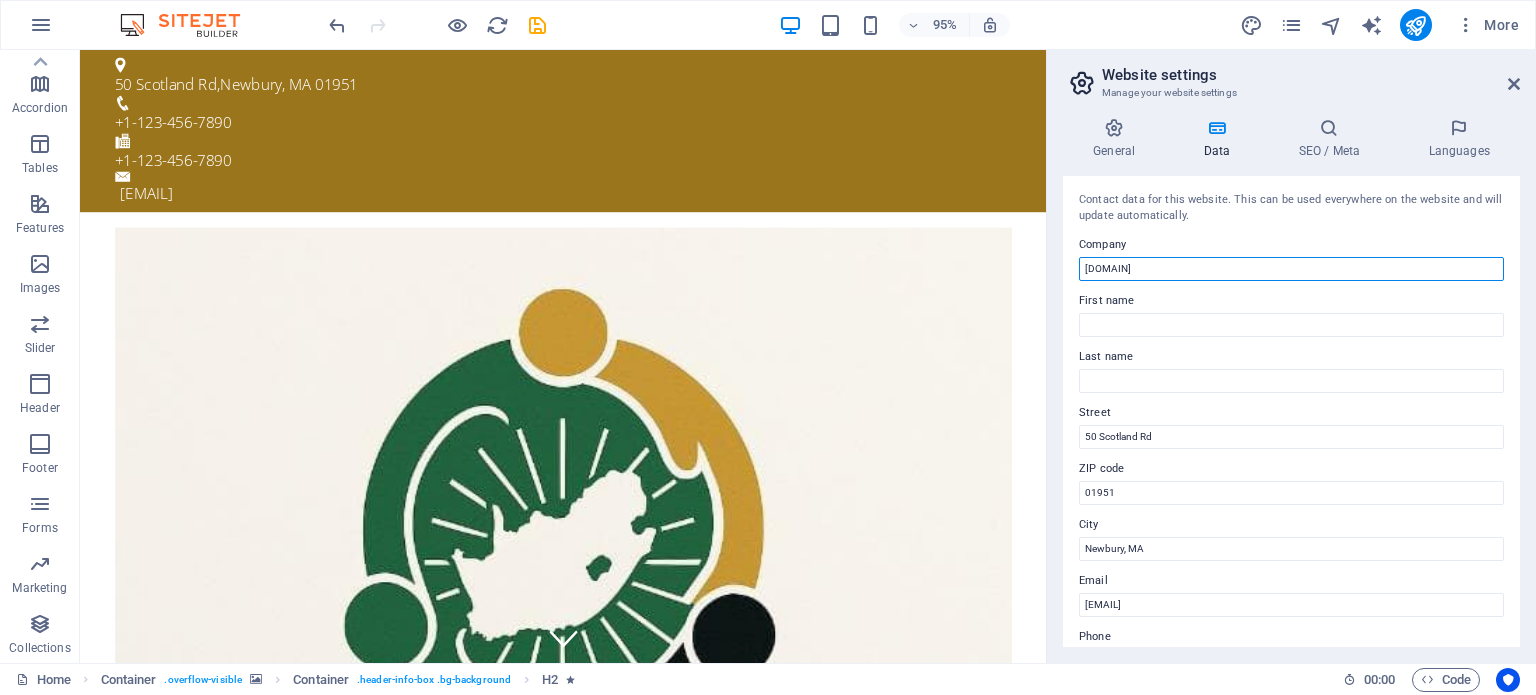 click on "[DOMAIN]" at bounding box center (1291, 269) 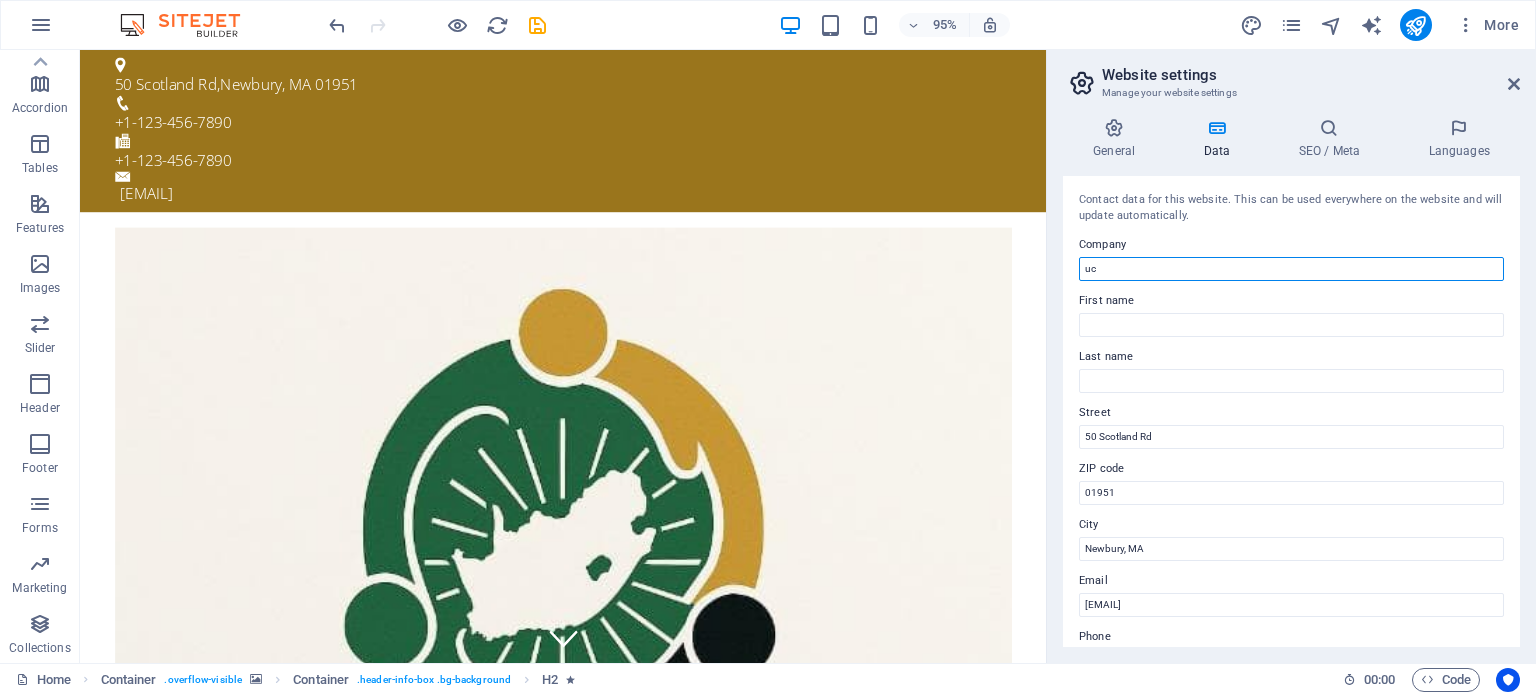 type on "u" 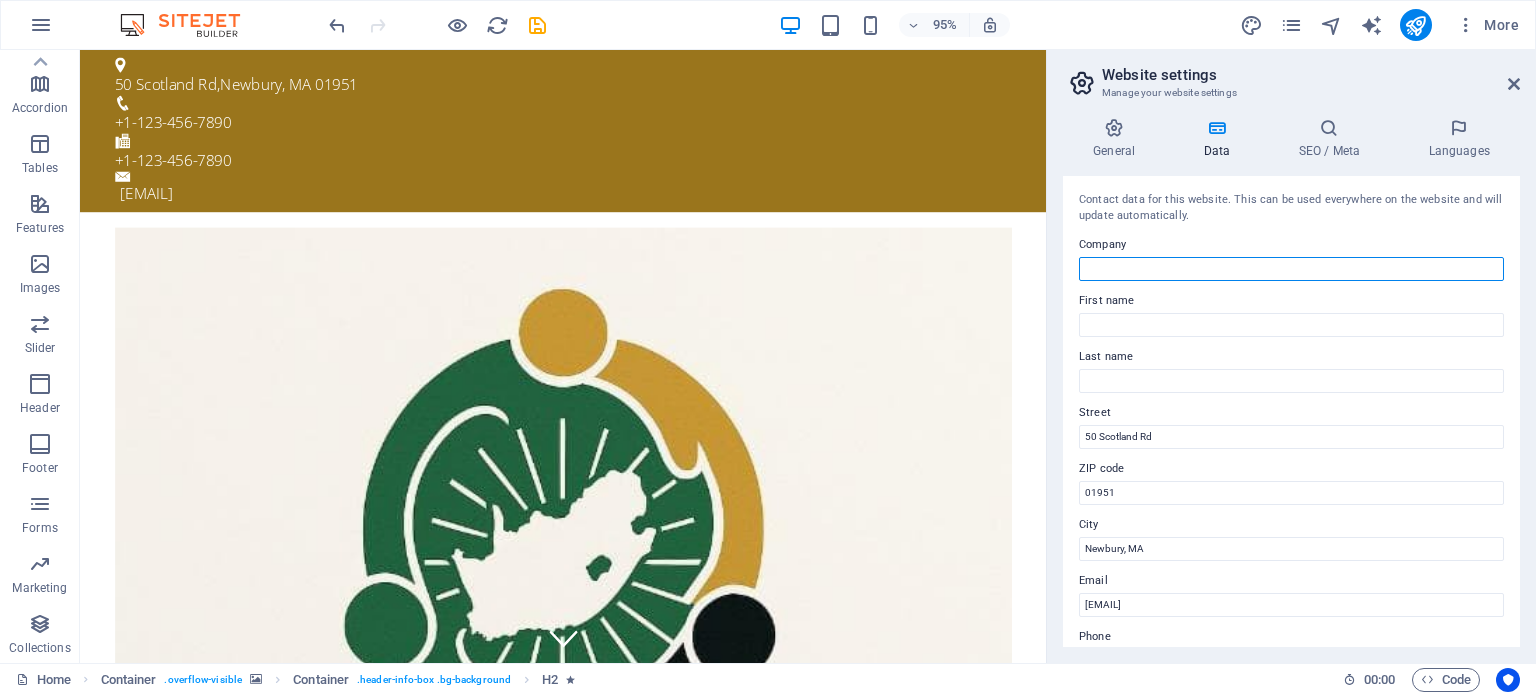 type on "i" 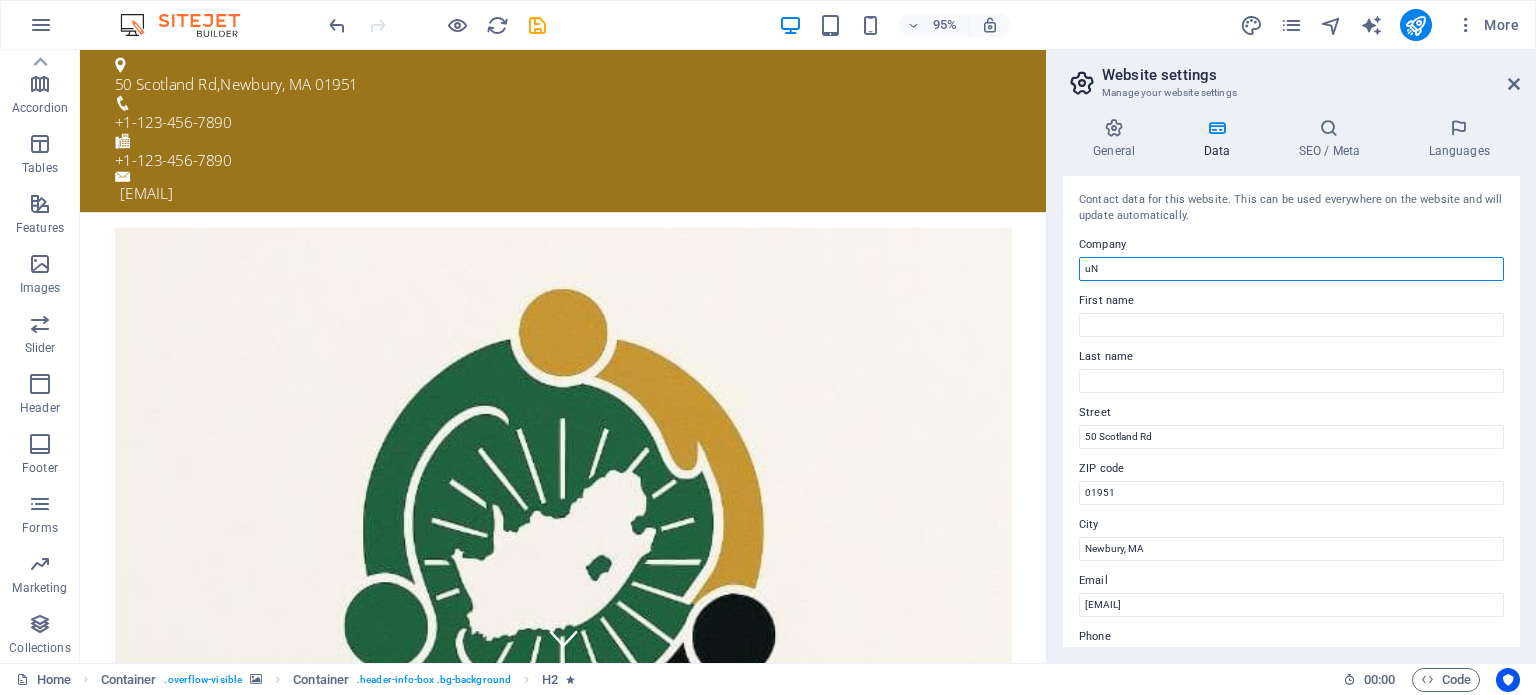 type on "u" 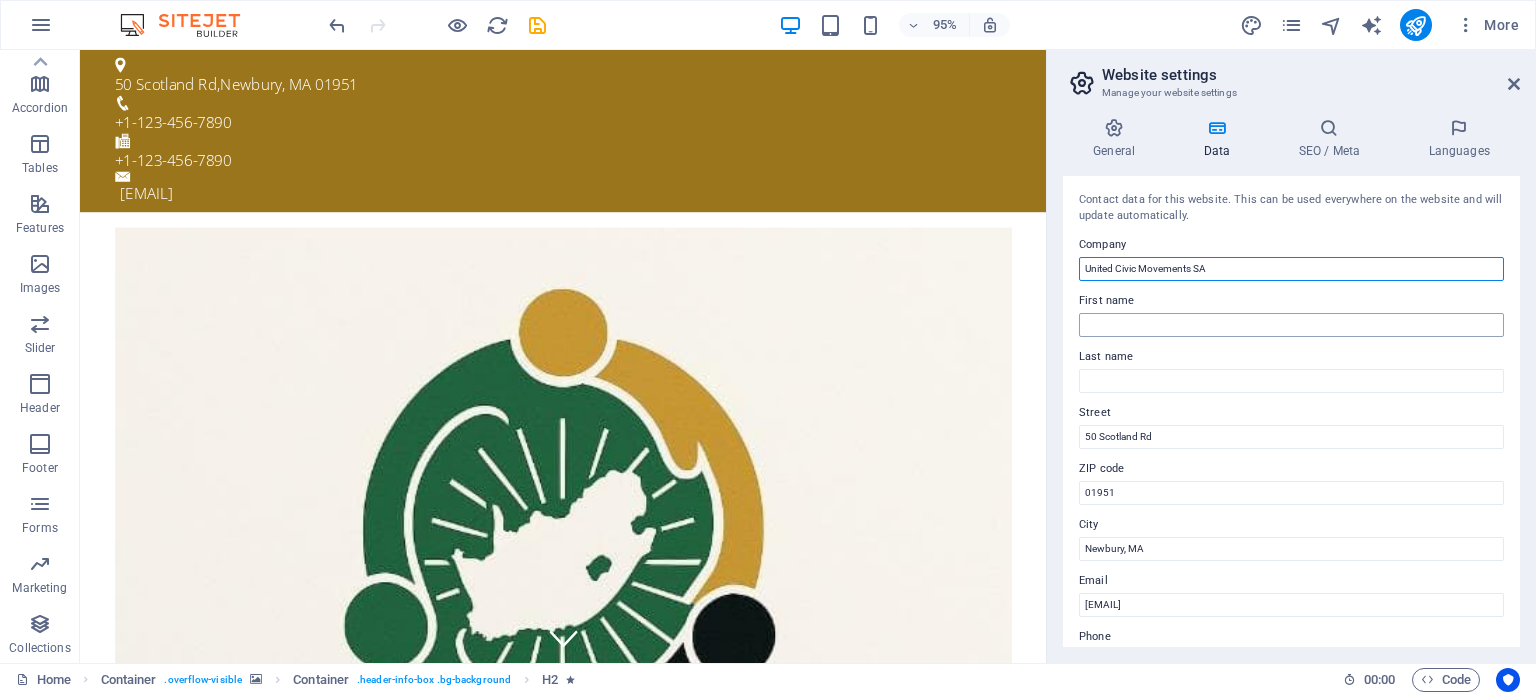 type on "United Civic Movements SA" 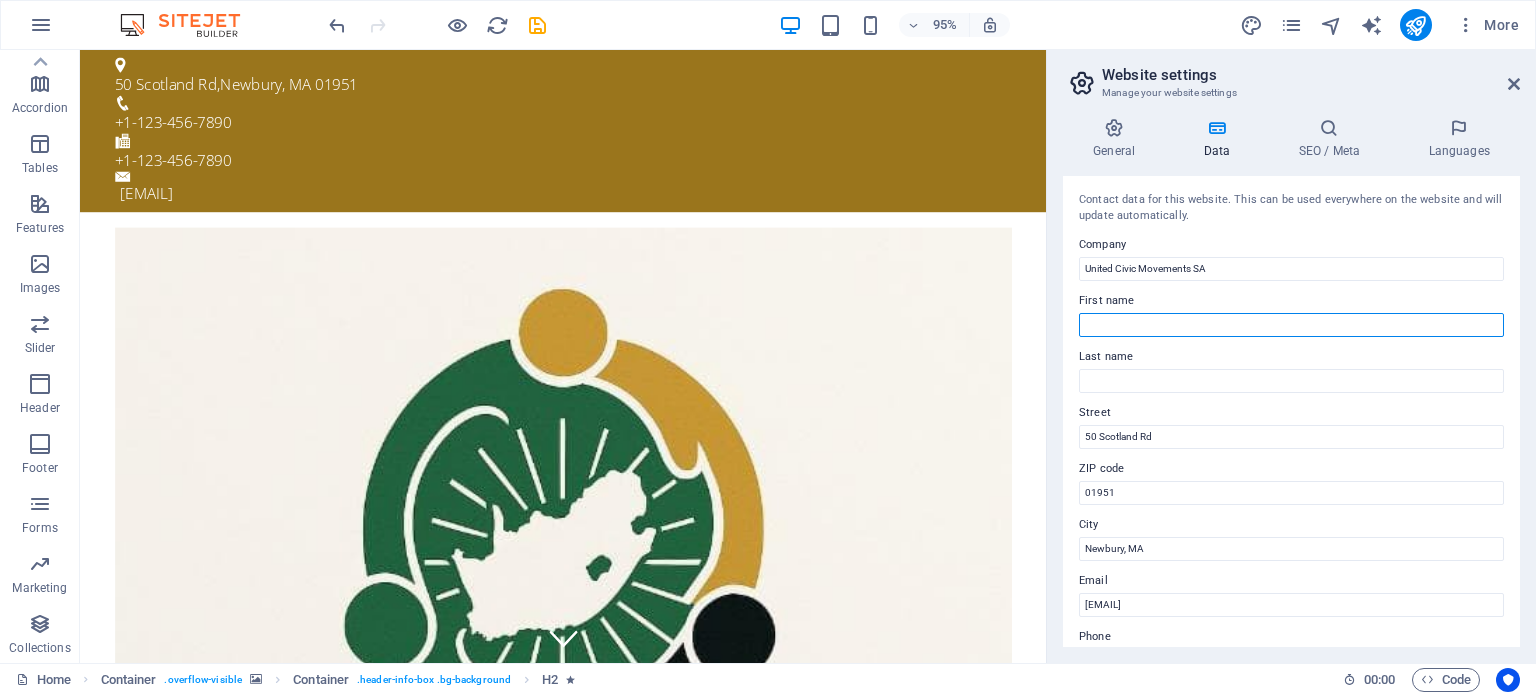 click on "First name" at bounding box center (1291, 325) 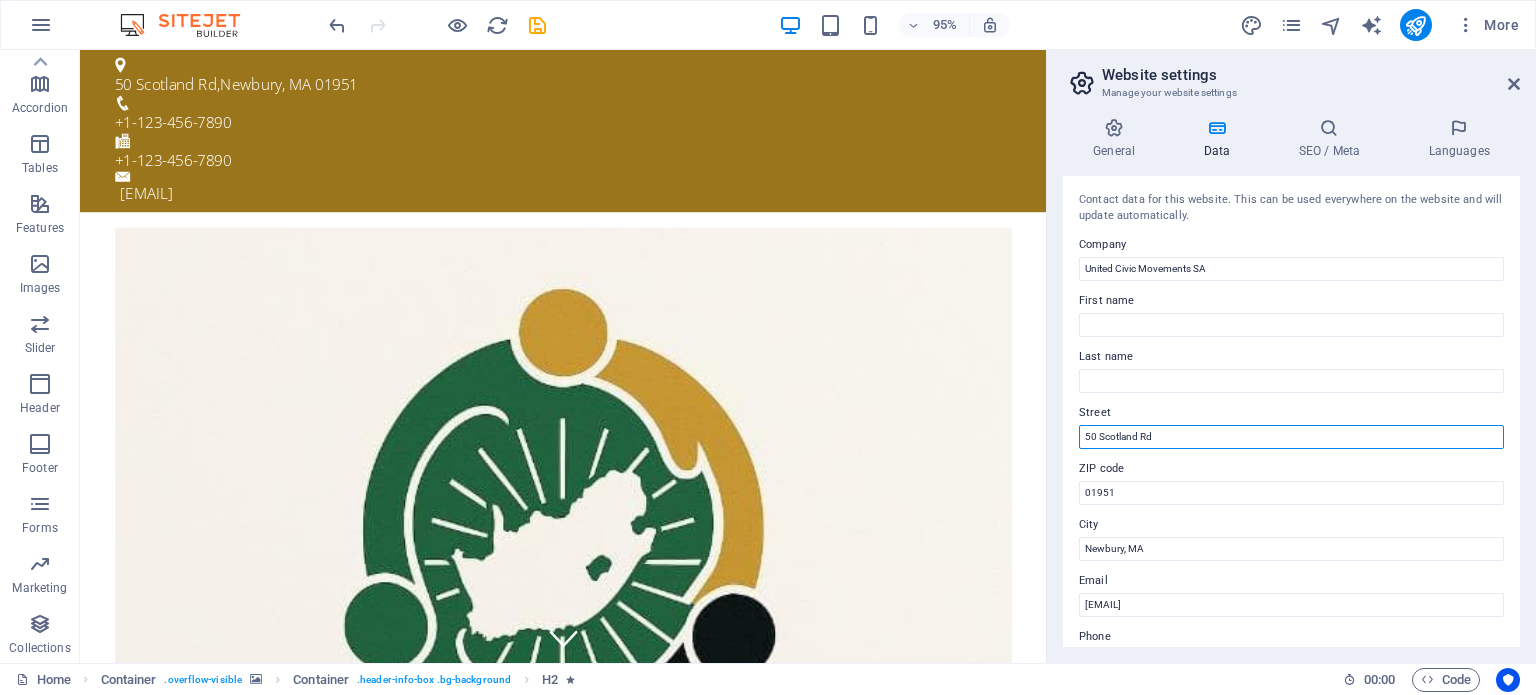 click on "50 Scotland Rd" at bounding box center (1291, 437) 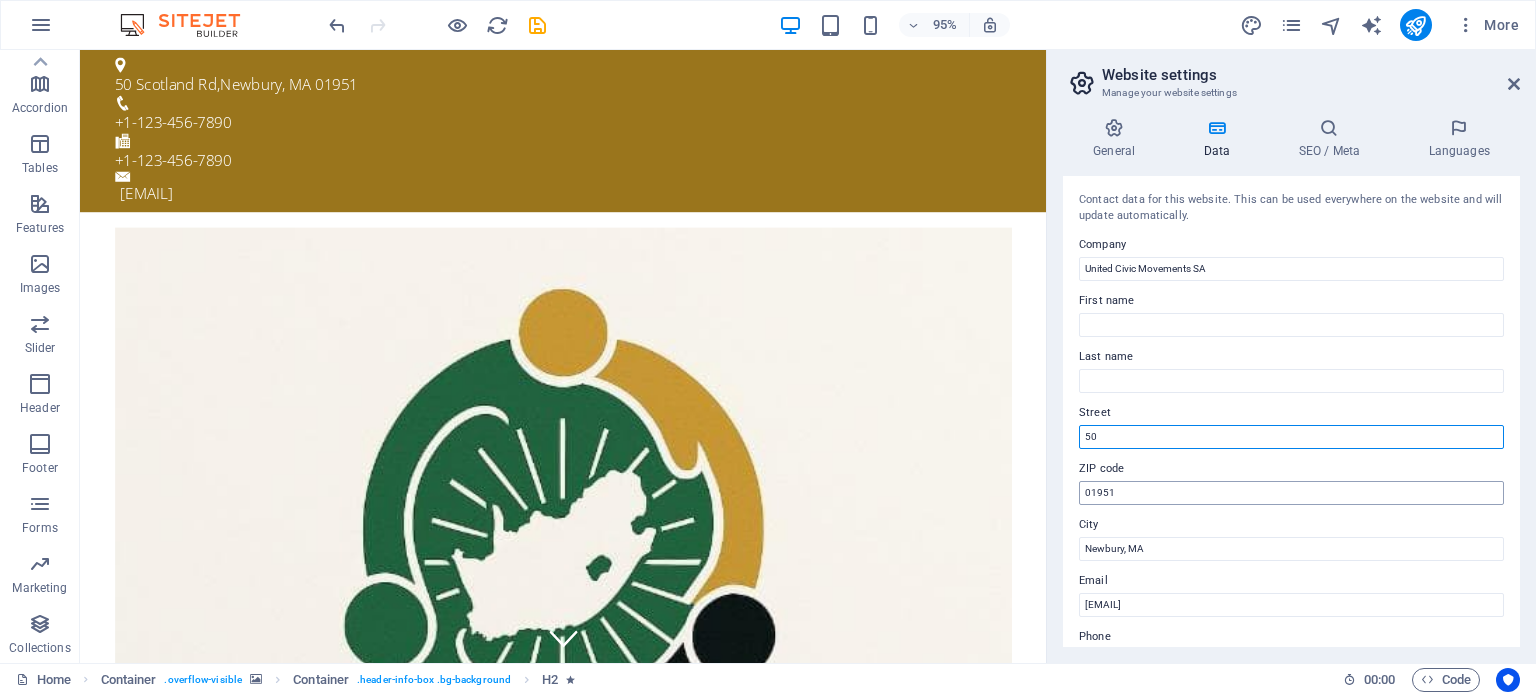 type on "5" 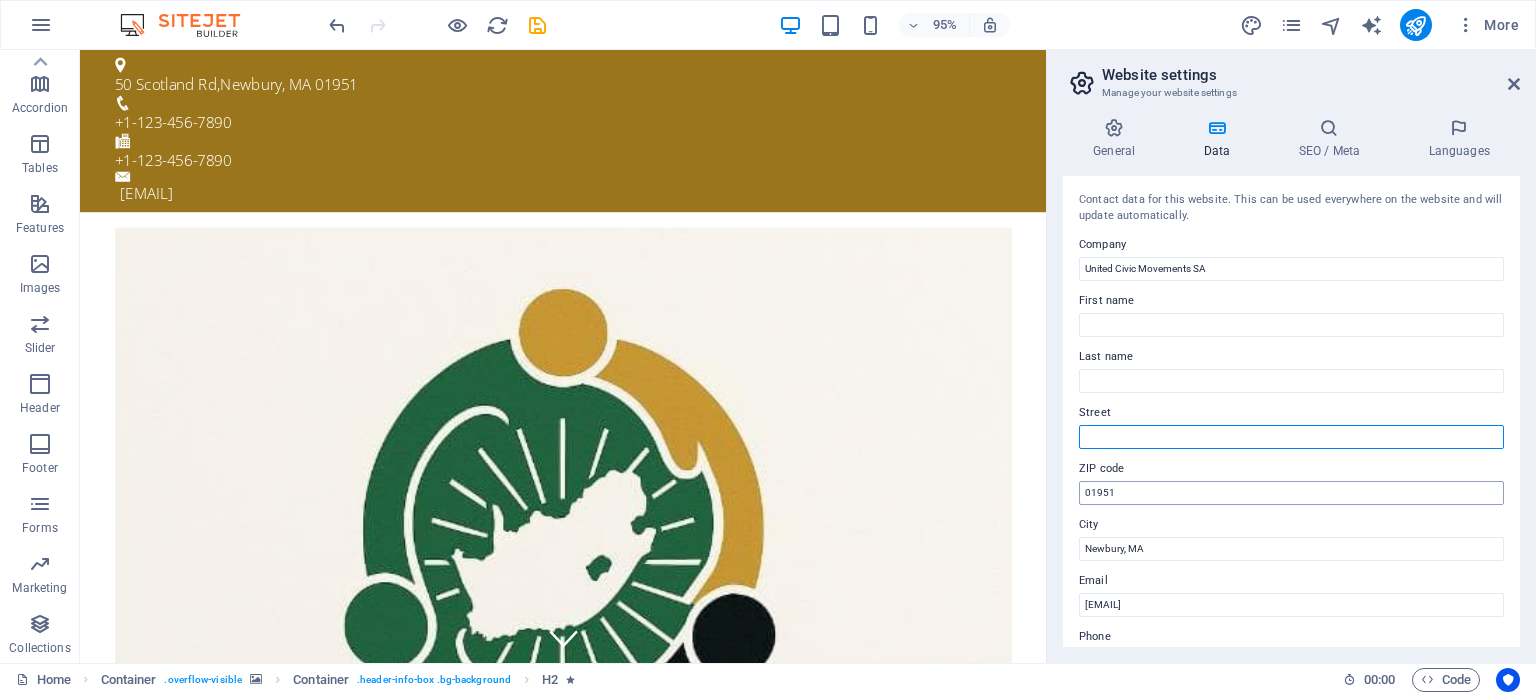 type 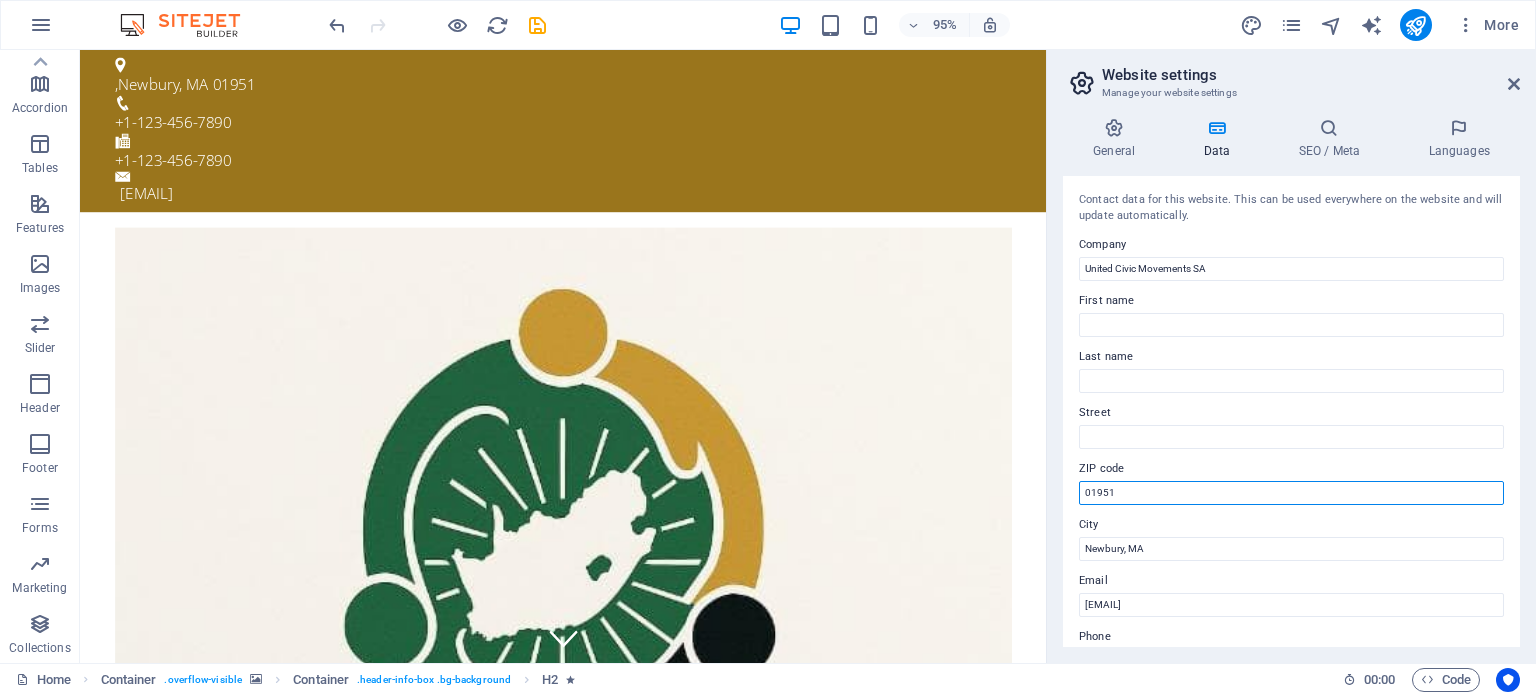 click on "01951" at bounding box center [1291, 493] 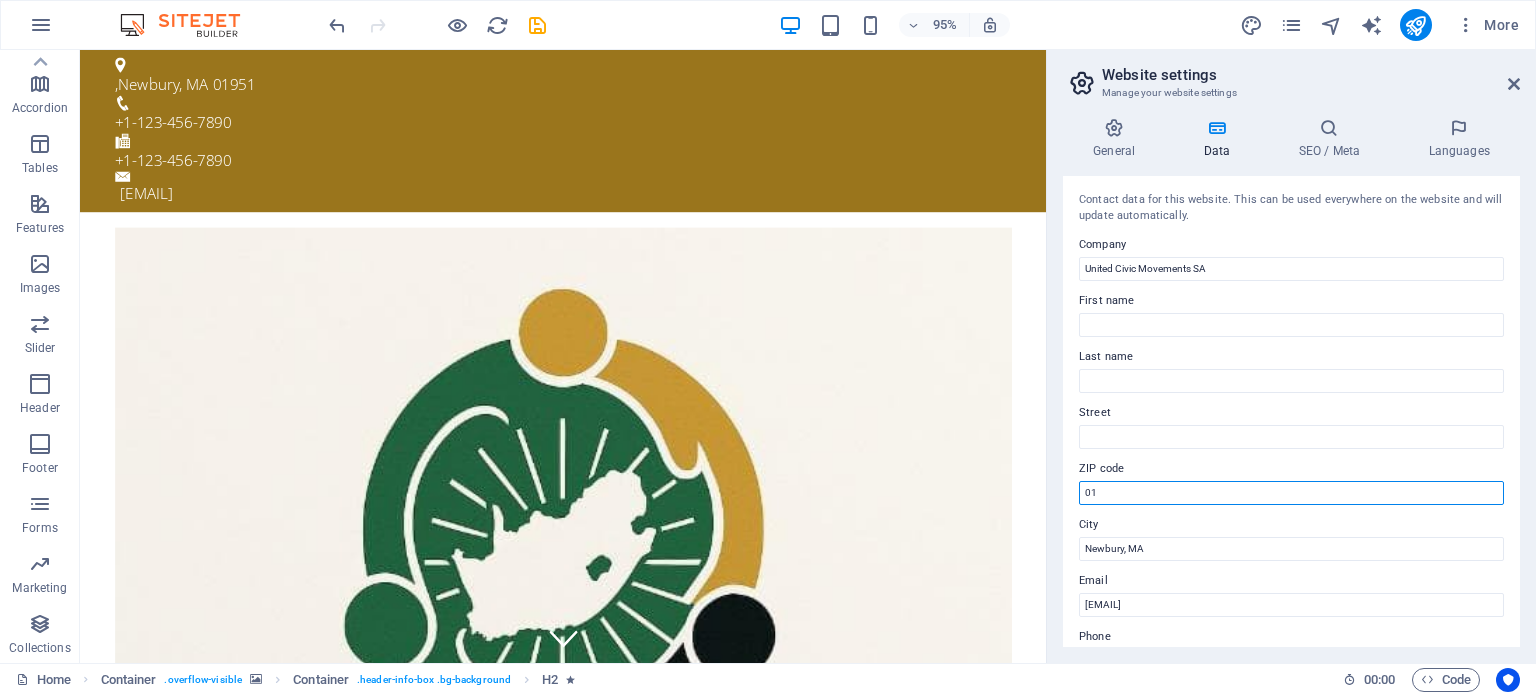 type on "0" 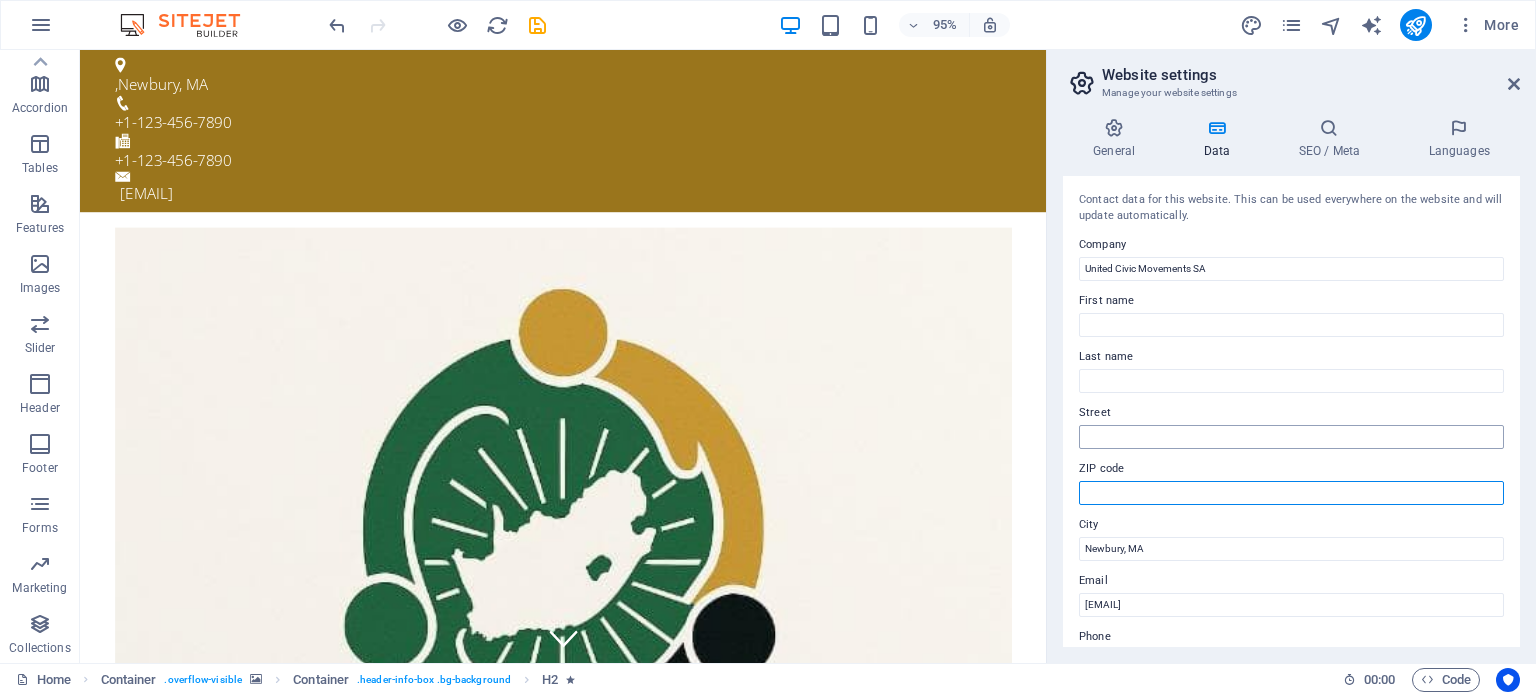 type 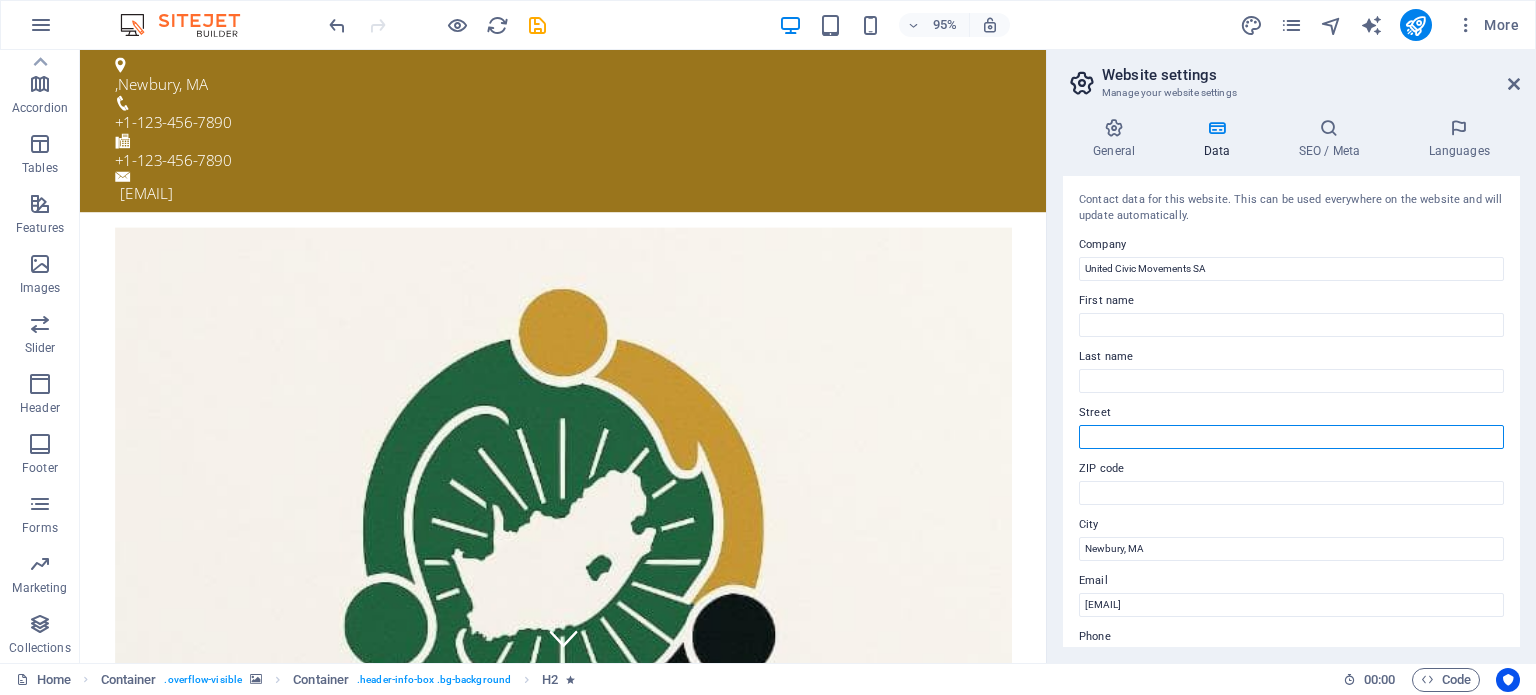 click on "Street" at bounding box center [1291, 437] 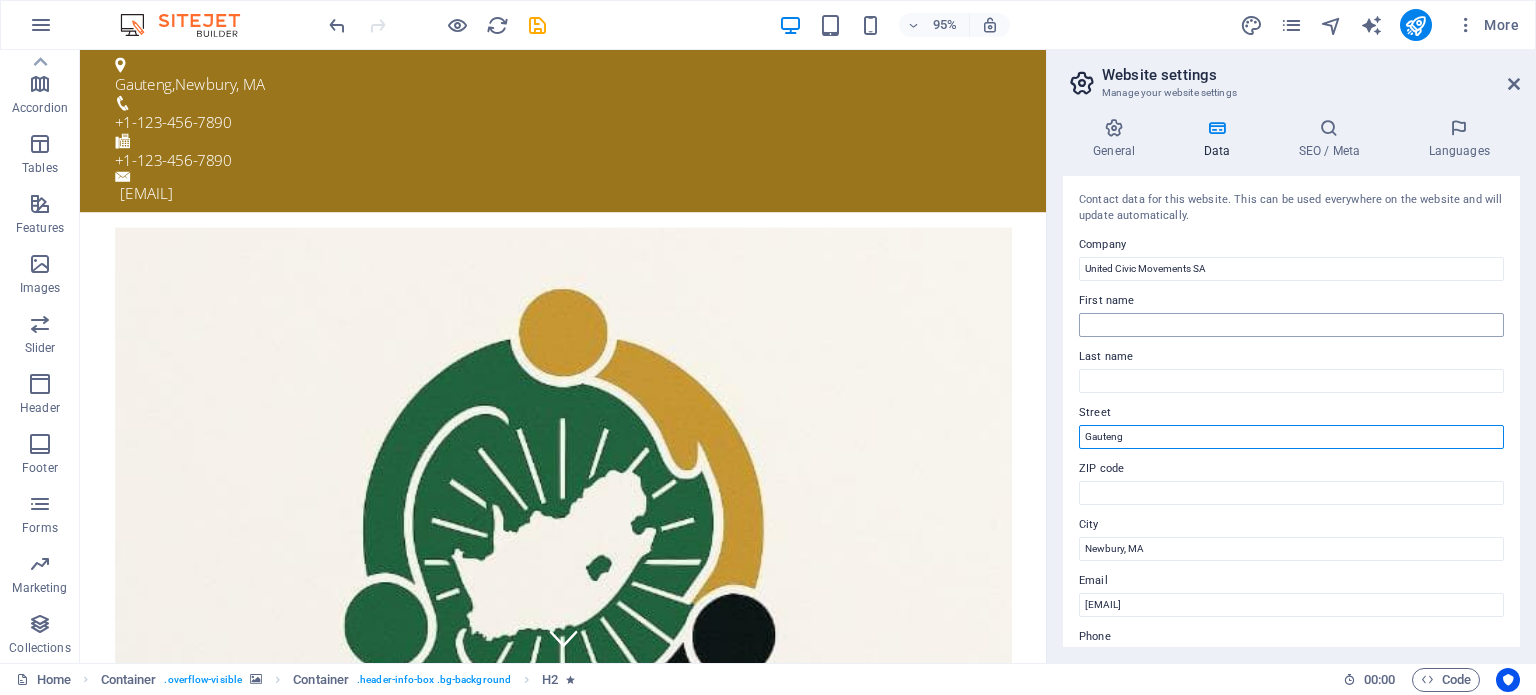 type on "Gauteng" 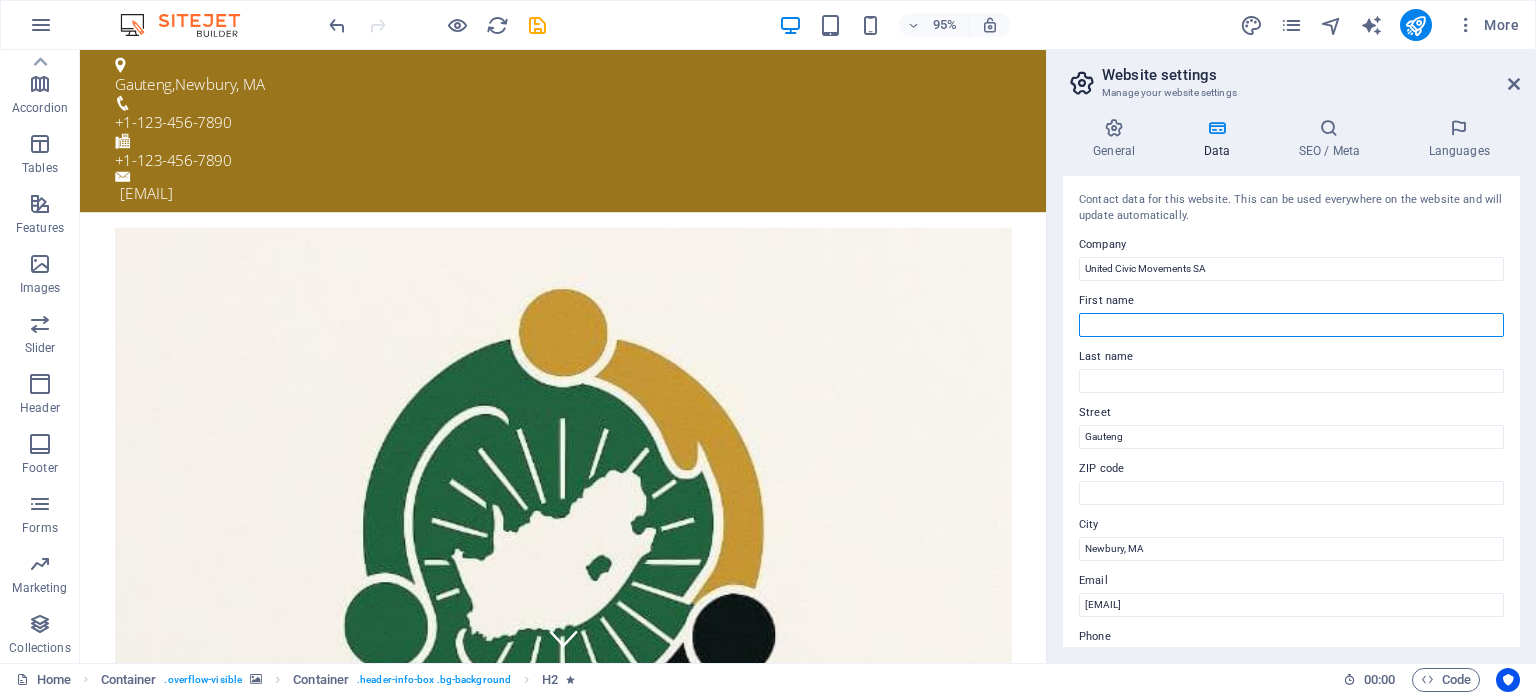 click on "First name" at bounding box center [1291, 325] 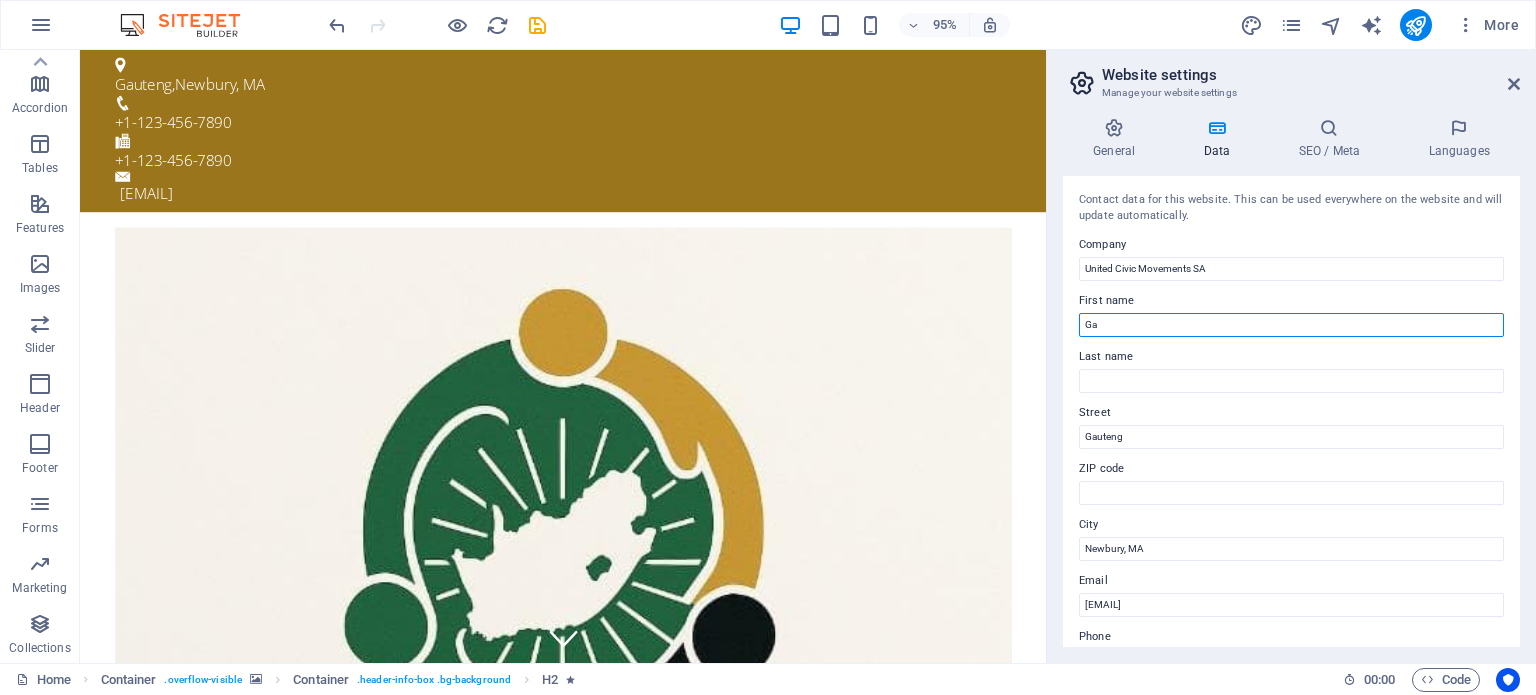 type on "G" 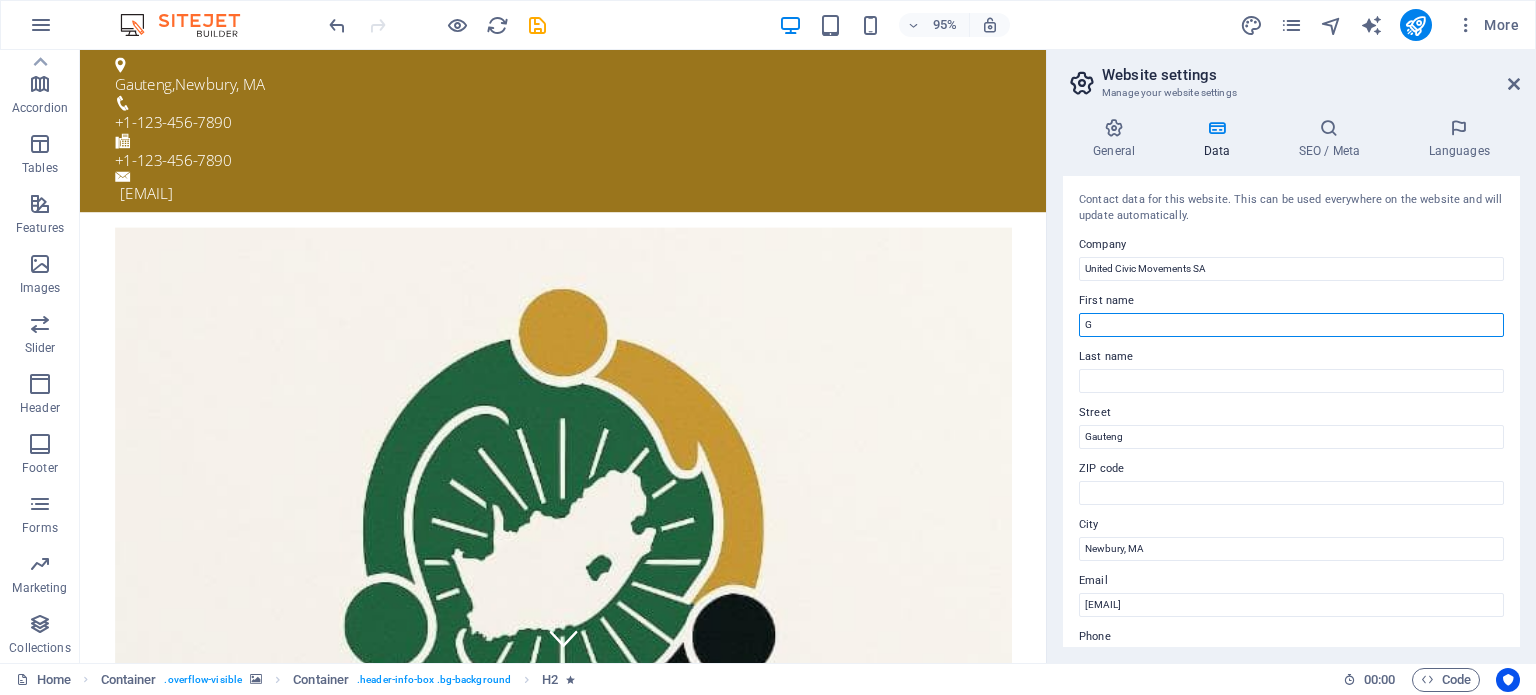 type 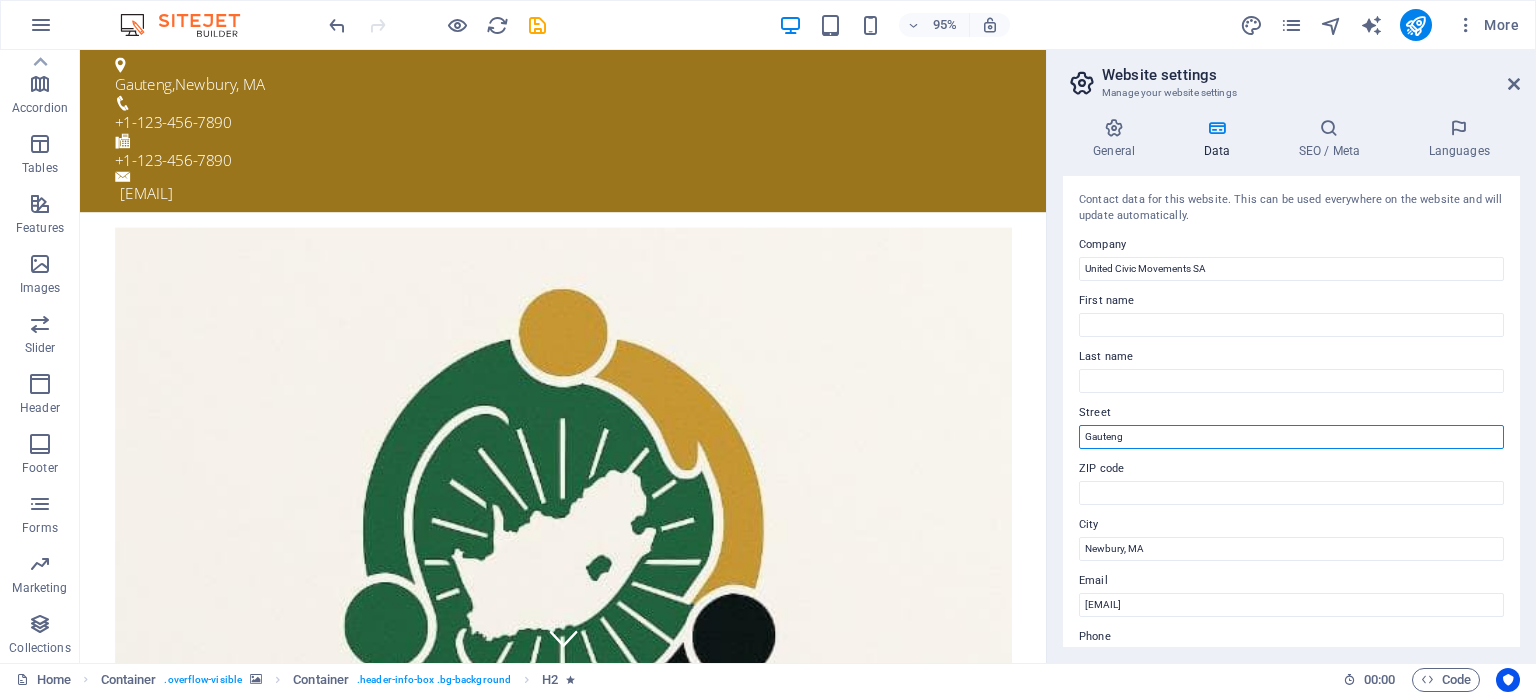 click on "Gauteng" at bounding box center [1291, 437] 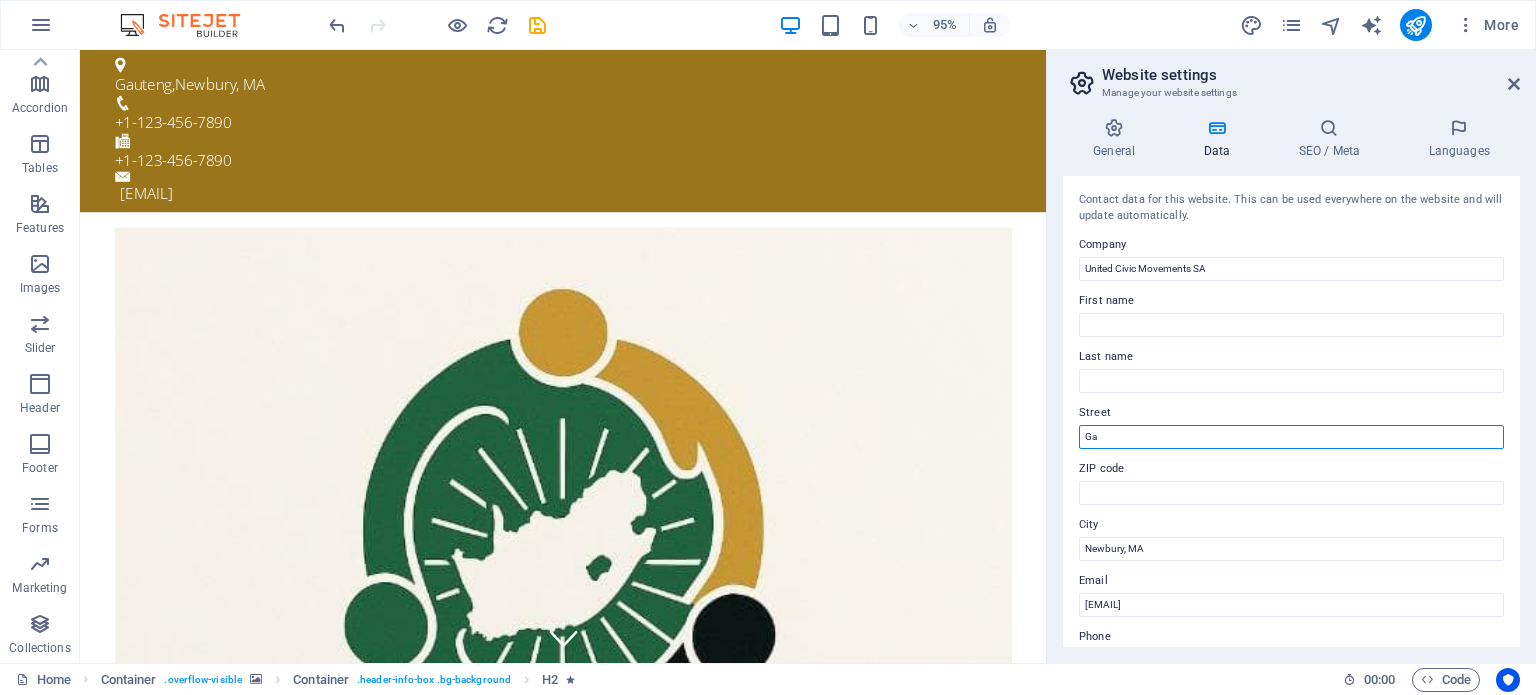type on "G" 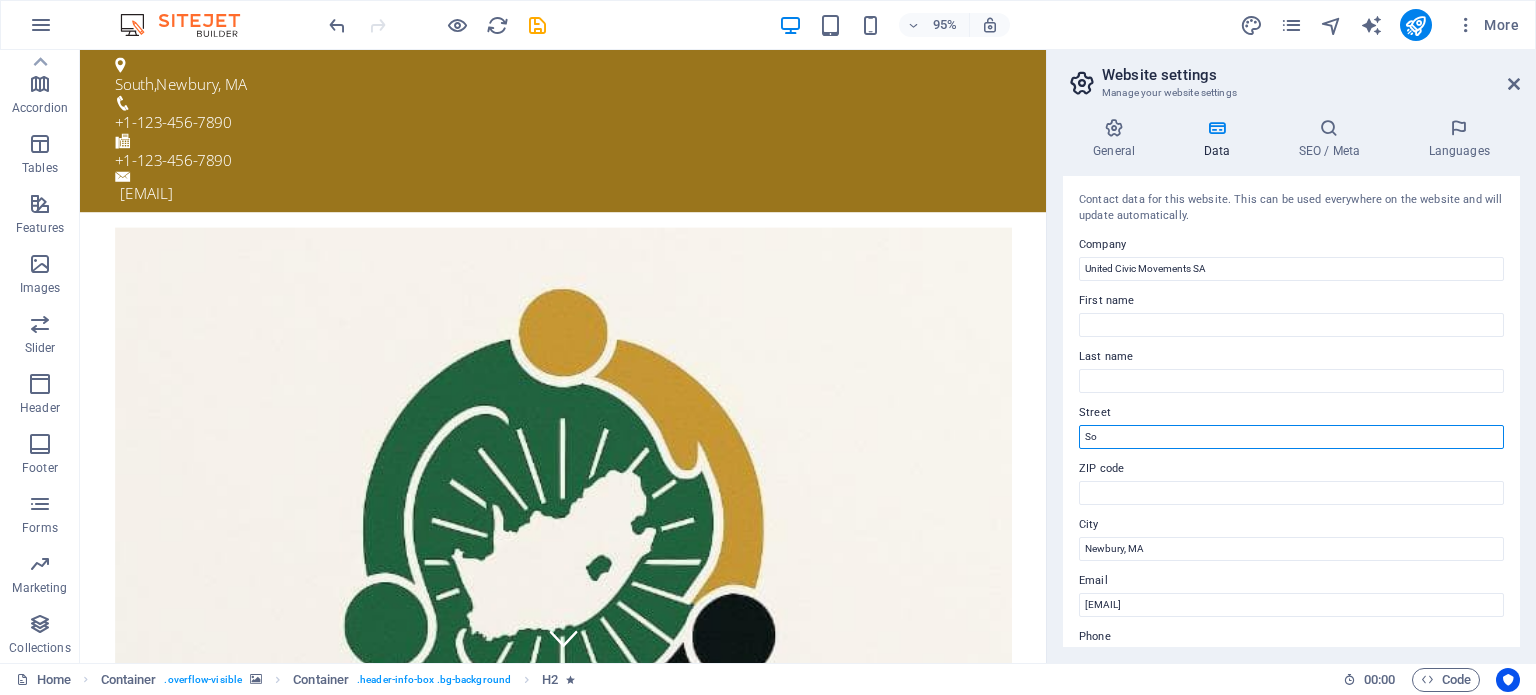 type on "S" 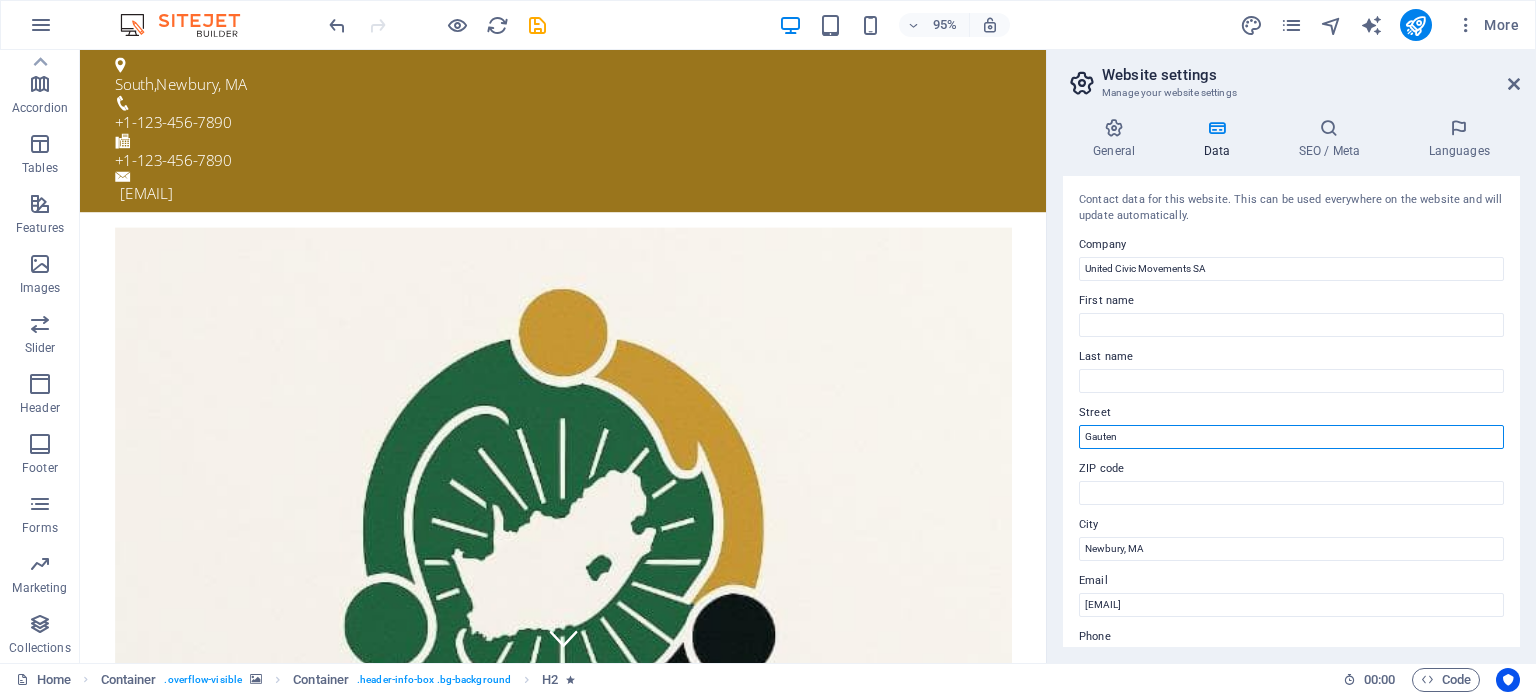 type on "Gauteng" 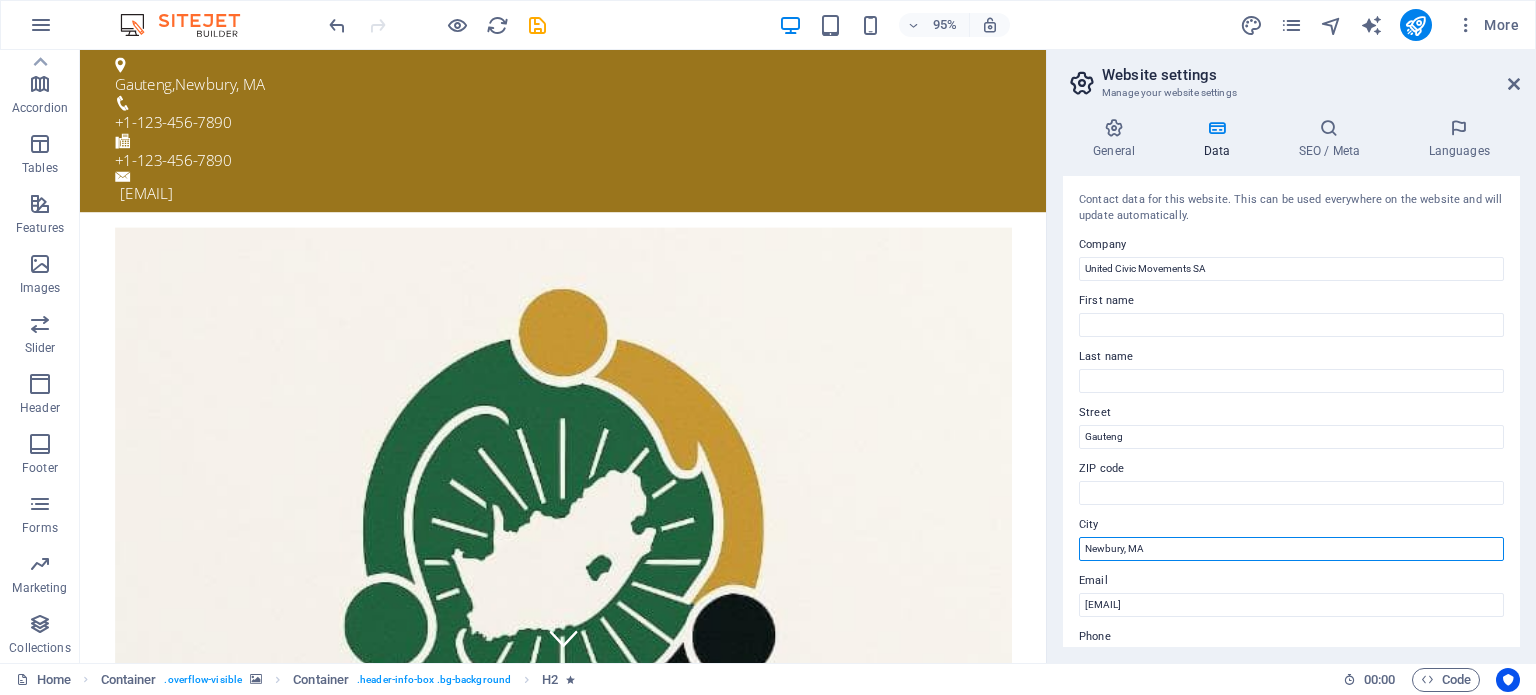 click on "Newbury, MA" at bounding box center (1291, 549) 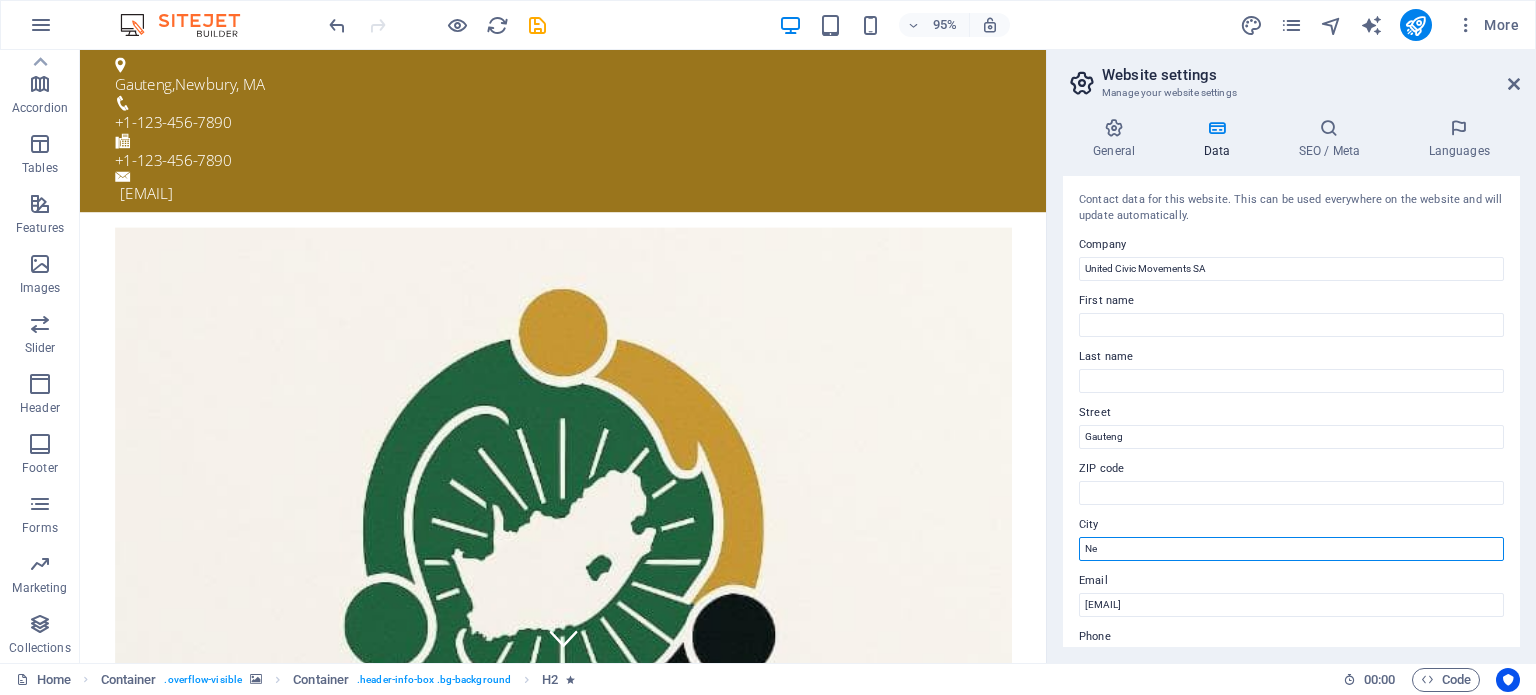 type on "N" 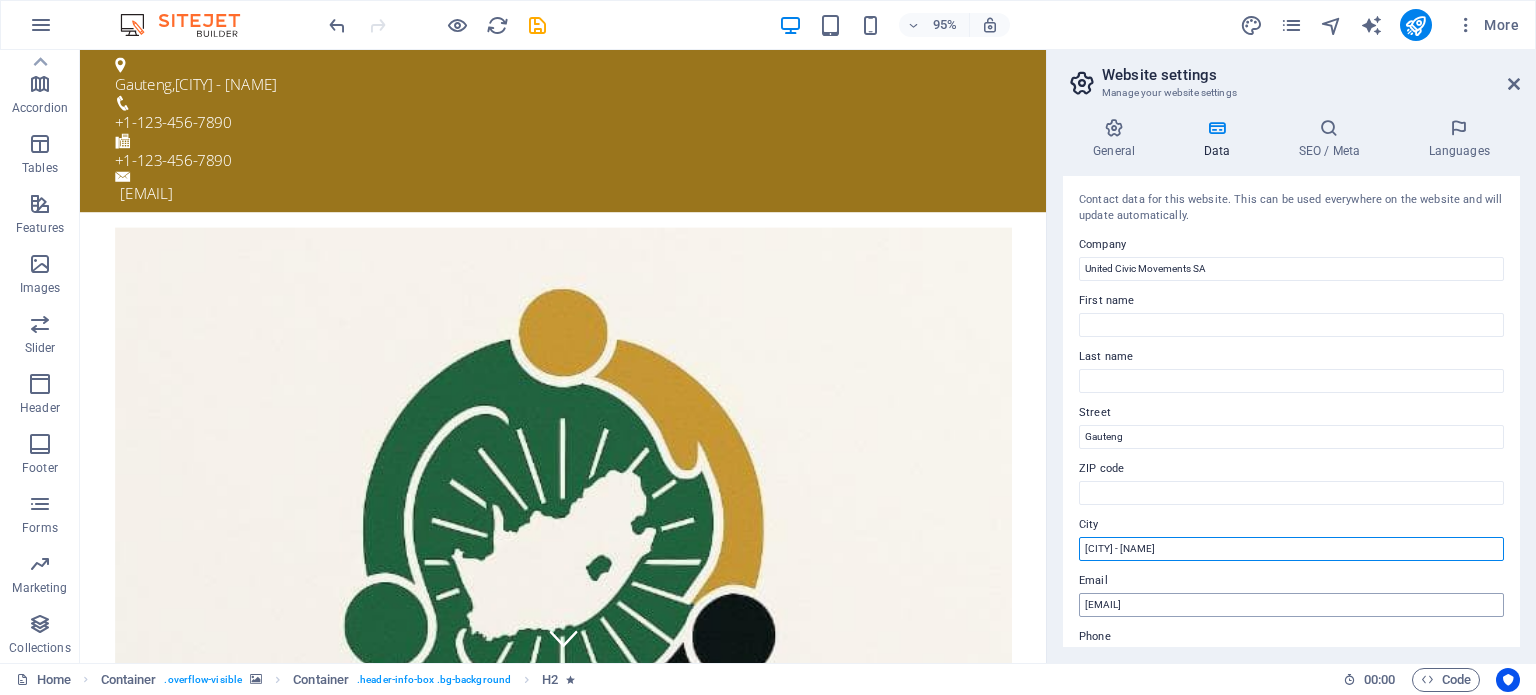type on "[CITY] - [NAME]" 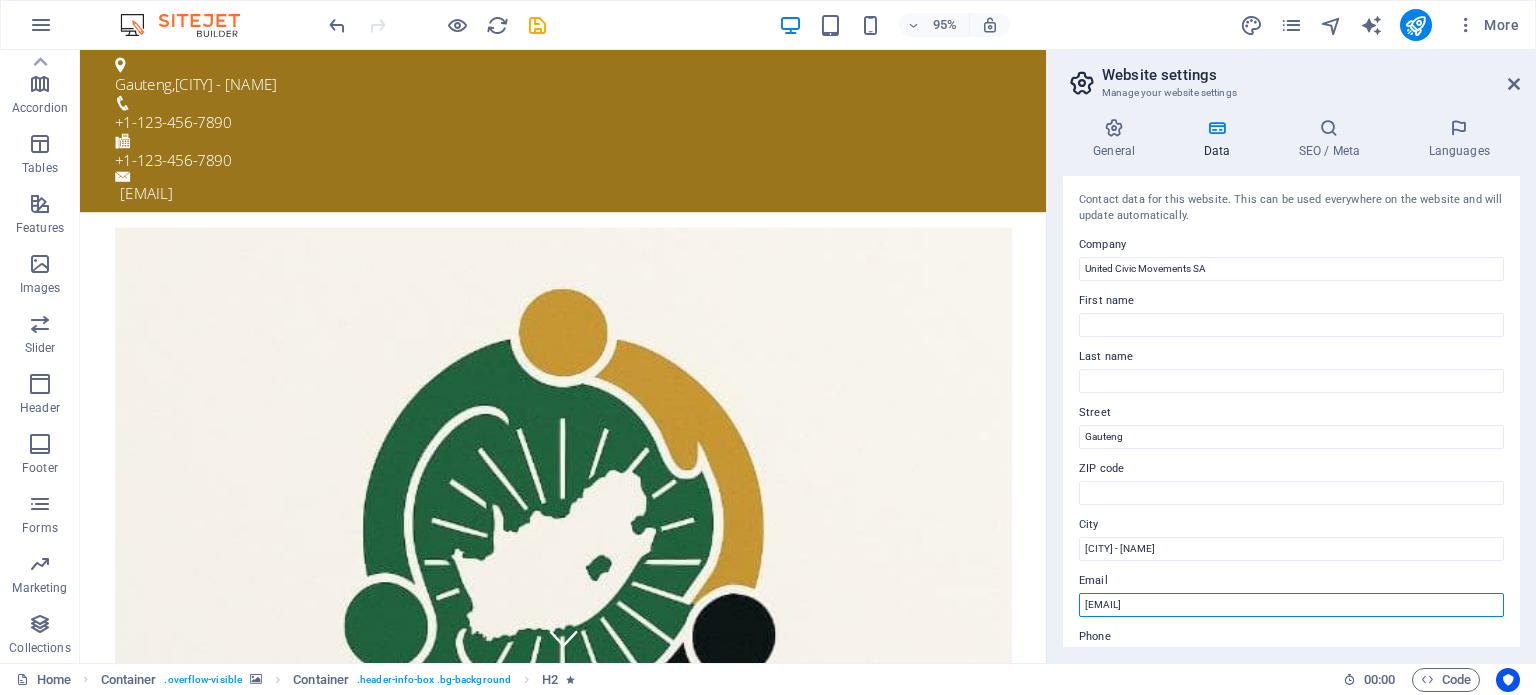 click on "[EMAIL]" at bounding box center [1291, 605] 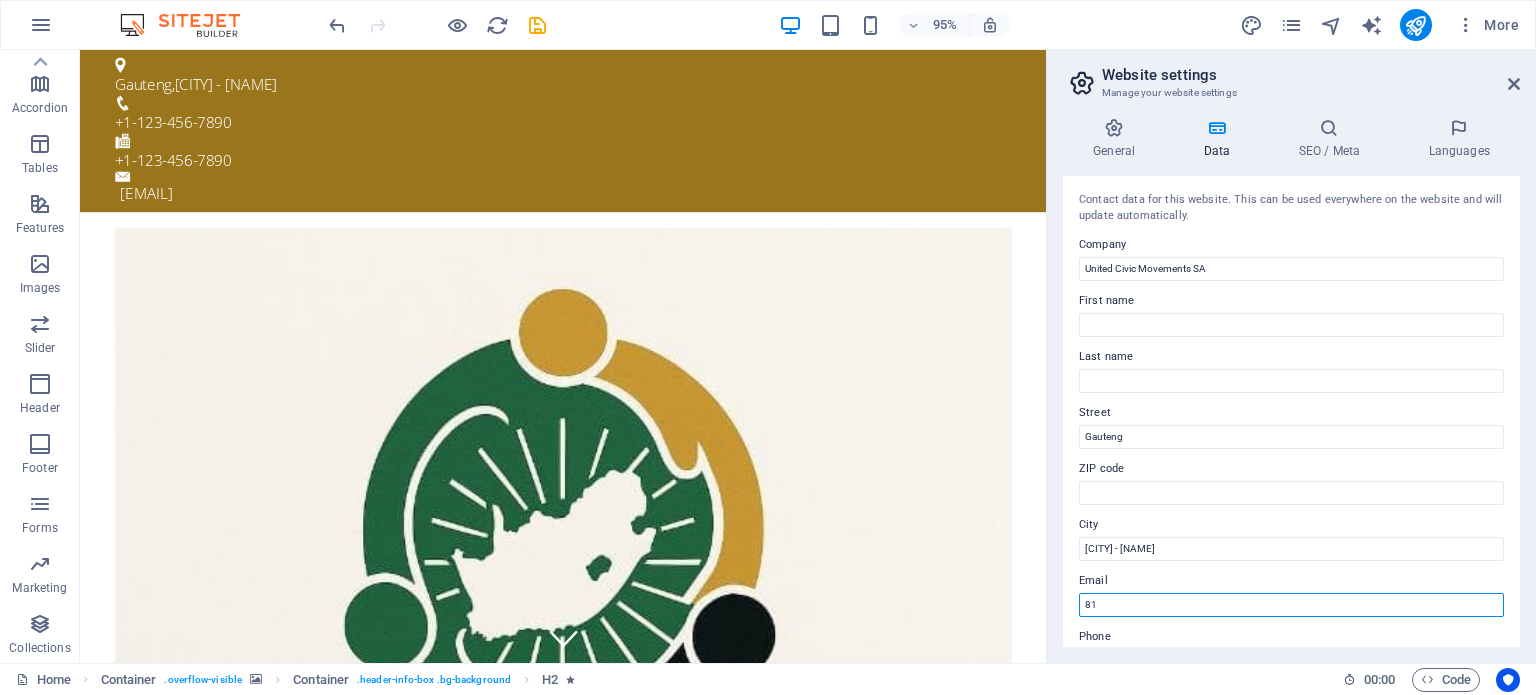 type on "8" 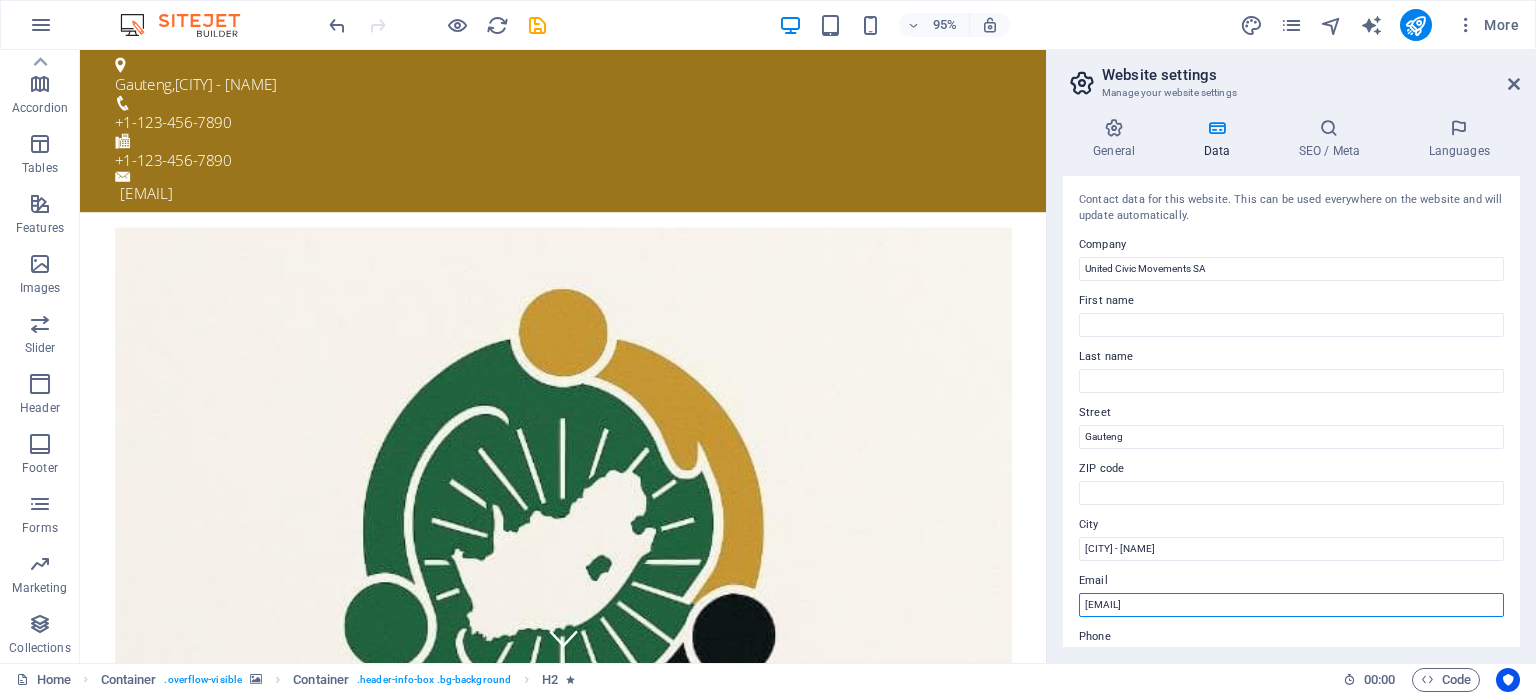 type on "[EMAIL]" 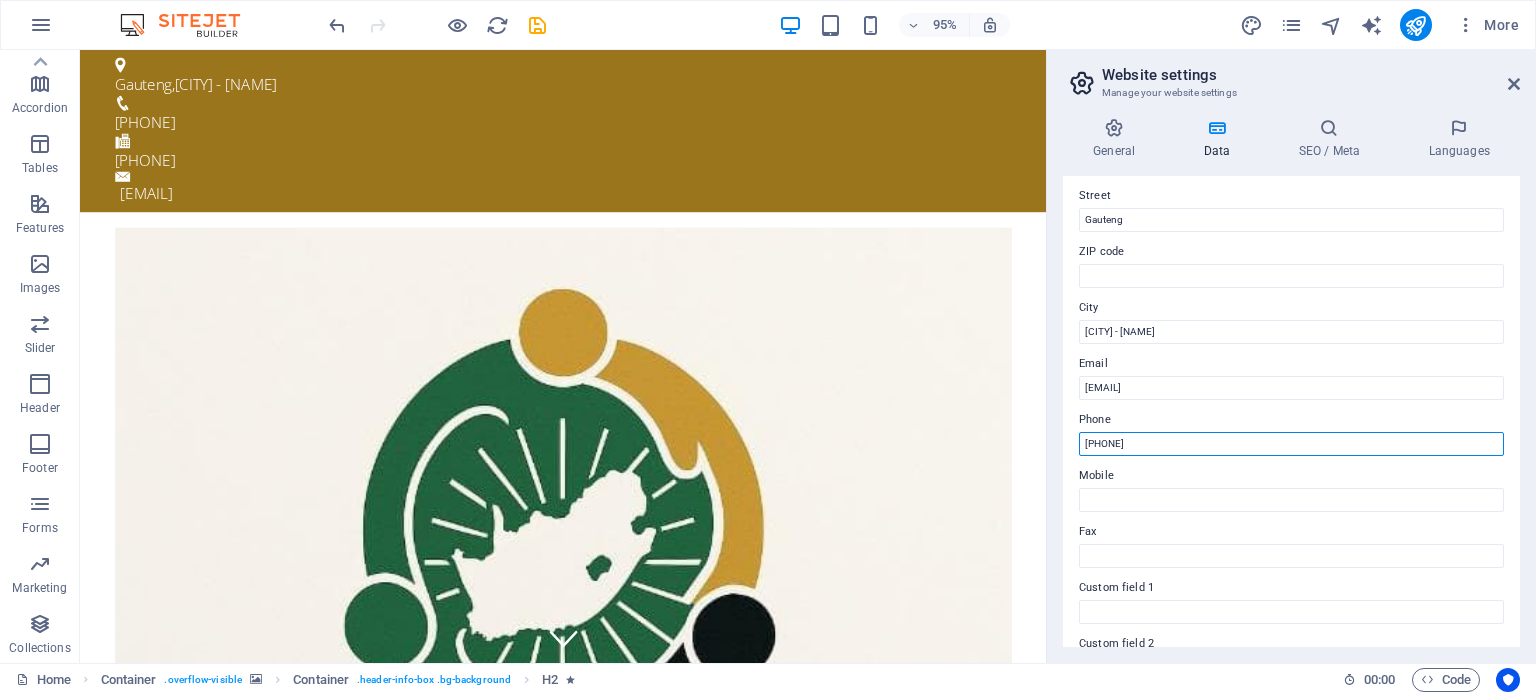 scroll, scrollTop: 488, scrollLeft: 0, axis: vertical 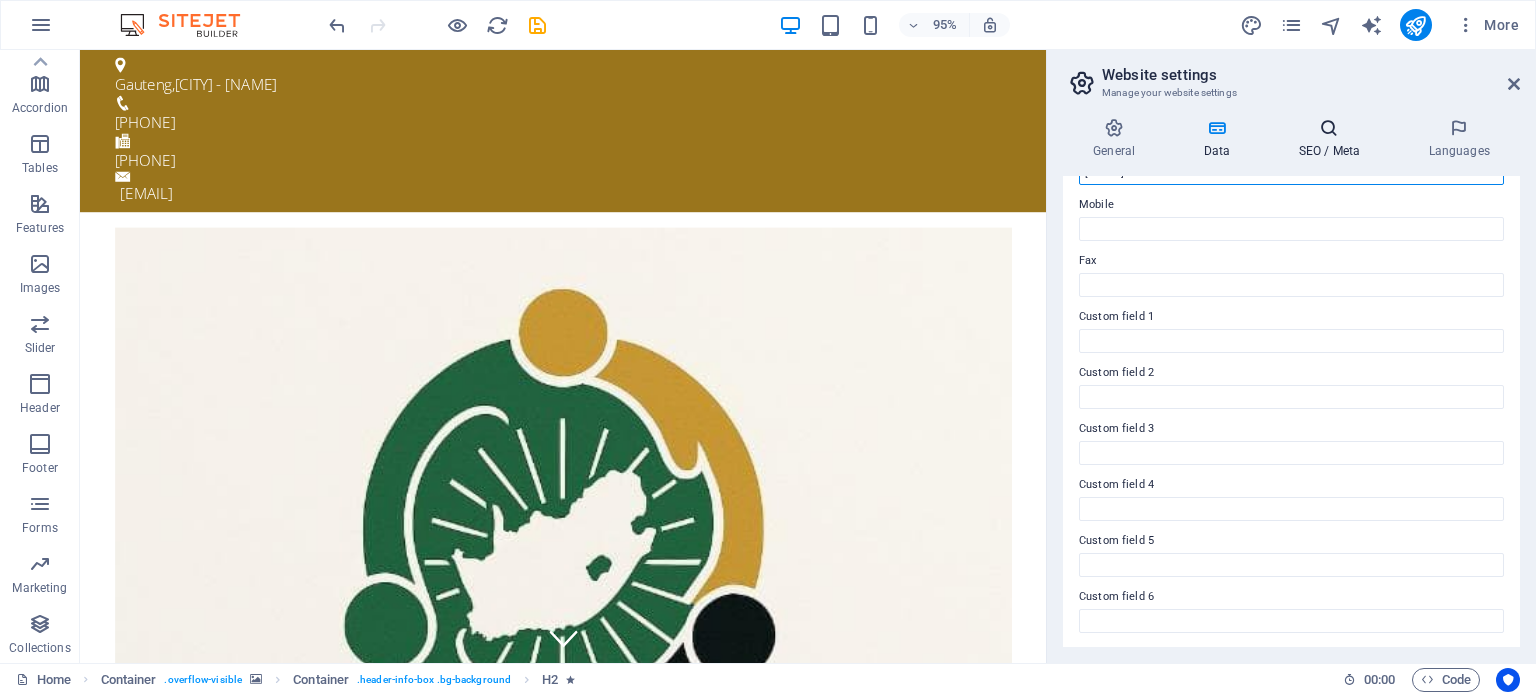type on "[PHONE]" 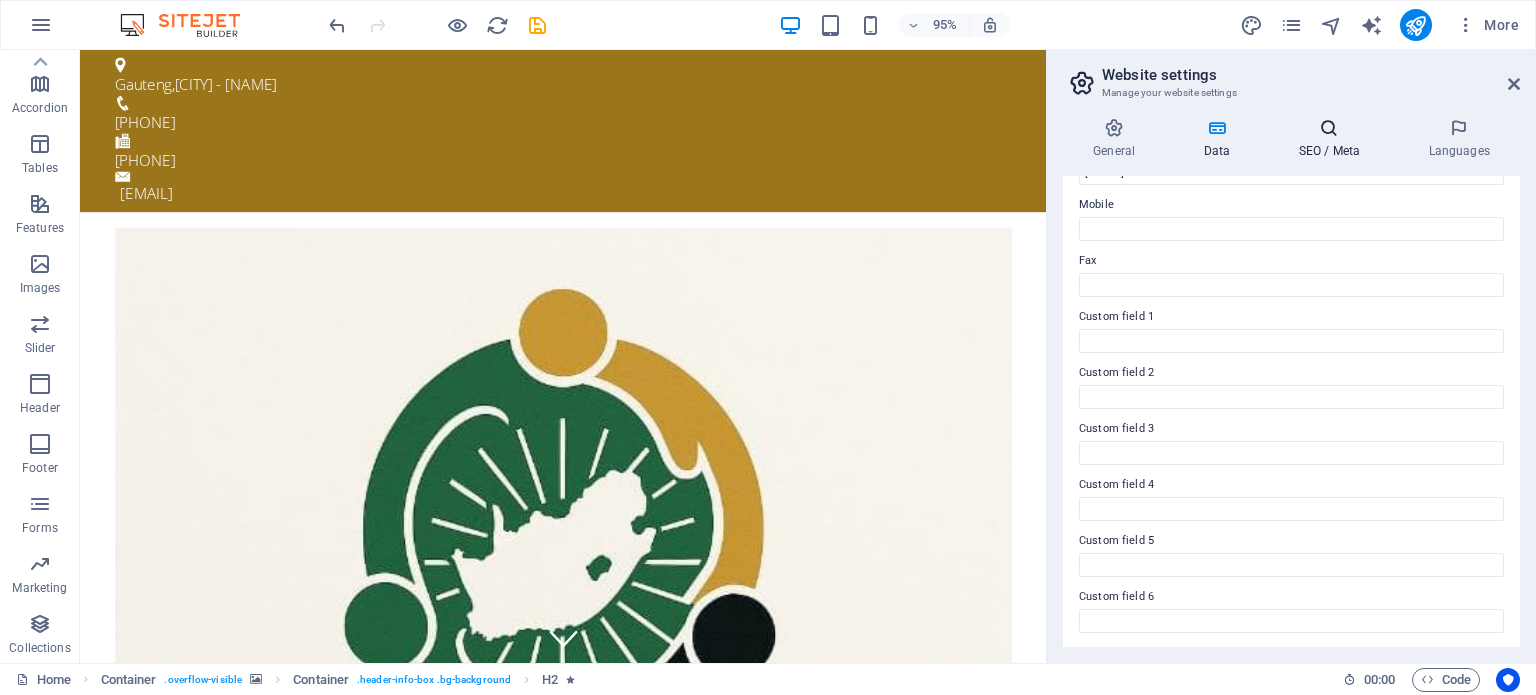 click on "SEO / Meta" at bounding box center (1333, 139) 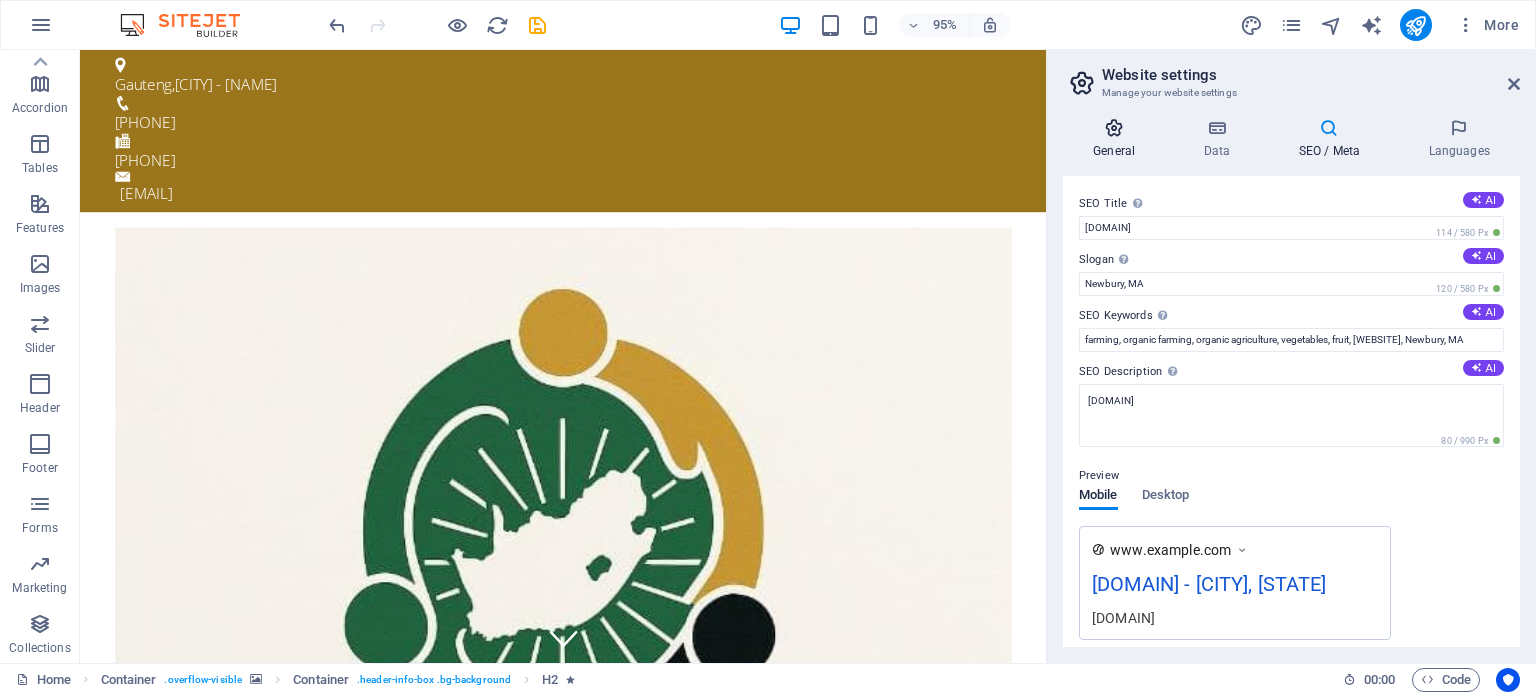 click at bounding box center [1114, 128] 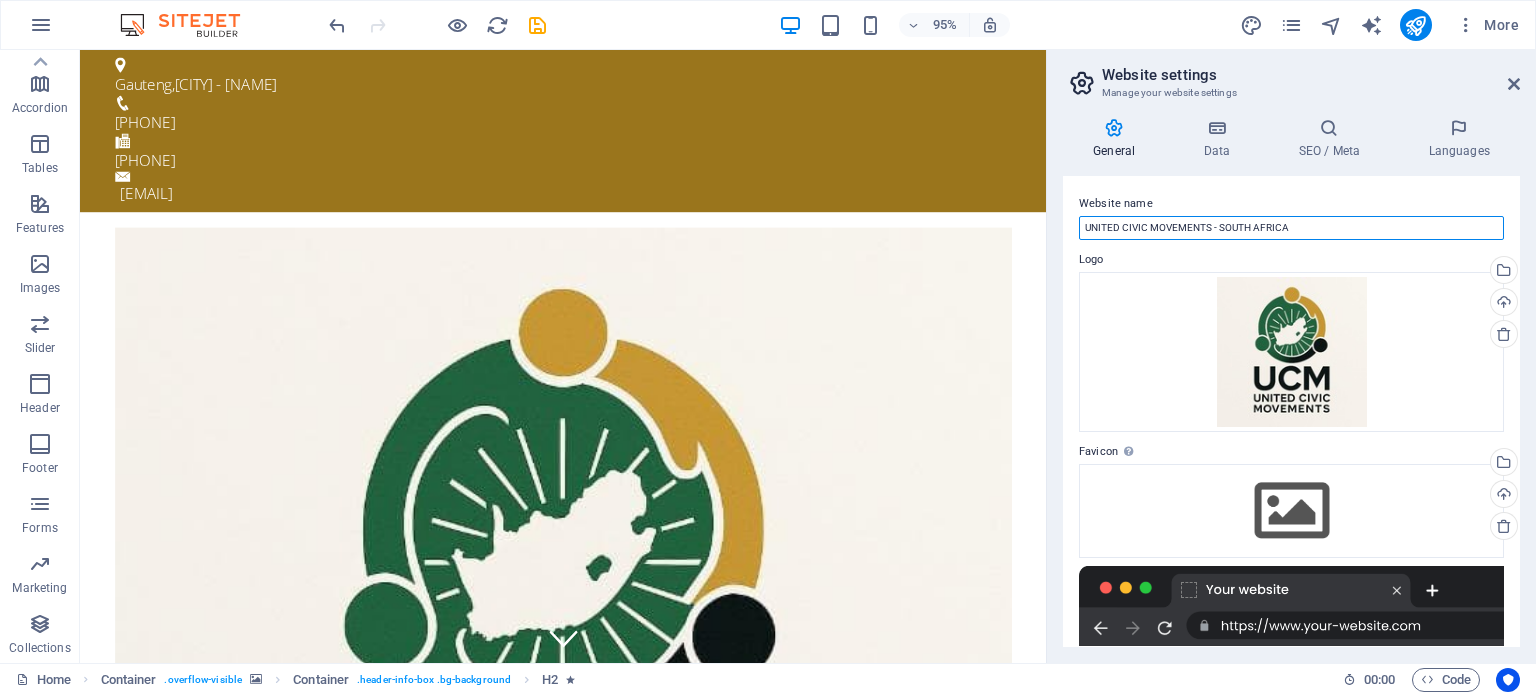click on "UNITED CIVIC MOVEMENTS - SOUTH AFRICA" at bounding box center (1291, 228) 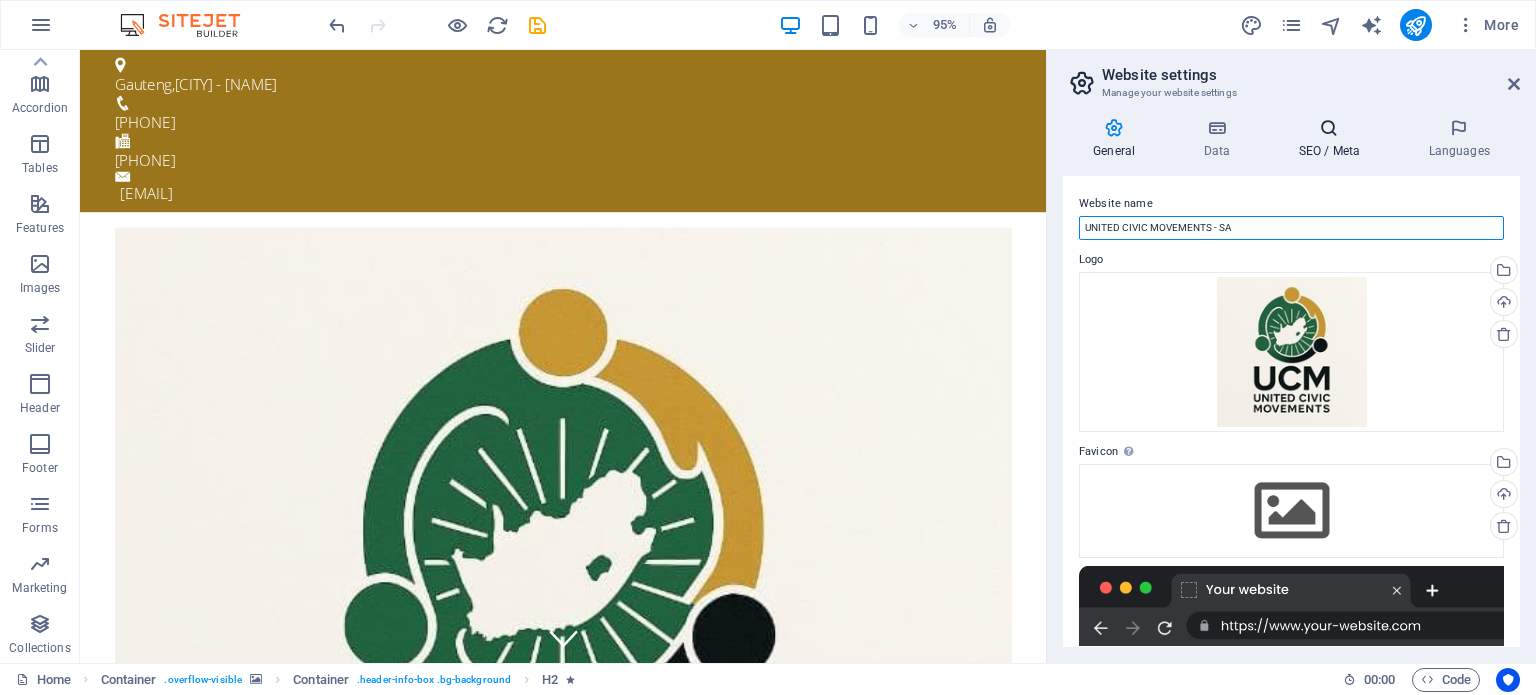 type on "UNITED CIVIC MOVEMENTS - SA" 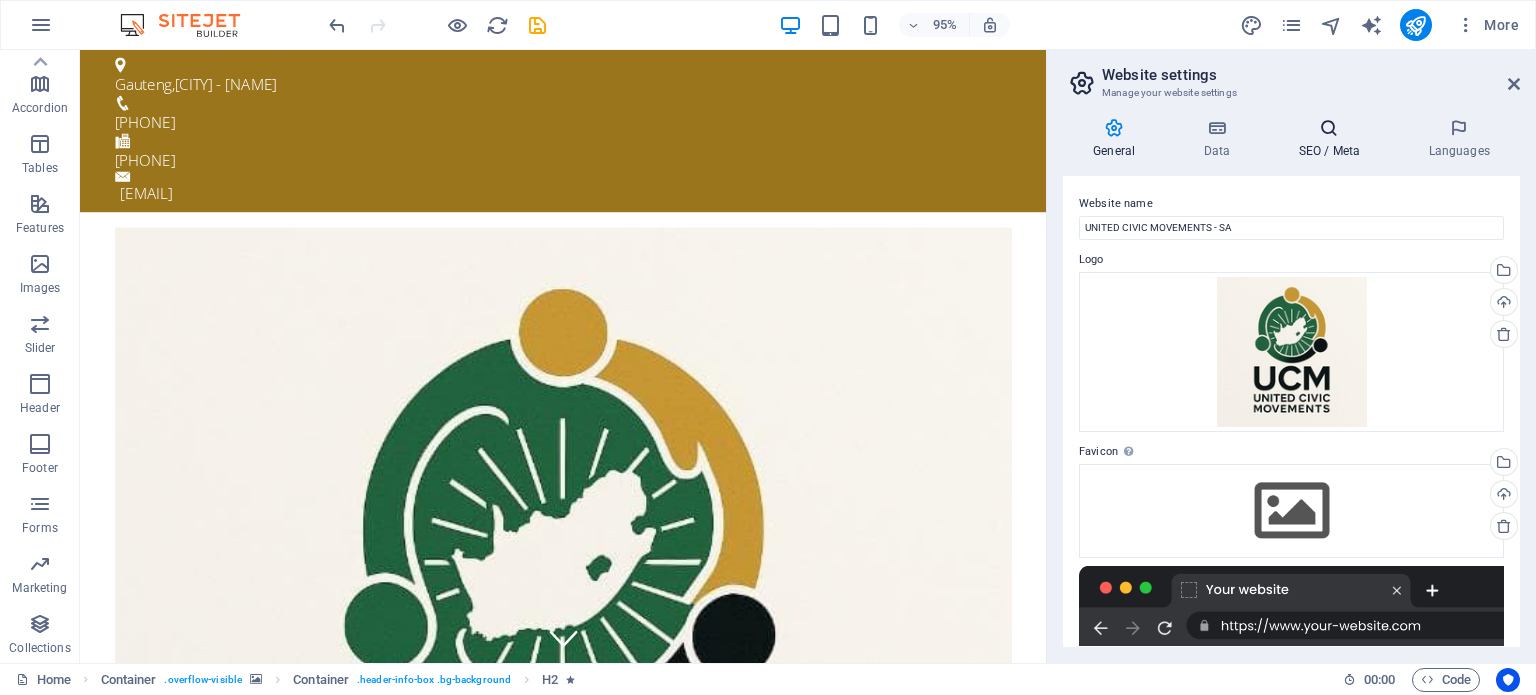 click on "SEO / Meta" at bounding box center (1333, 139) 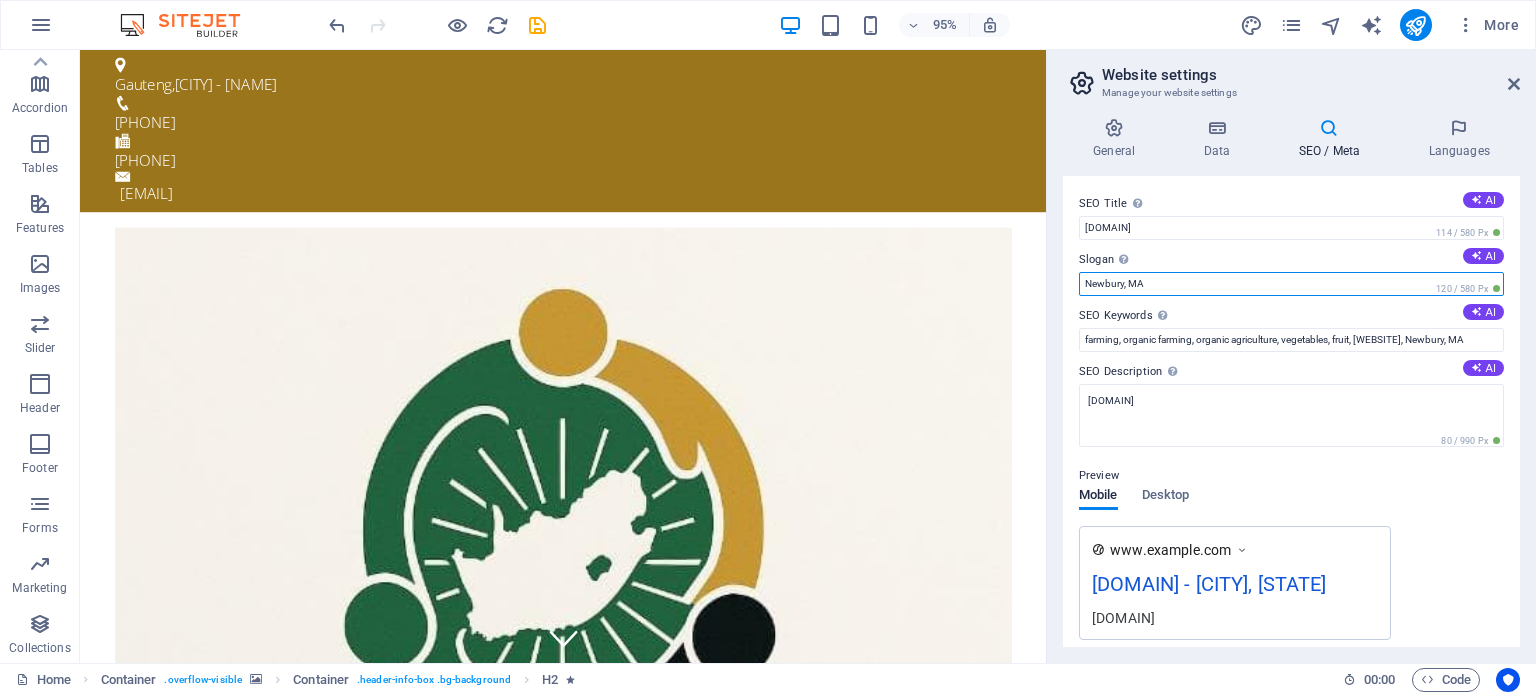 click on "Newbury, MA" at bounding box center [1291, 284] 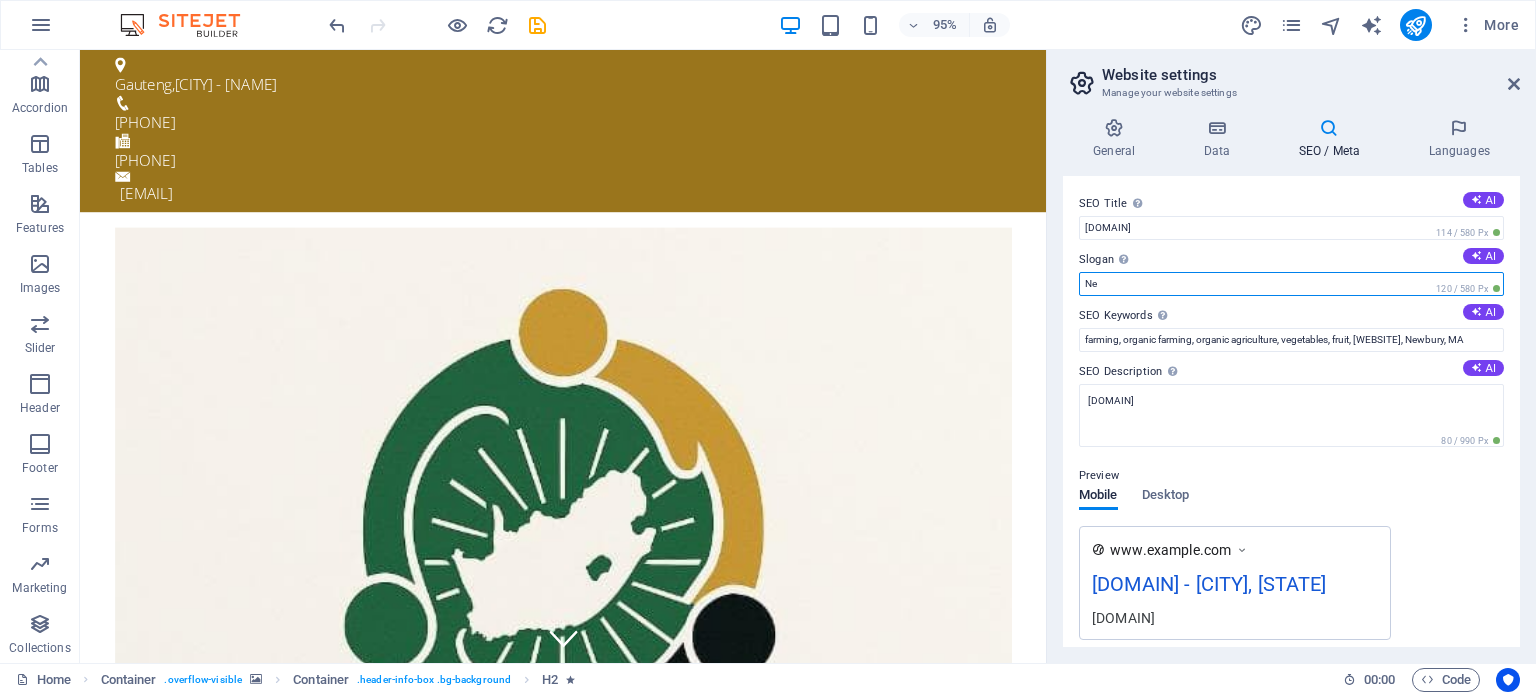 type on "N" 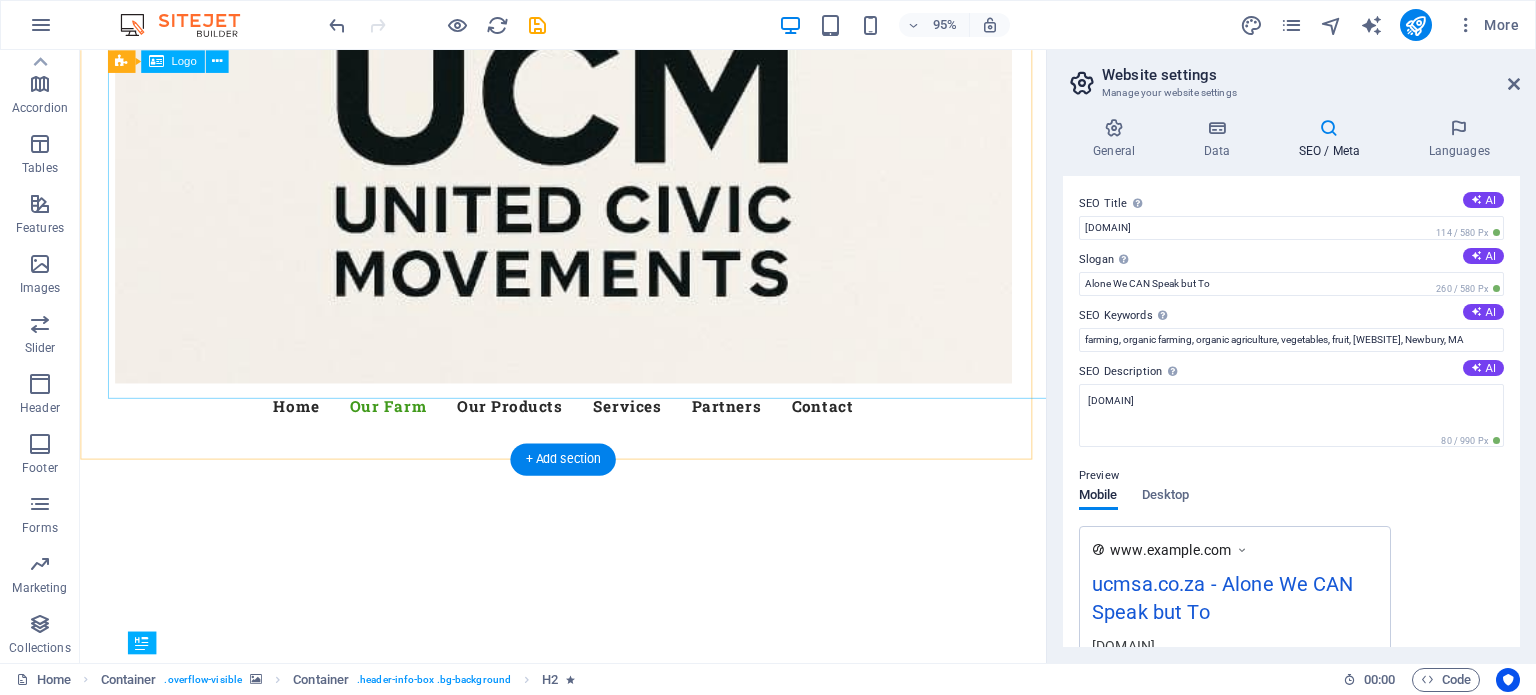 scroll, scrollTop: 900, scrollLeft: 0, axis: vertical 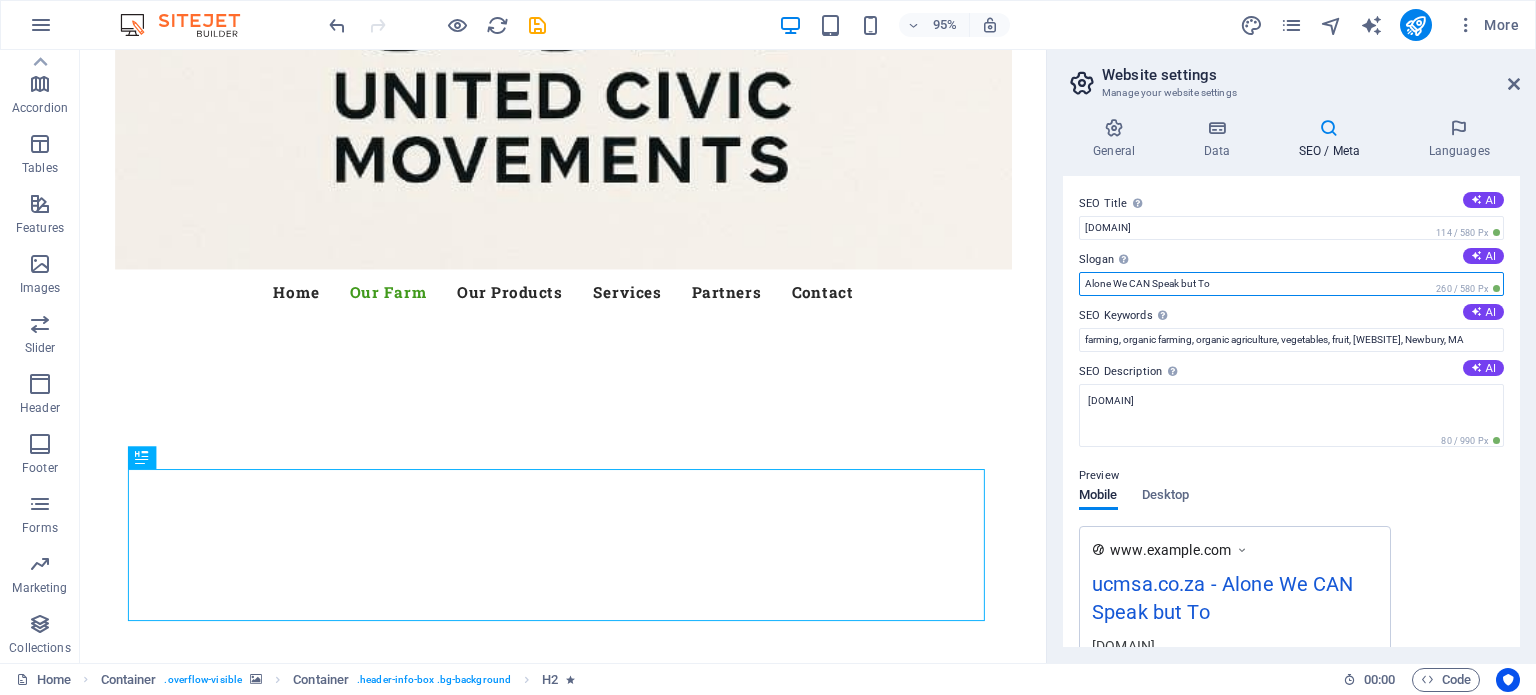 click on "Alone We CAN Speak but To" at bounding box center (1291, 284) 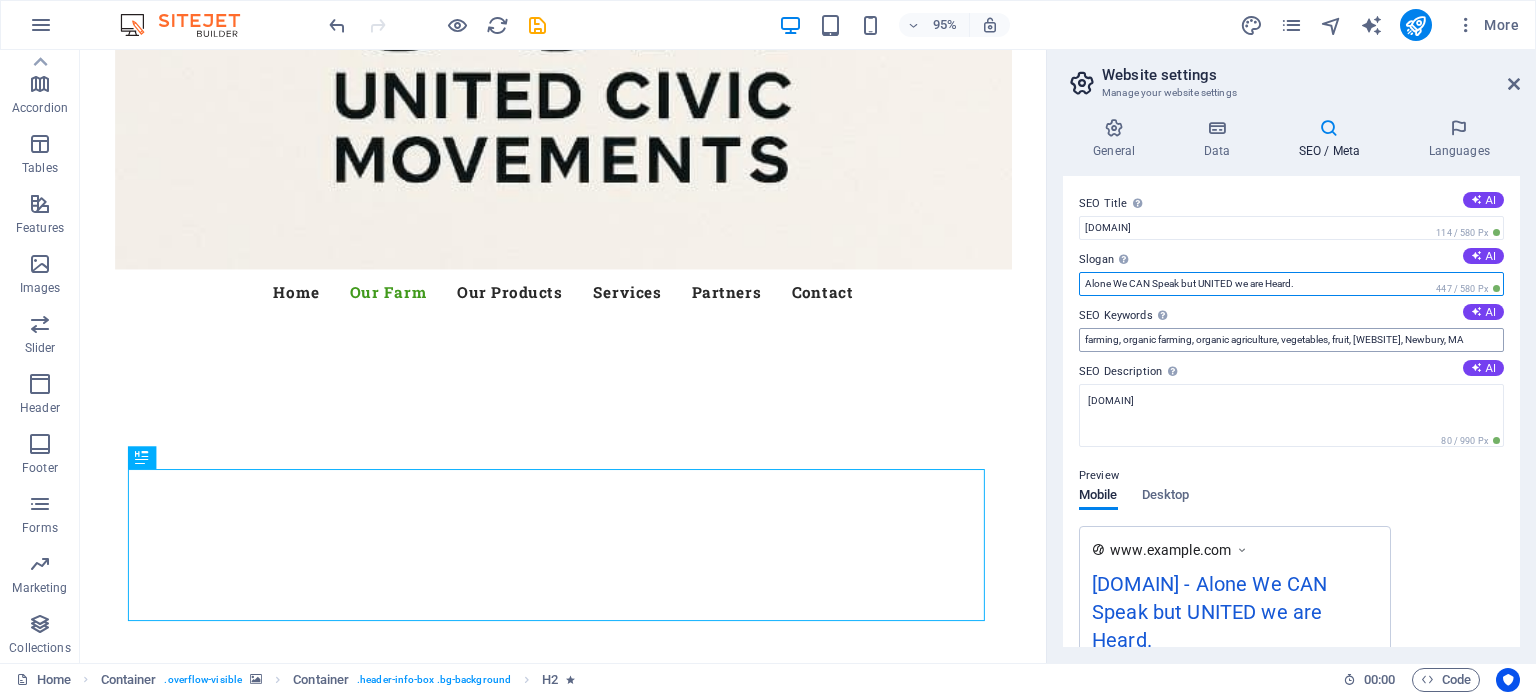 type on "Alone We CAN Speak but UNITED we are Heard." 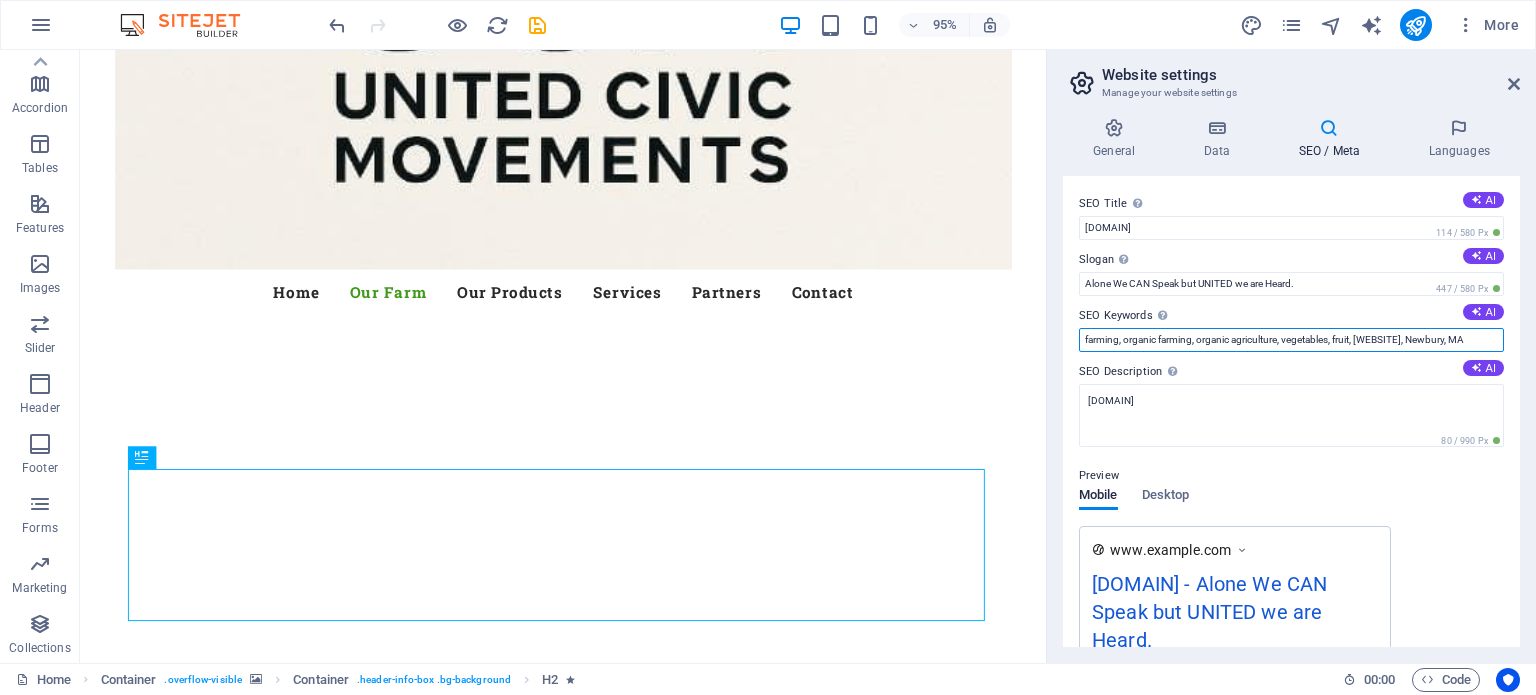 click on "farming, organic farming, organic agriculture, vegetables, fruit, [WEBSITE], Newbury, MA" at bounding box center [1291, 340] 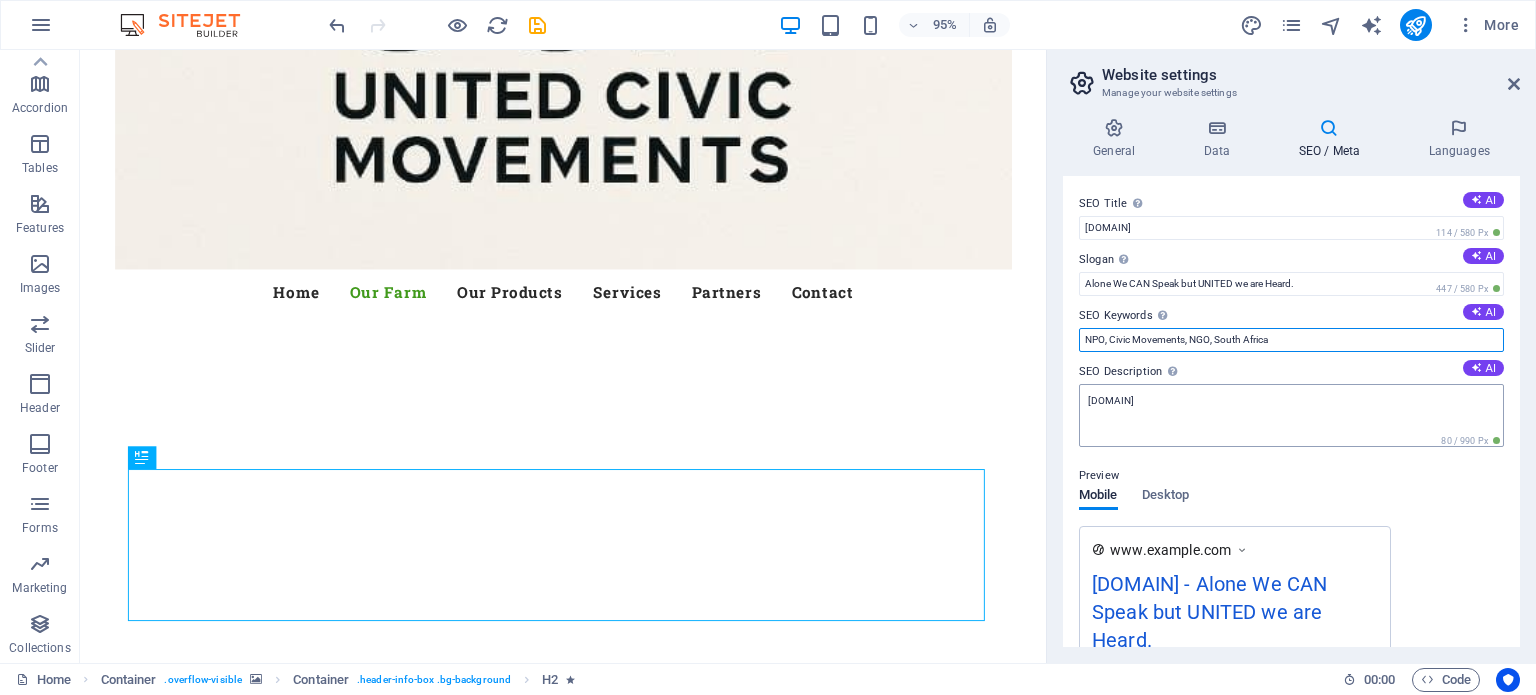 type on "NPO, Civic Movements, NGO, South Africa" 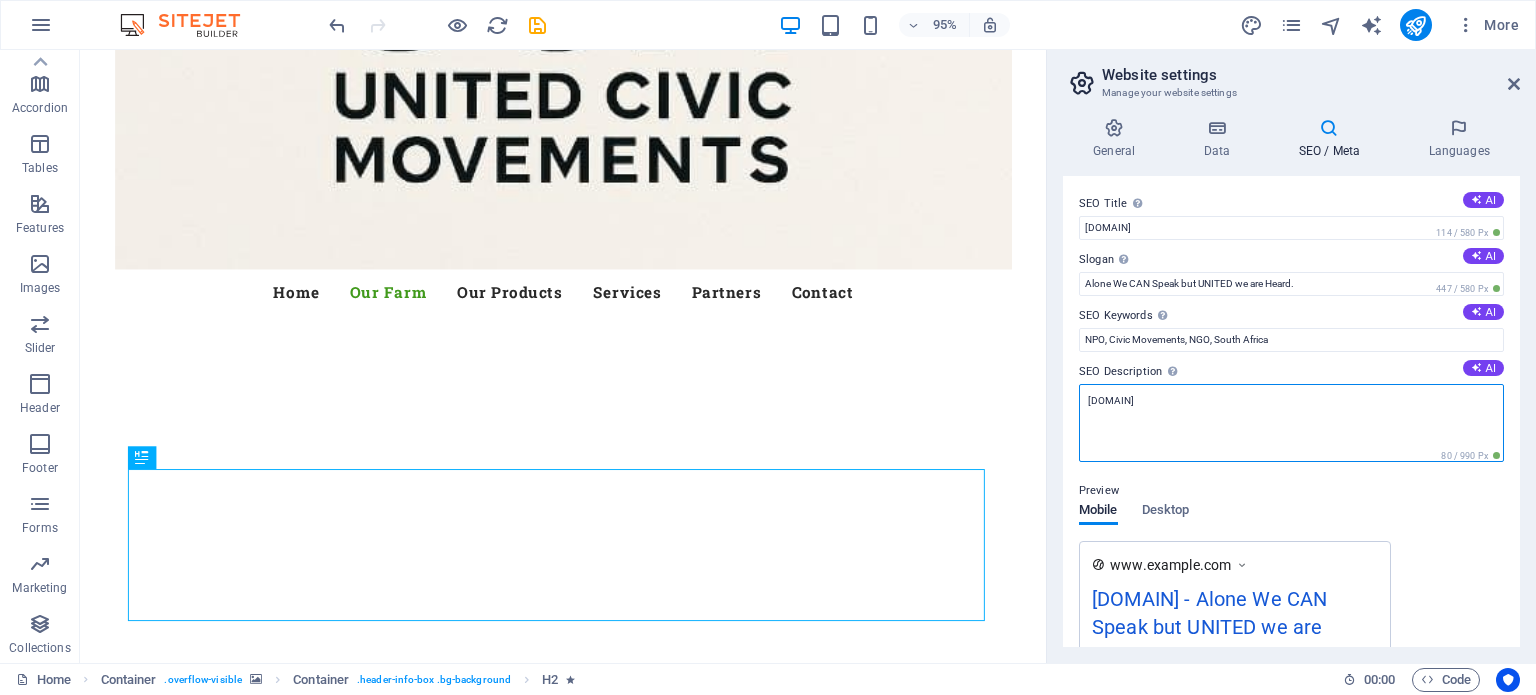 click on "[DOMAIN]" at bounding box center (1291, 423) 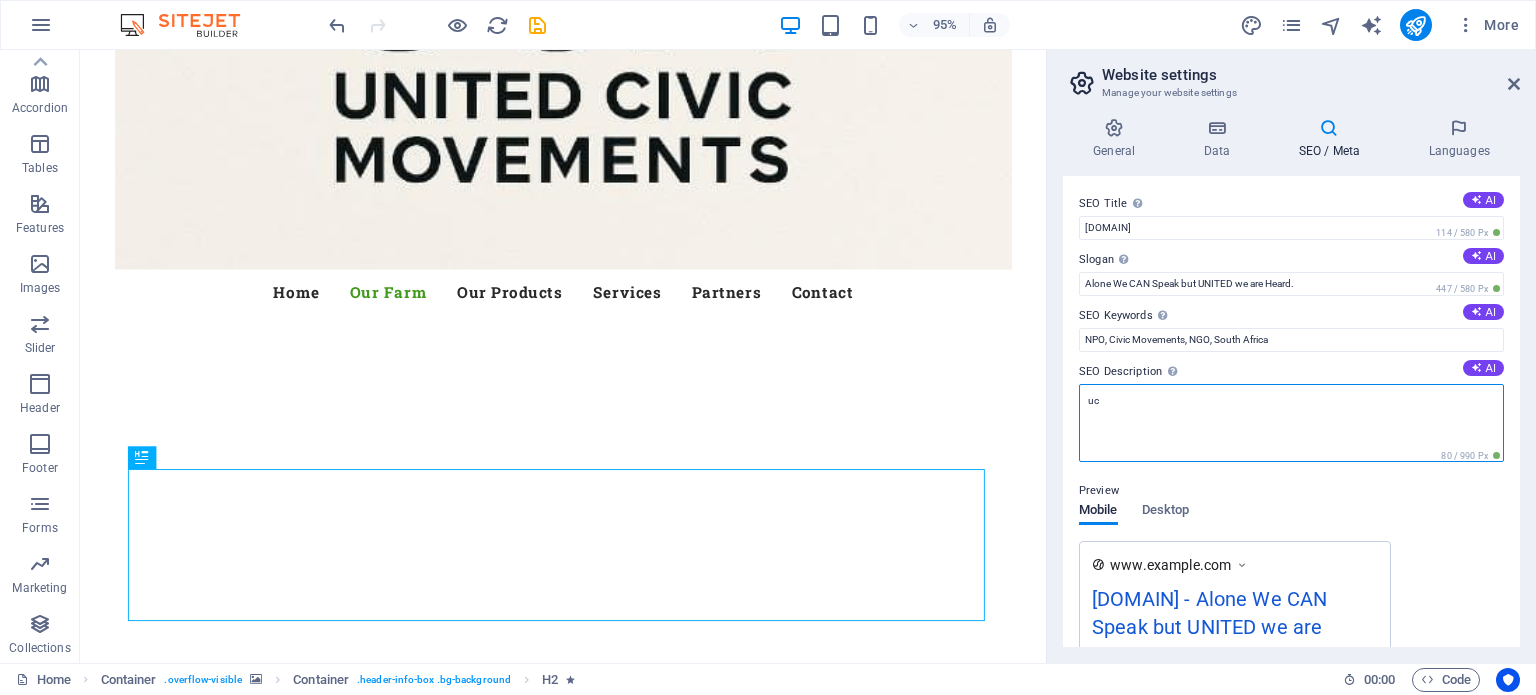 type on "u" 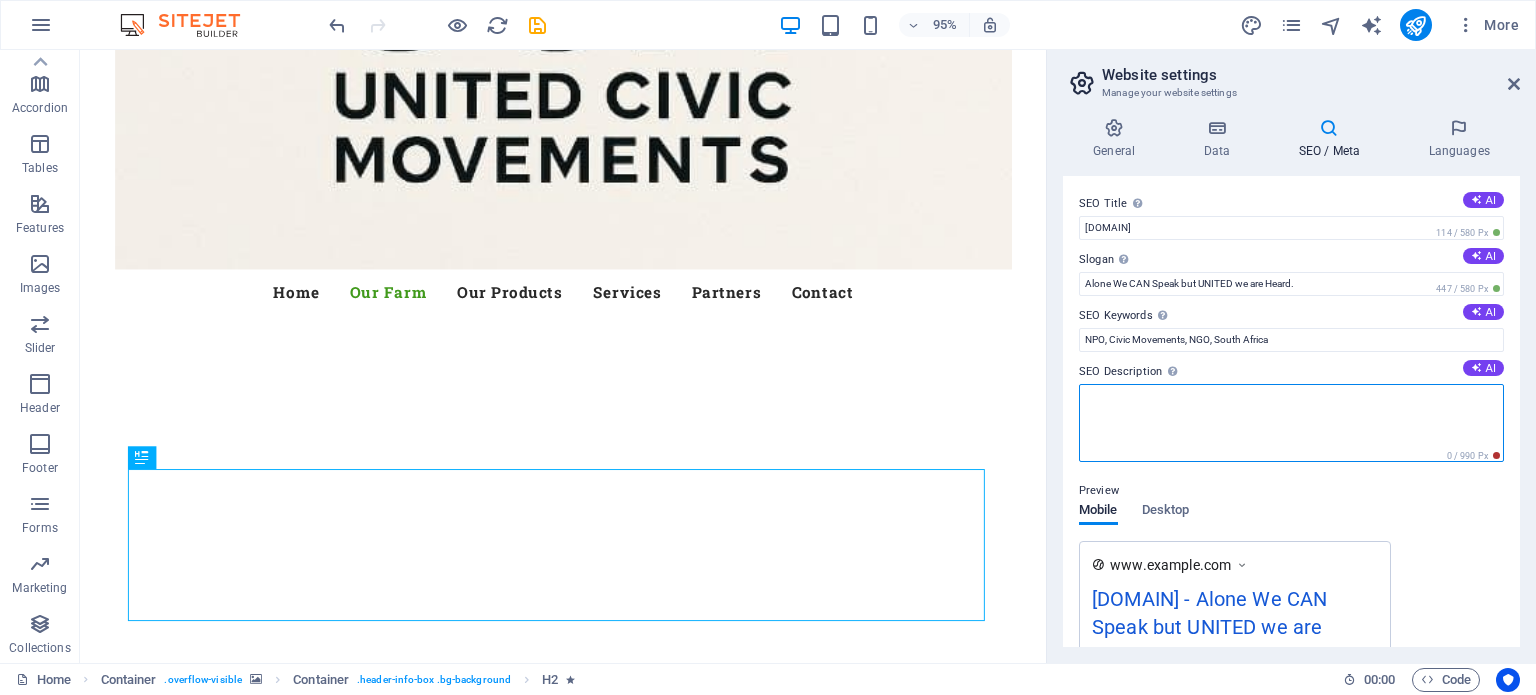 type on "I" 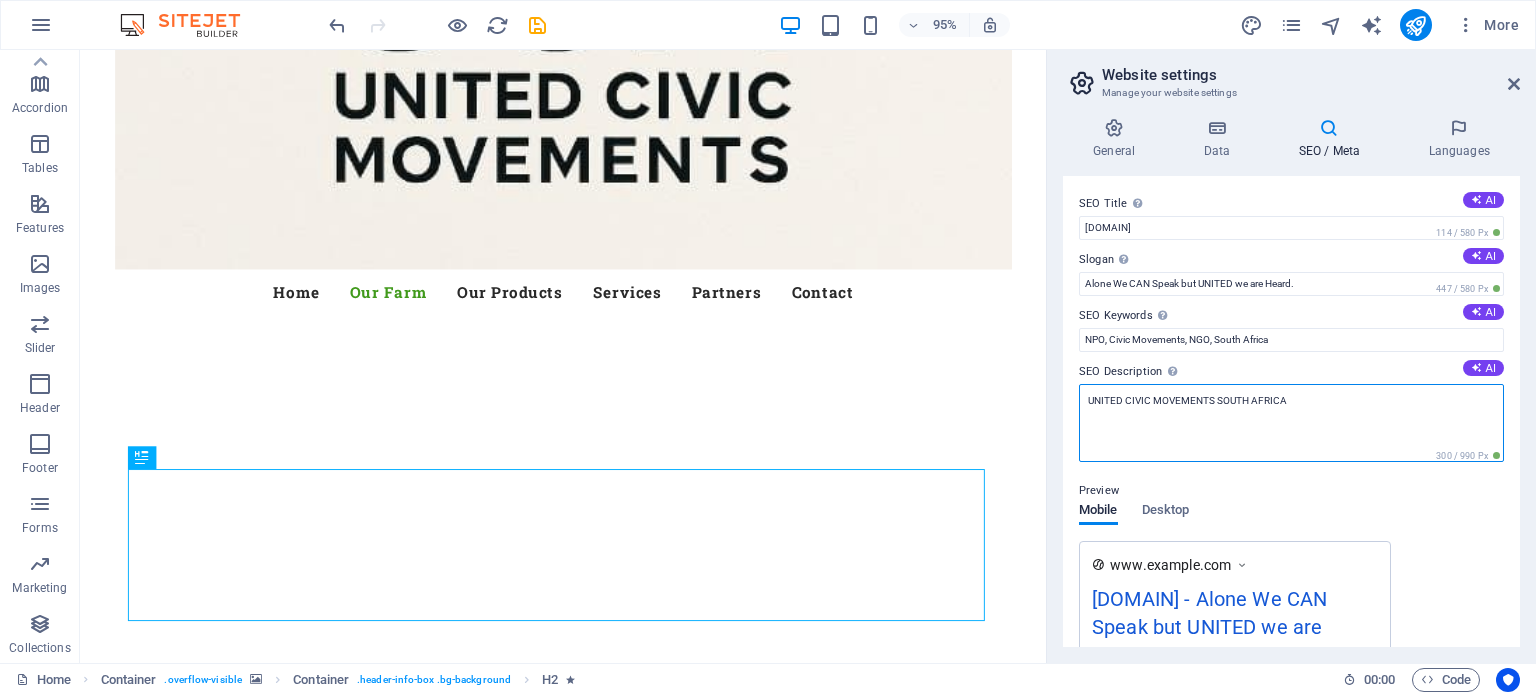 type on "UNITED CIVIC MOVEMENTS SOUTH AFRICA" 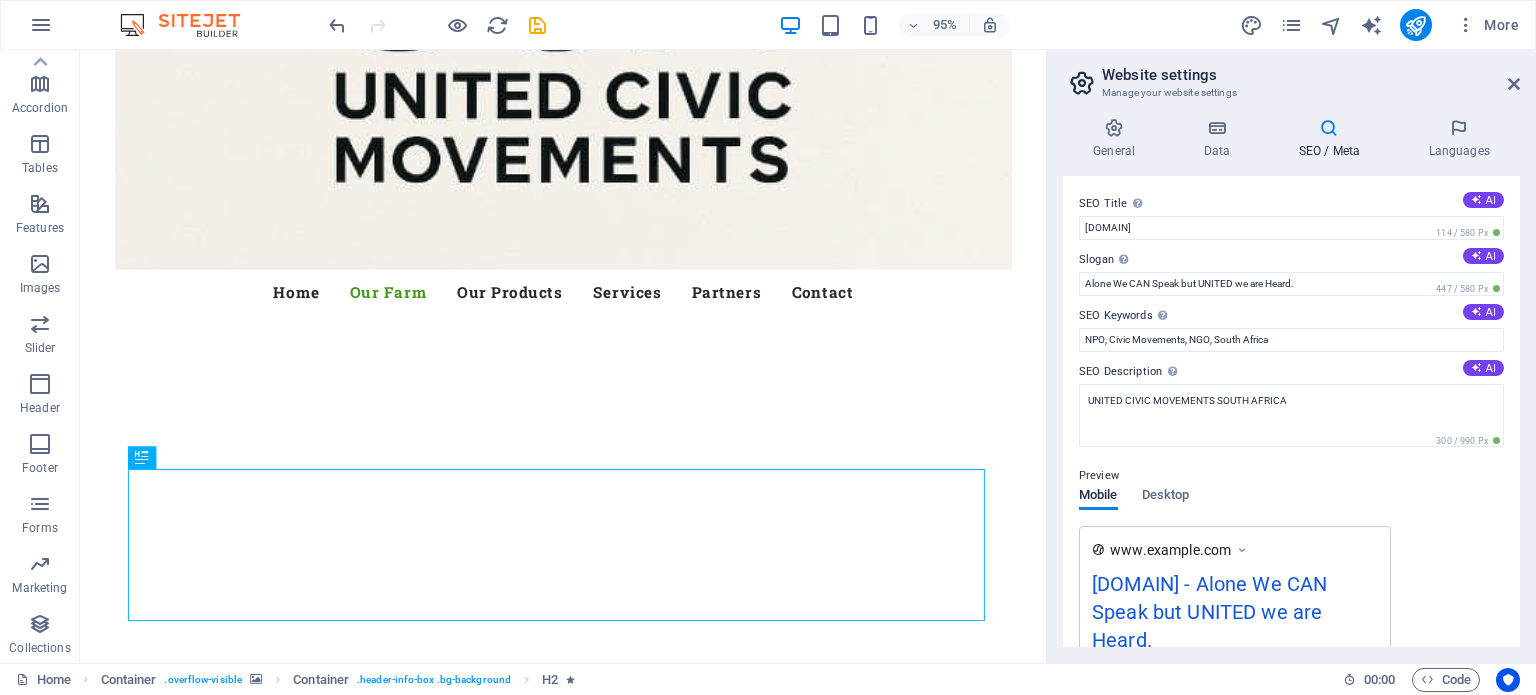 click on "SEO Title The title of your website - make it something that stands out in search engine results. AI" at bounding box center (1291, 204) 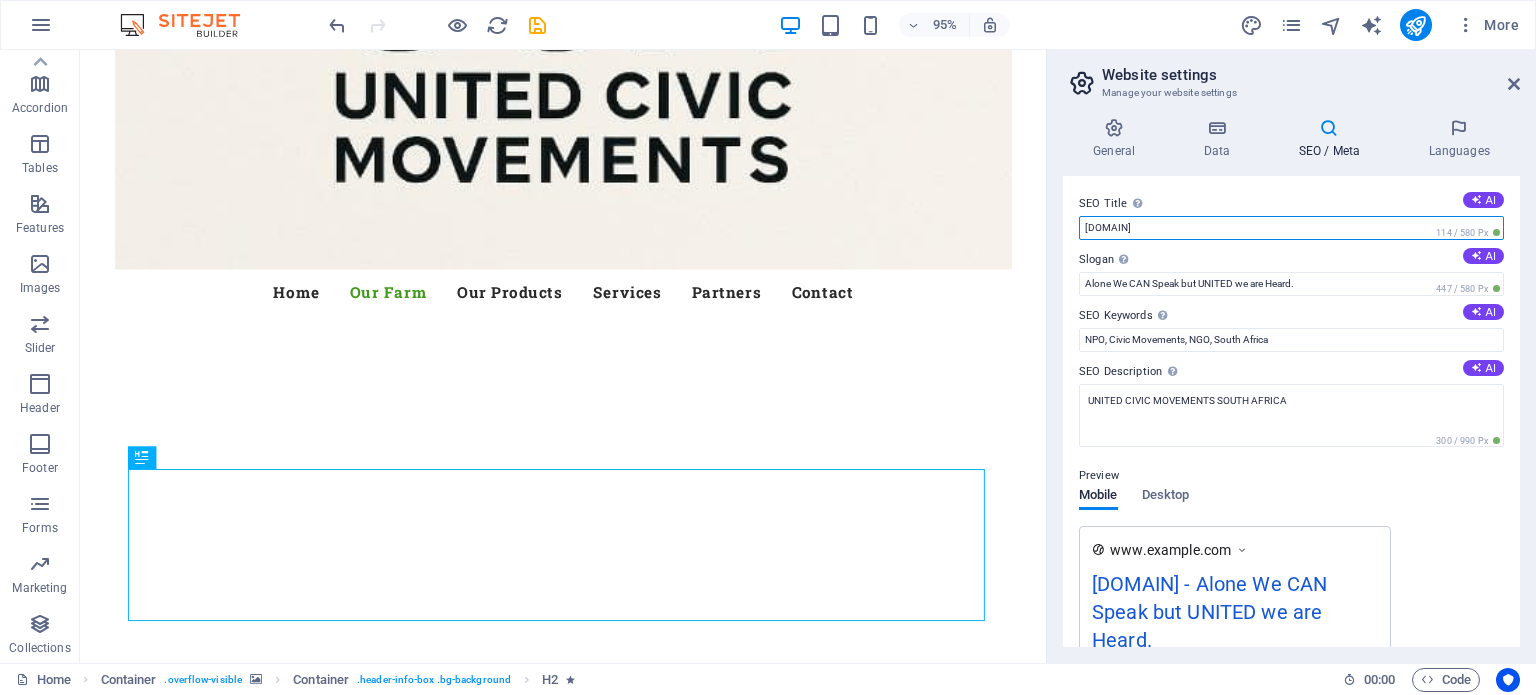 click on "[DOMAIN]" at bounding box center (1291, 228) 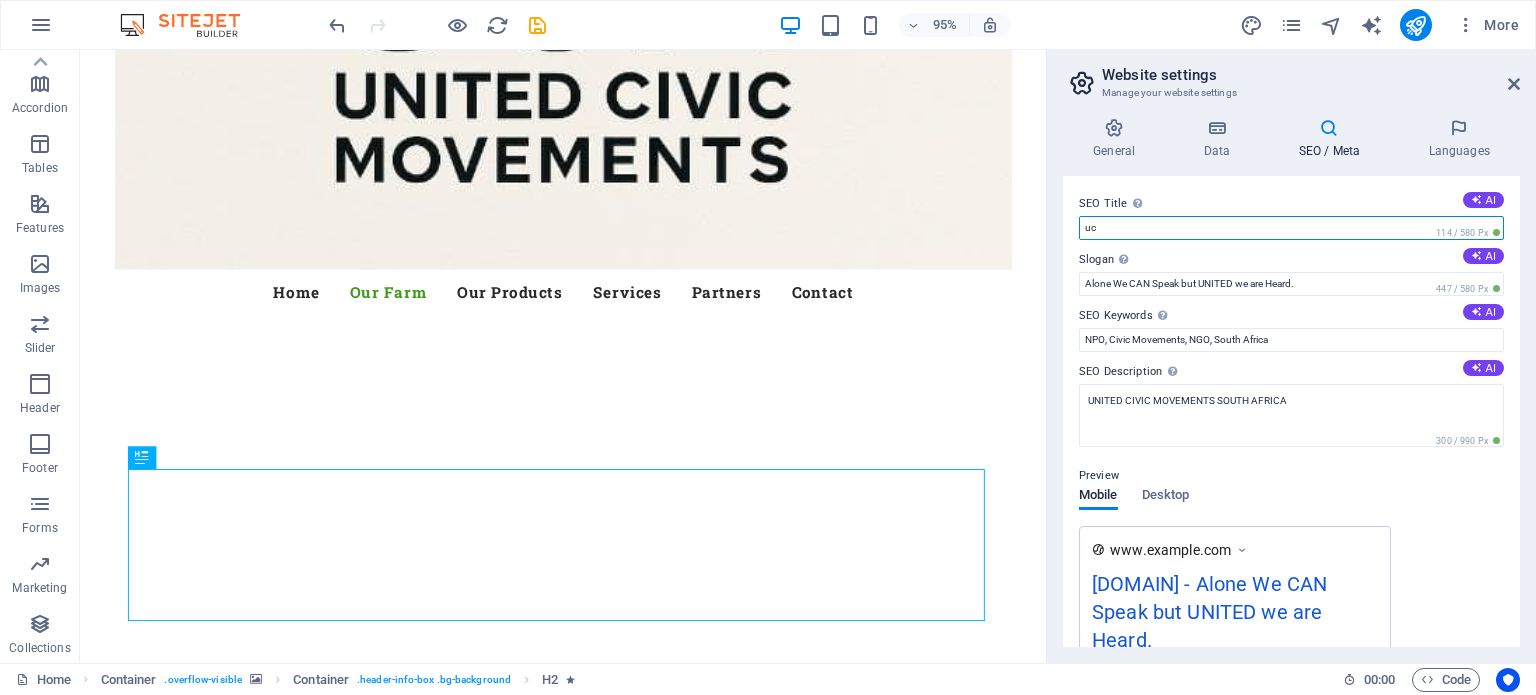 type on "u" 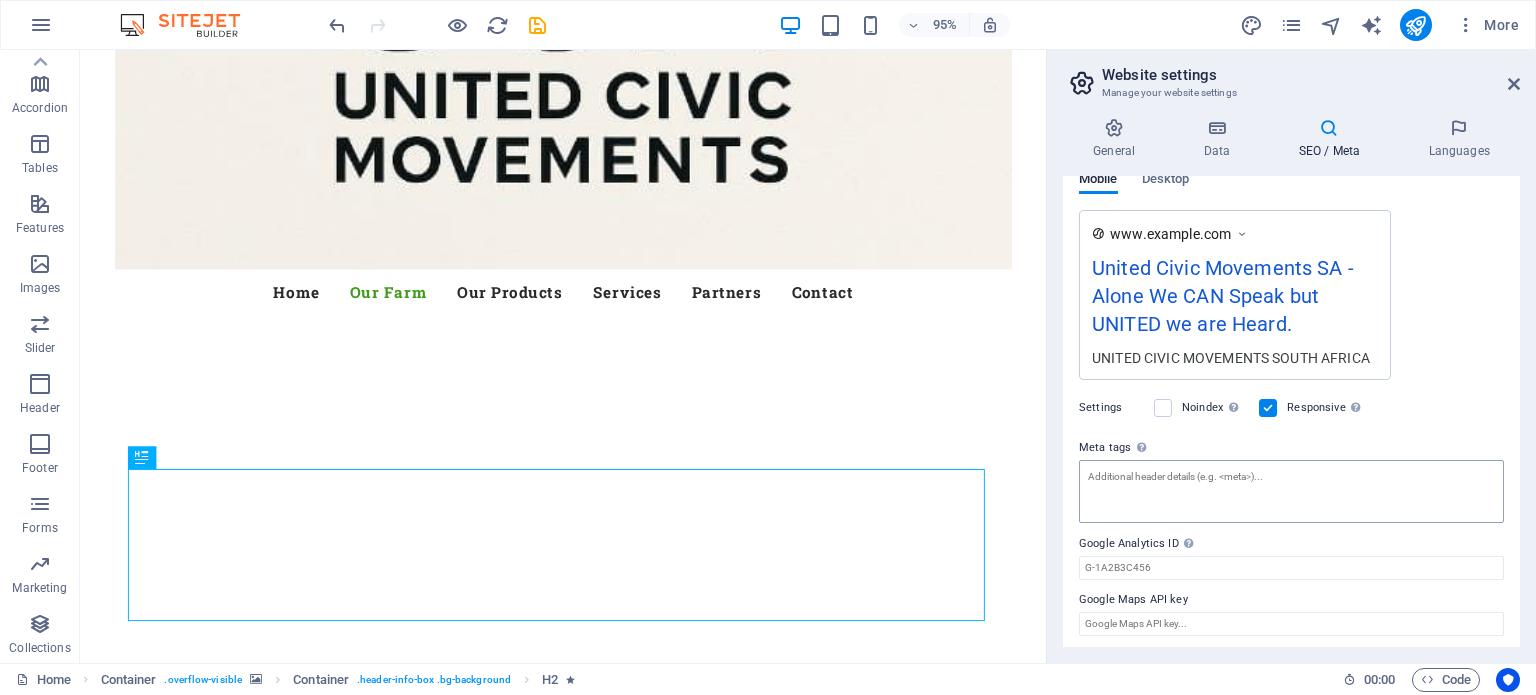 scroll, scrollTop: 319, scrollLeft: 0, axis: vertical 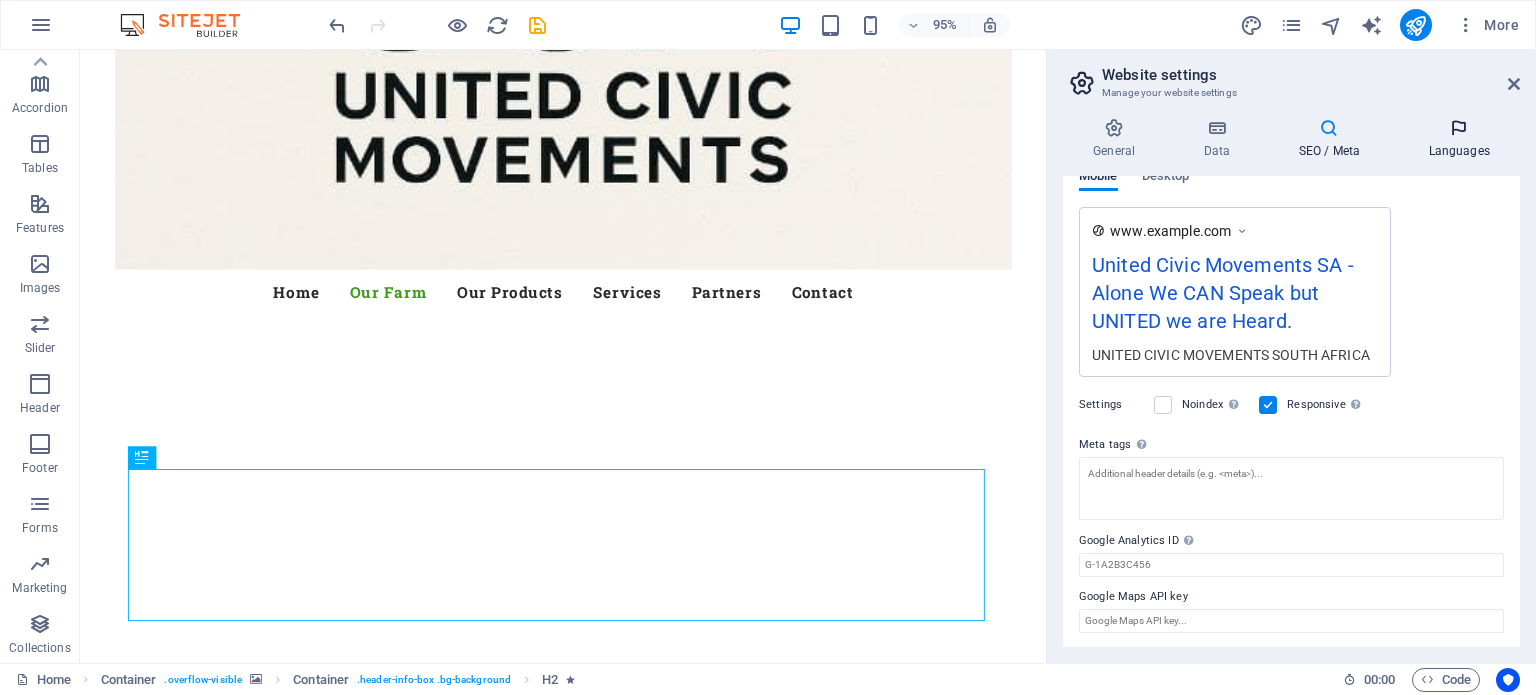 type on "United Civic Movements SA" 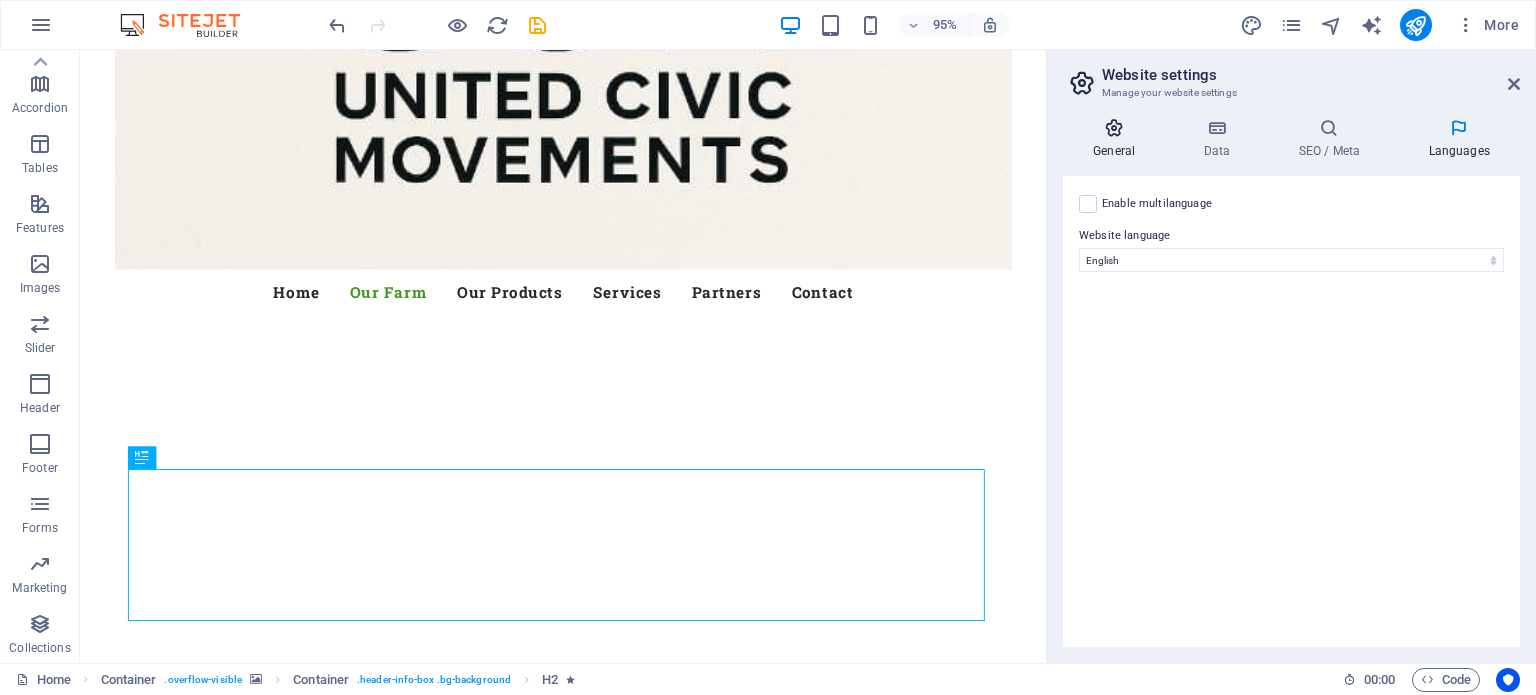click at bounding box center [1114, 128] 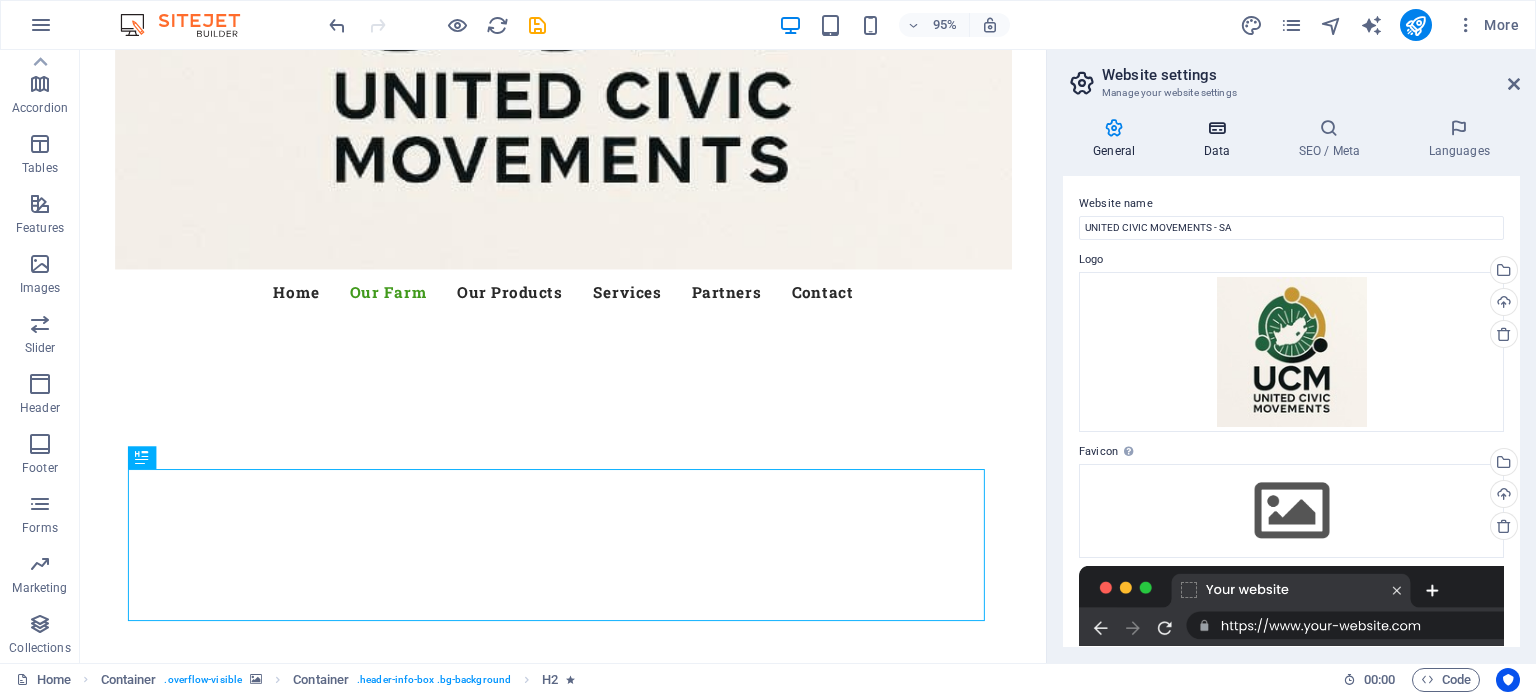 click at bounding box center [1216, 128] 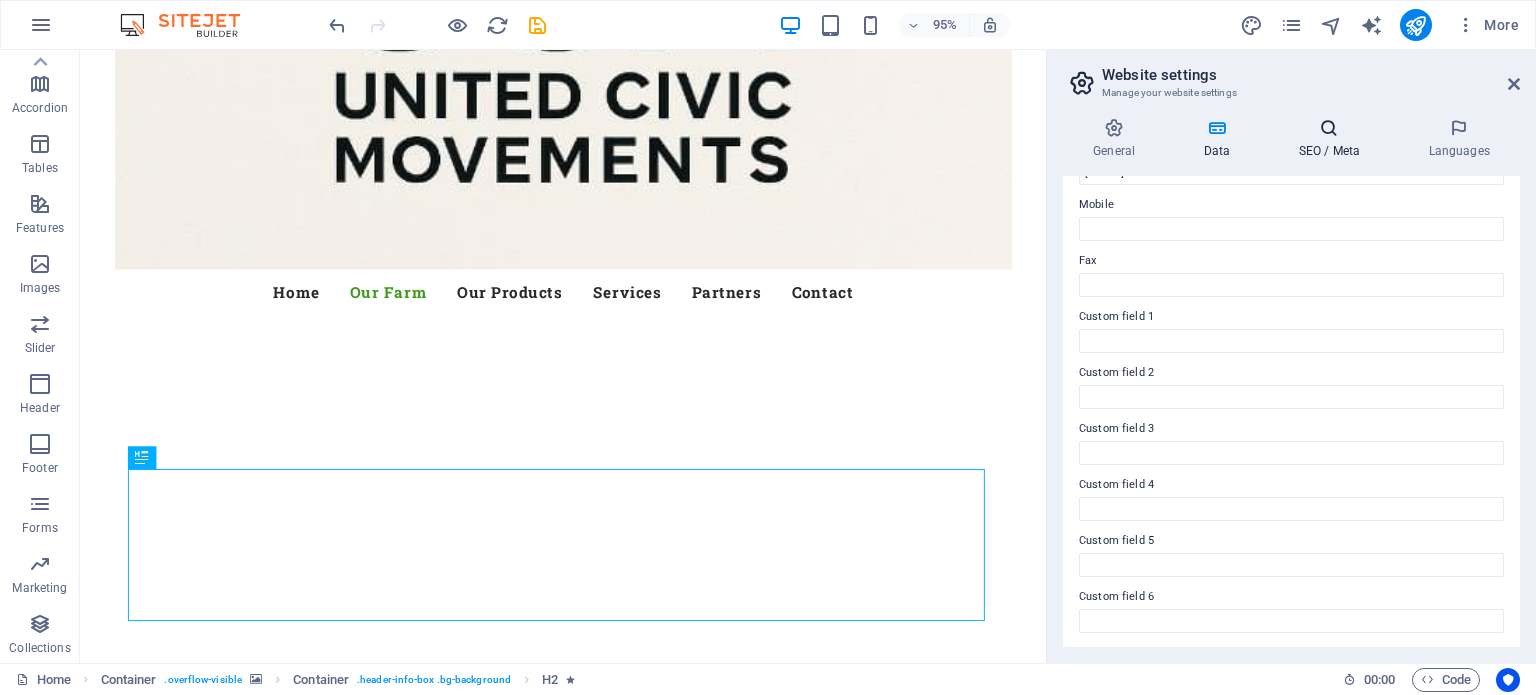 click on "SEO / Meta" at bounding box center [1333, 139] 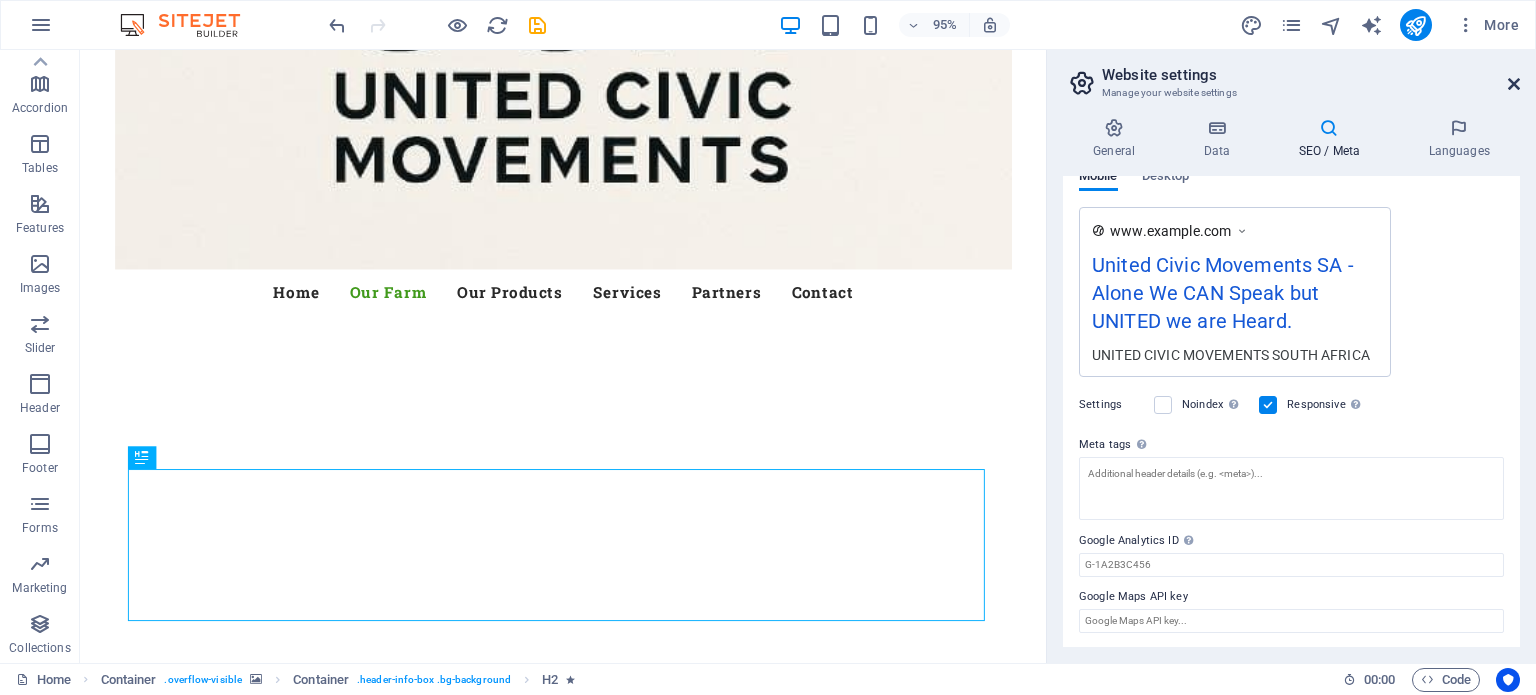 click at bounding box center (1514, 84) 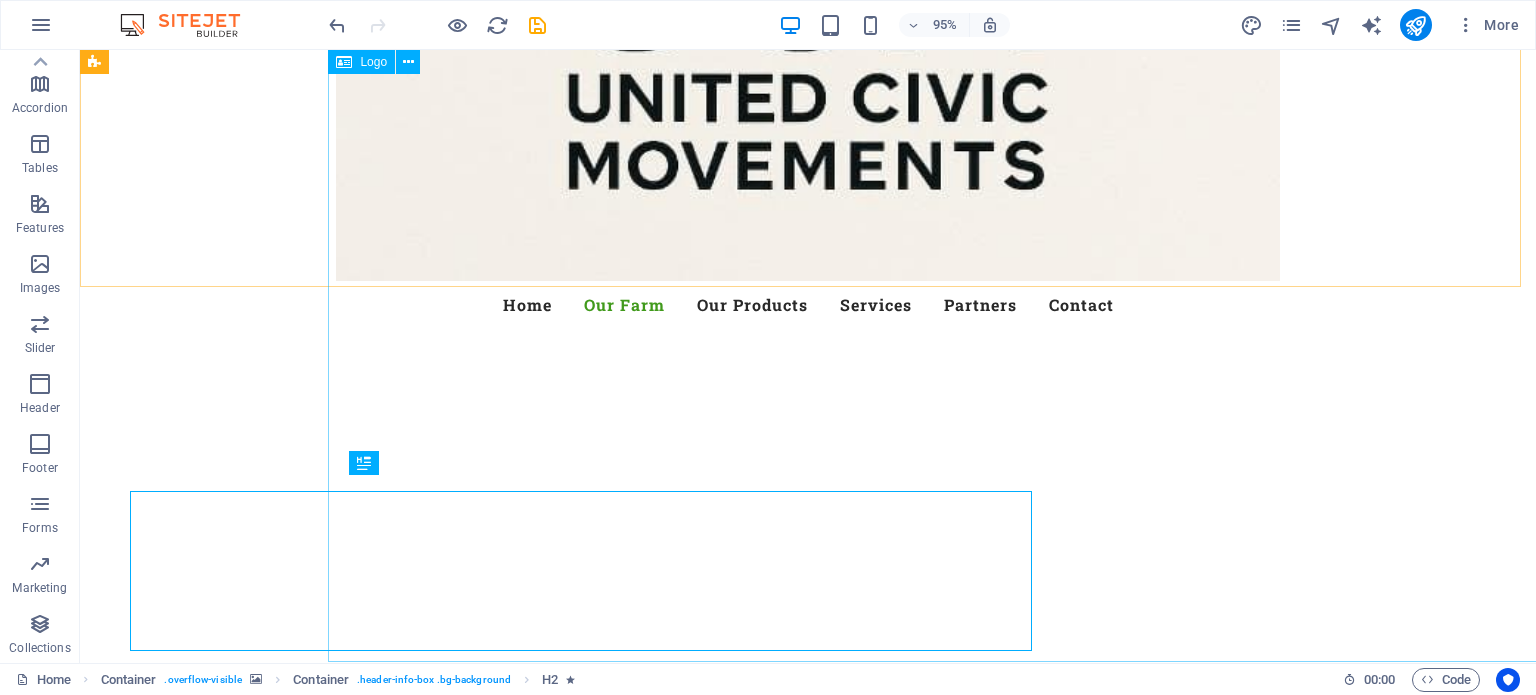 scroll, scrollTop: 1545, scrollLeft: 0, axis: vertical 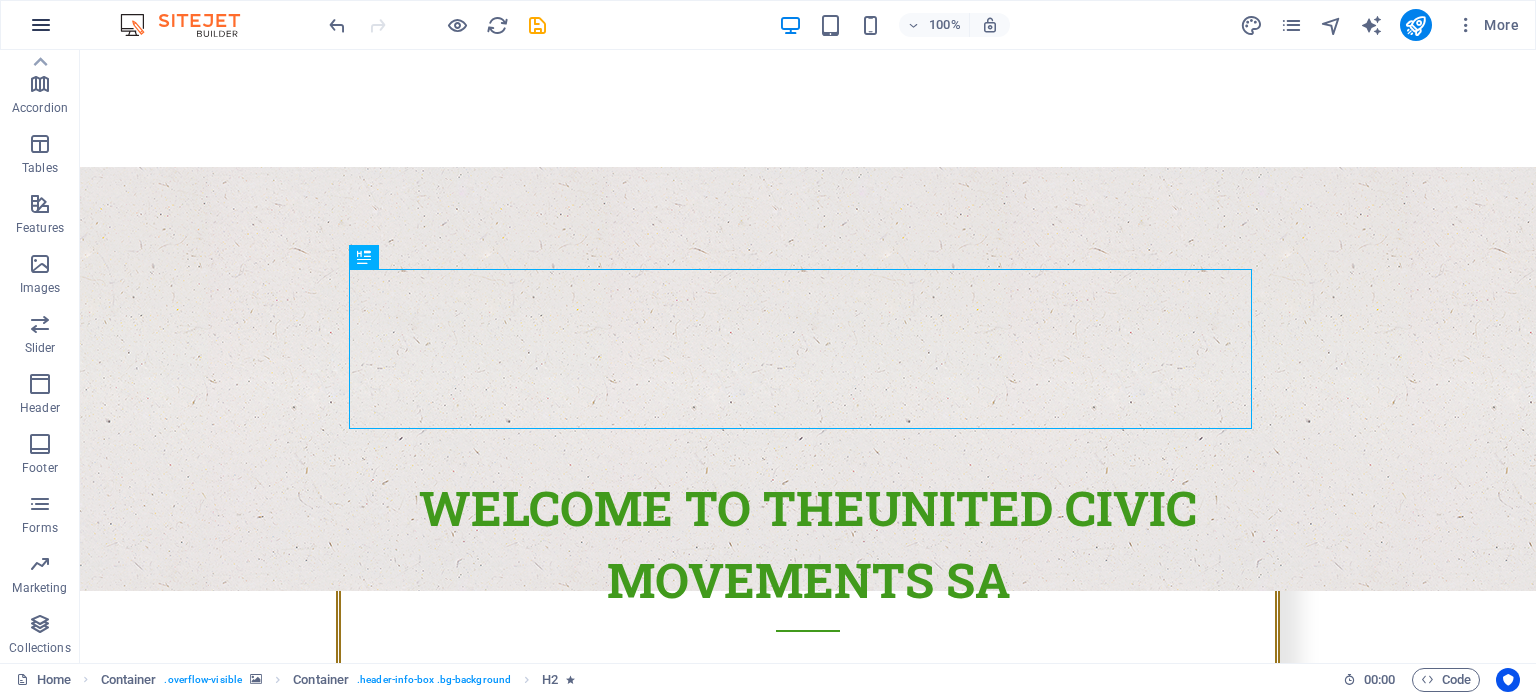 click at bounding box center (41, 25) 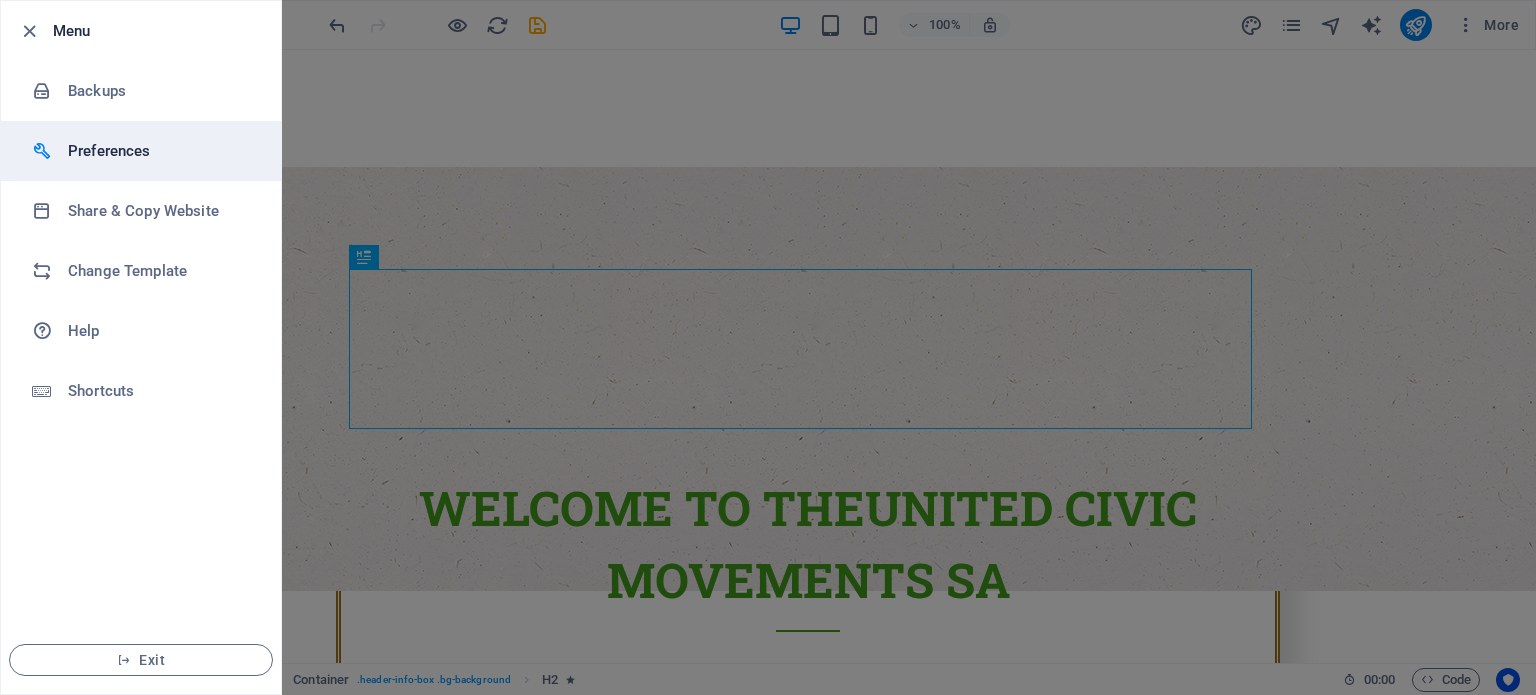 click on "Preferences" at bounding box center (160, 151) 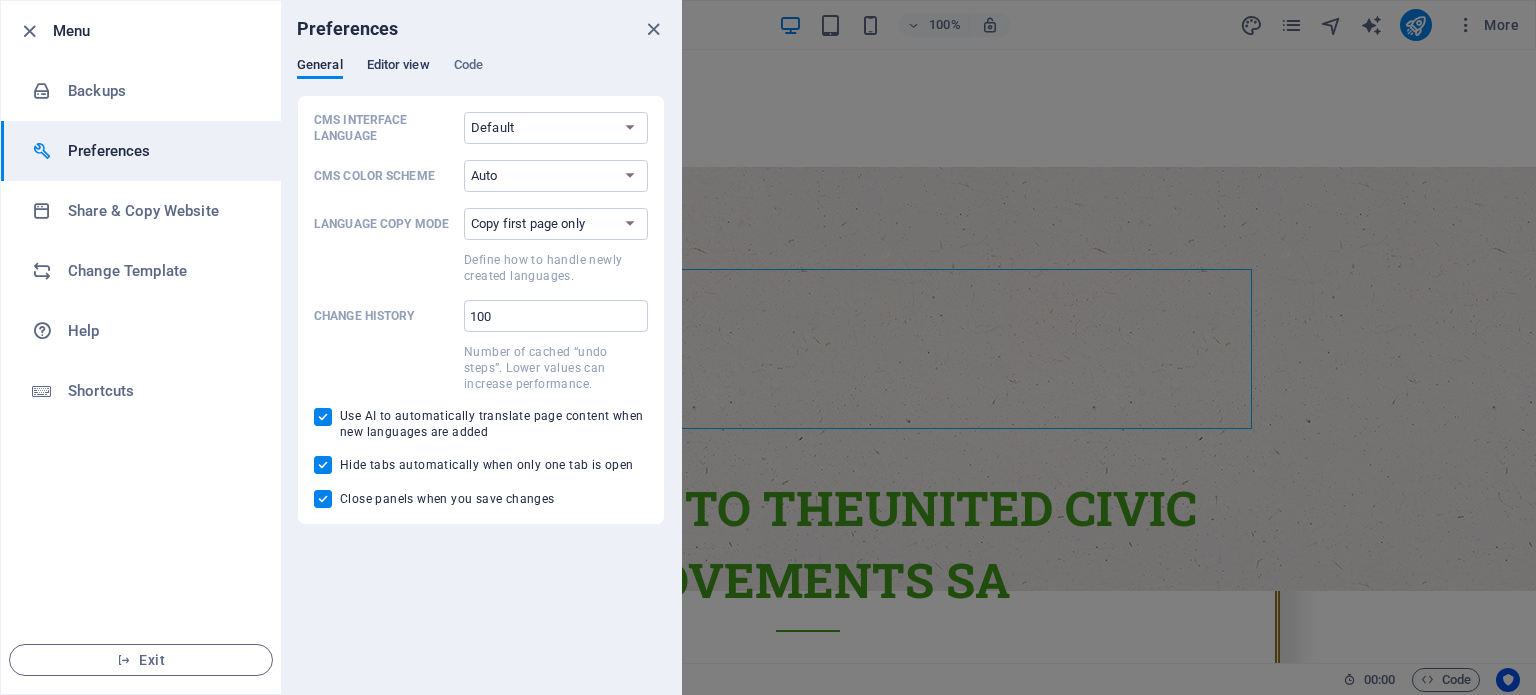 click on "Editor view" at bounding box center (398, 67) 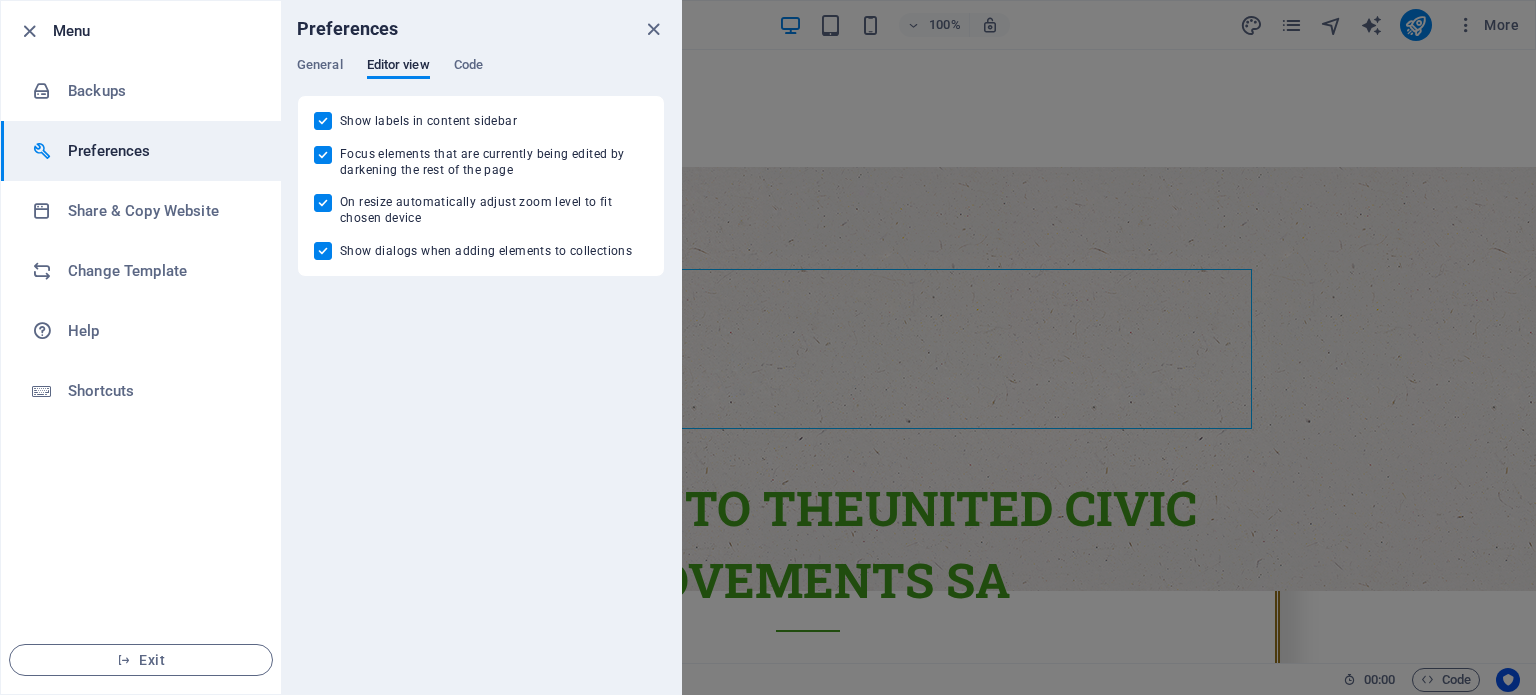 click on "General Editor view Code" at bounding box center (481, 76) 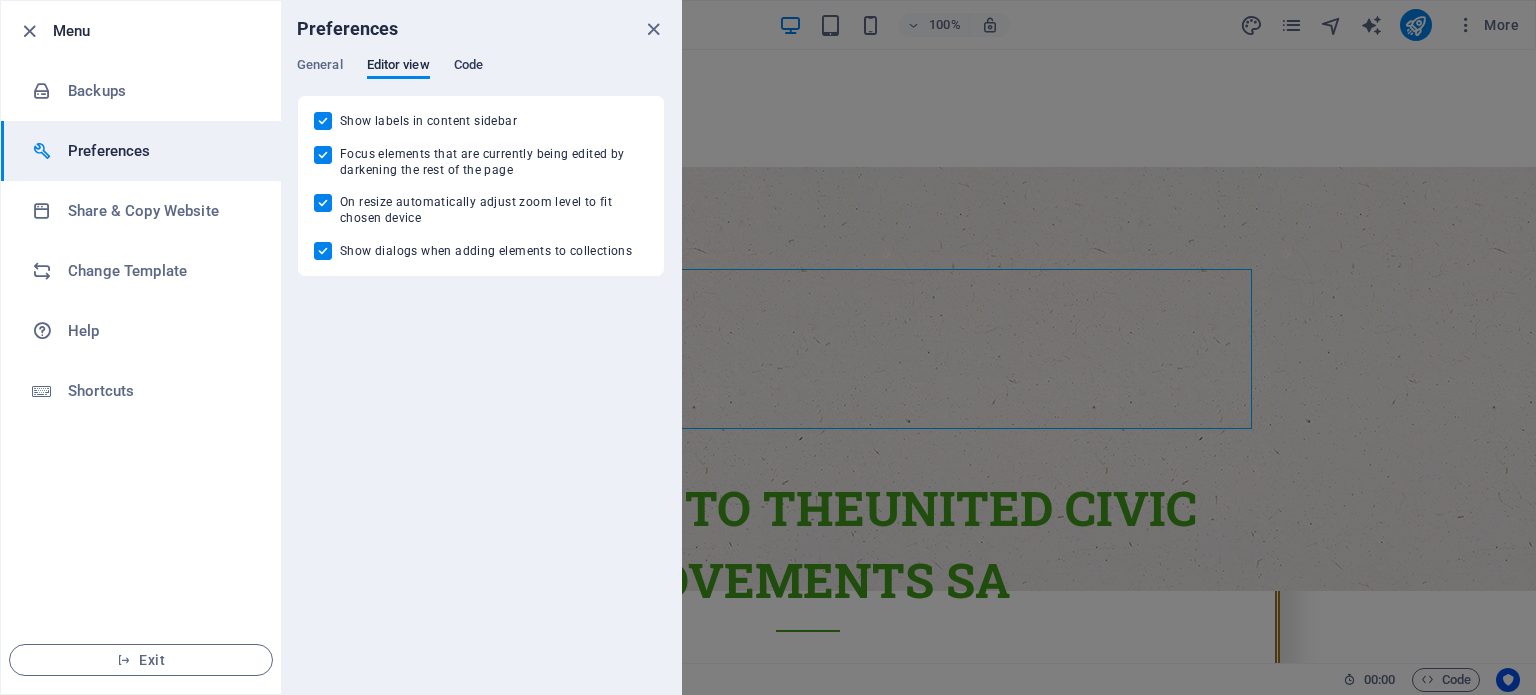 click on "Code" at bounding box center (468, 67) 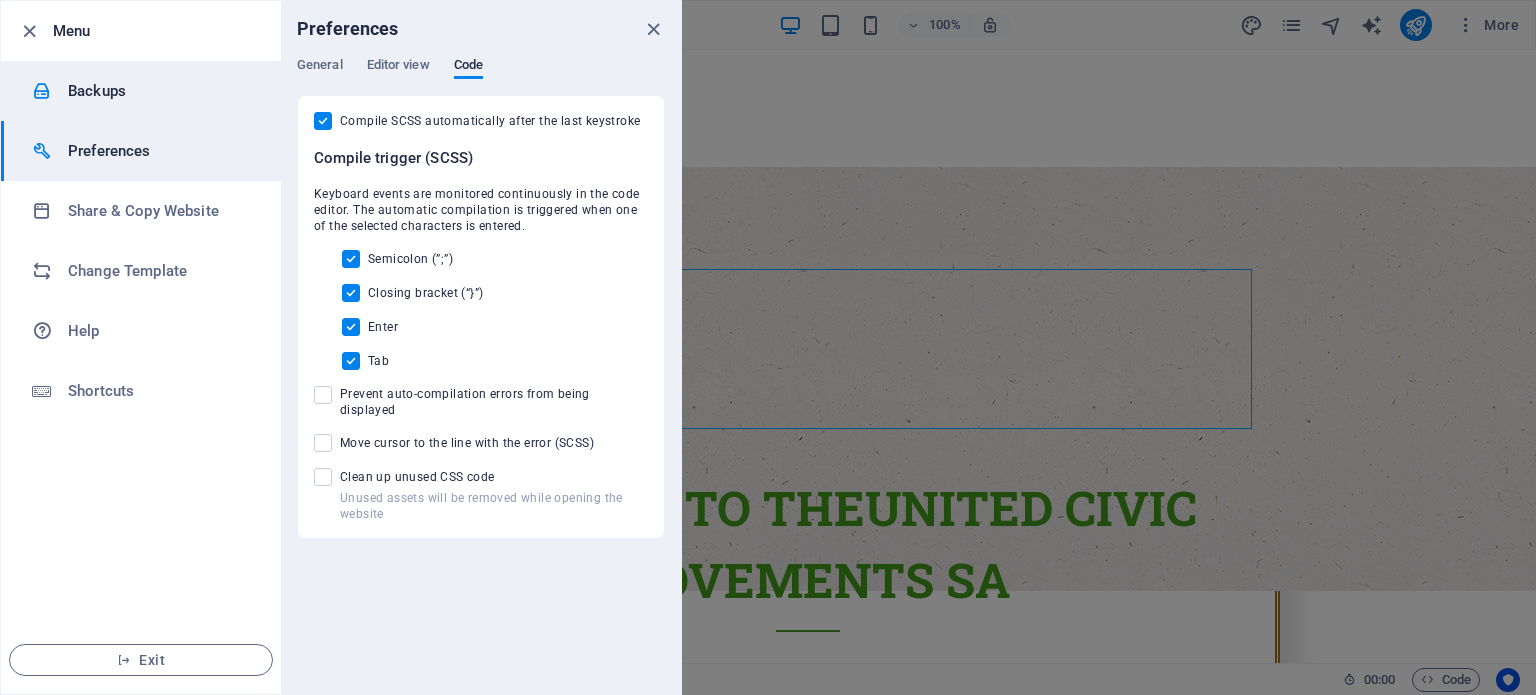 click on "Backups" at bounding box center [160, 91] 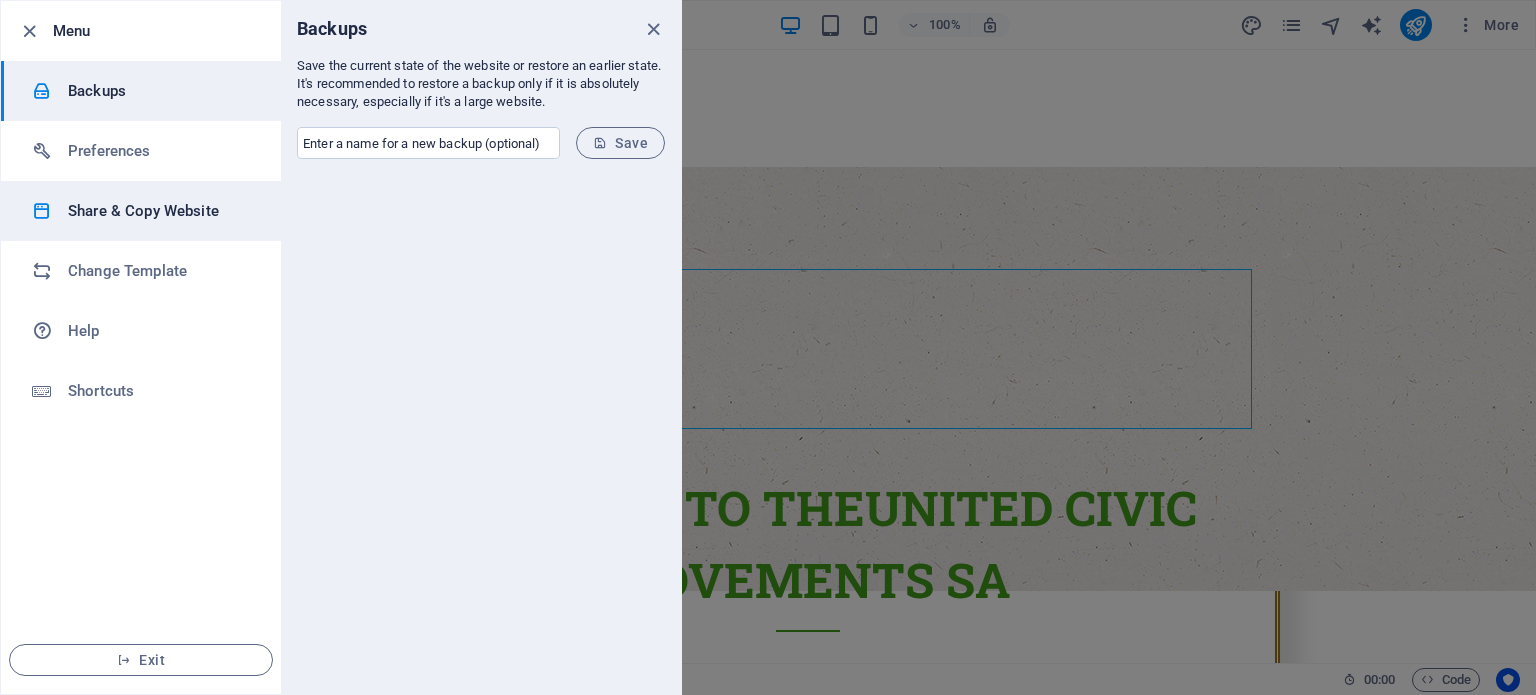 click on "Share & Copy Website" at bounding box center (141, 211) 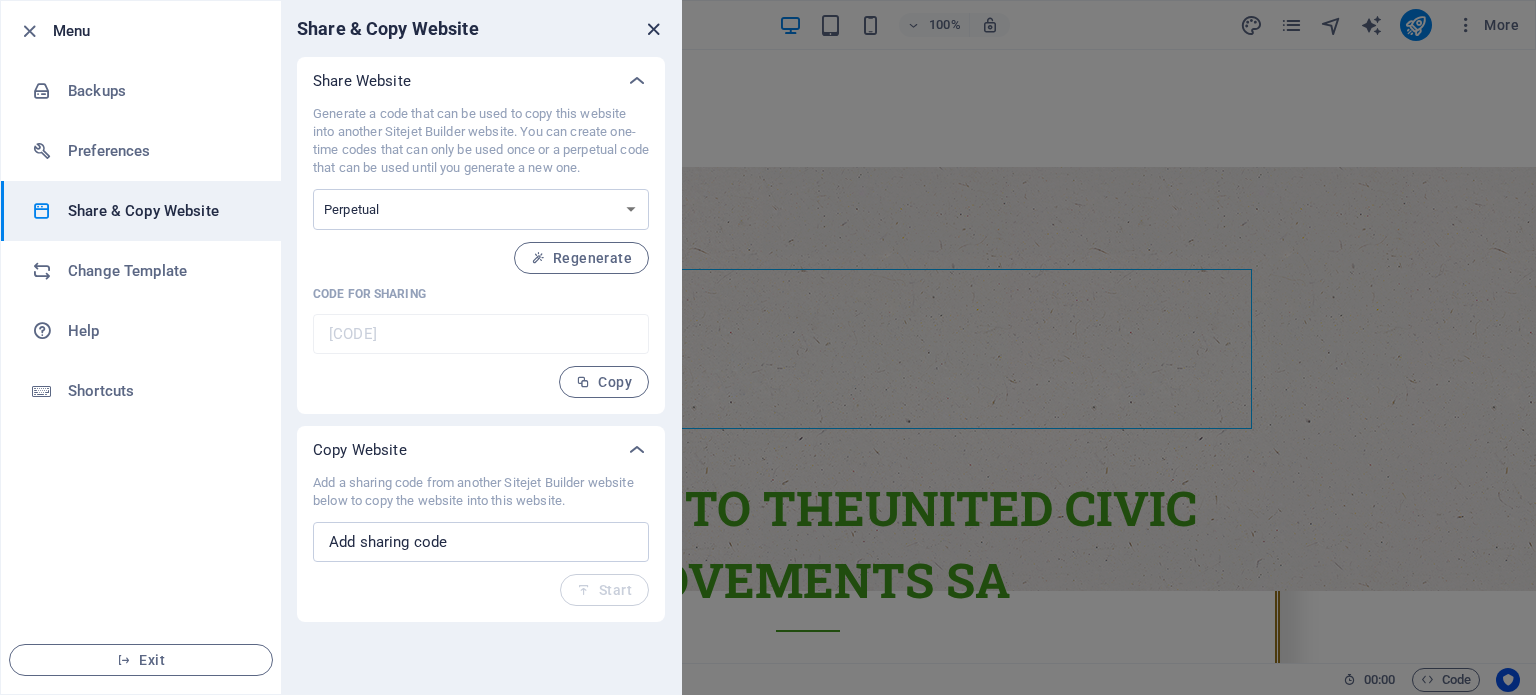click at bounding box center (653, 29) 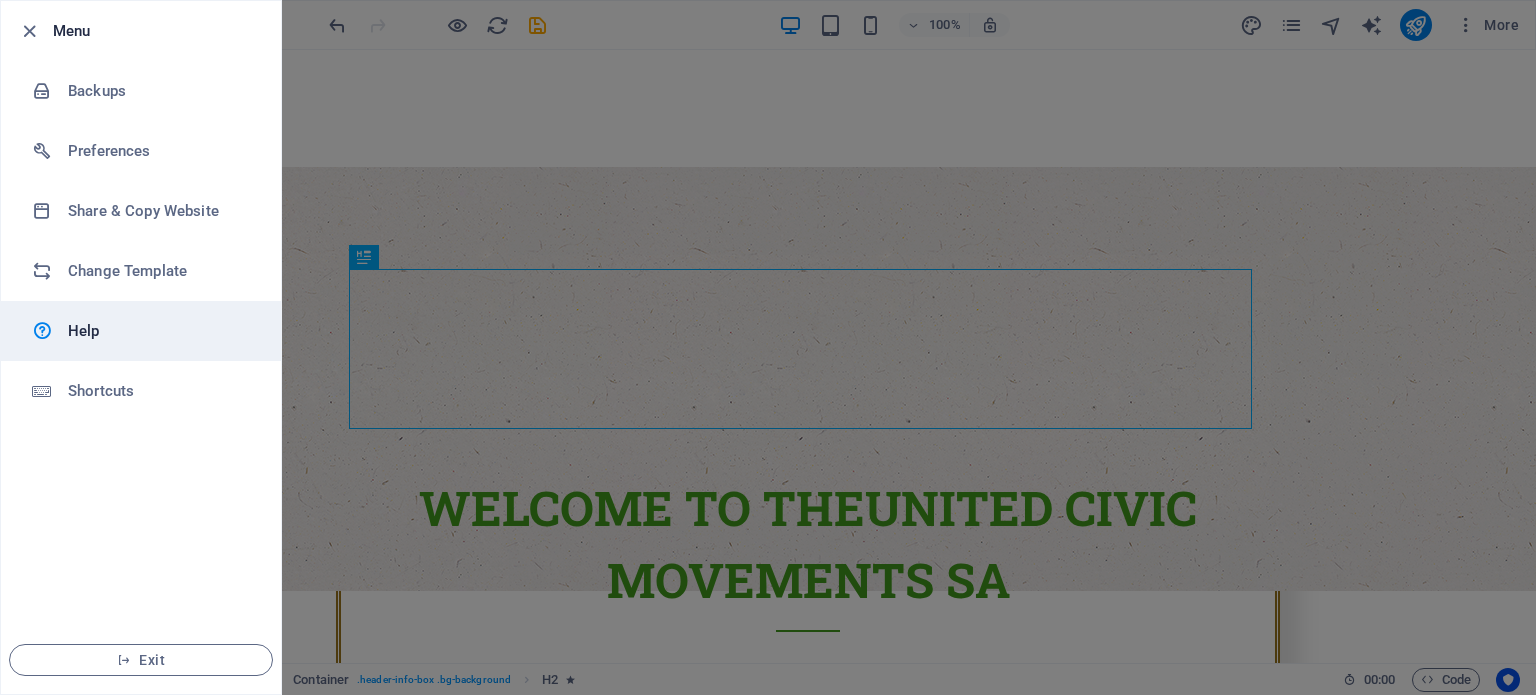 click on "Help" at bounding box center (160, 331) 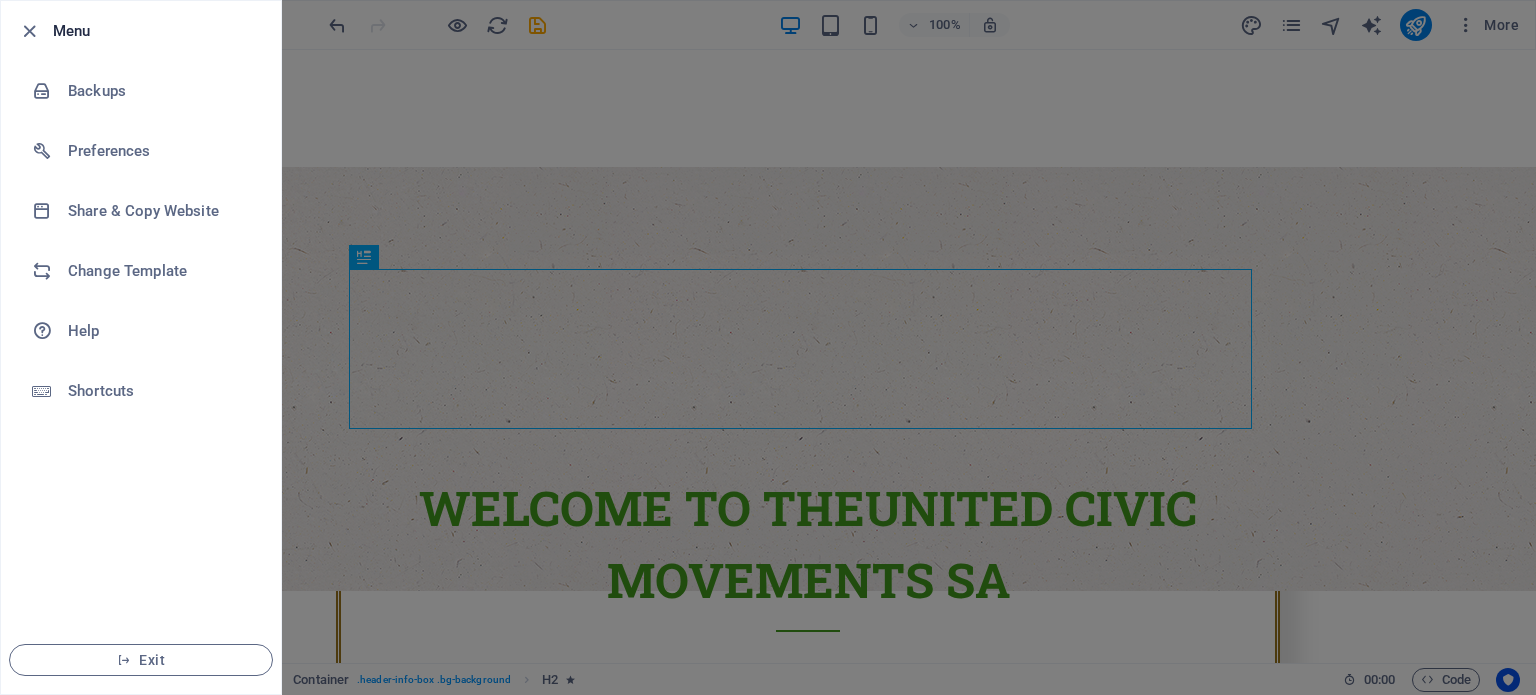 click at bounding box center (768, 347) 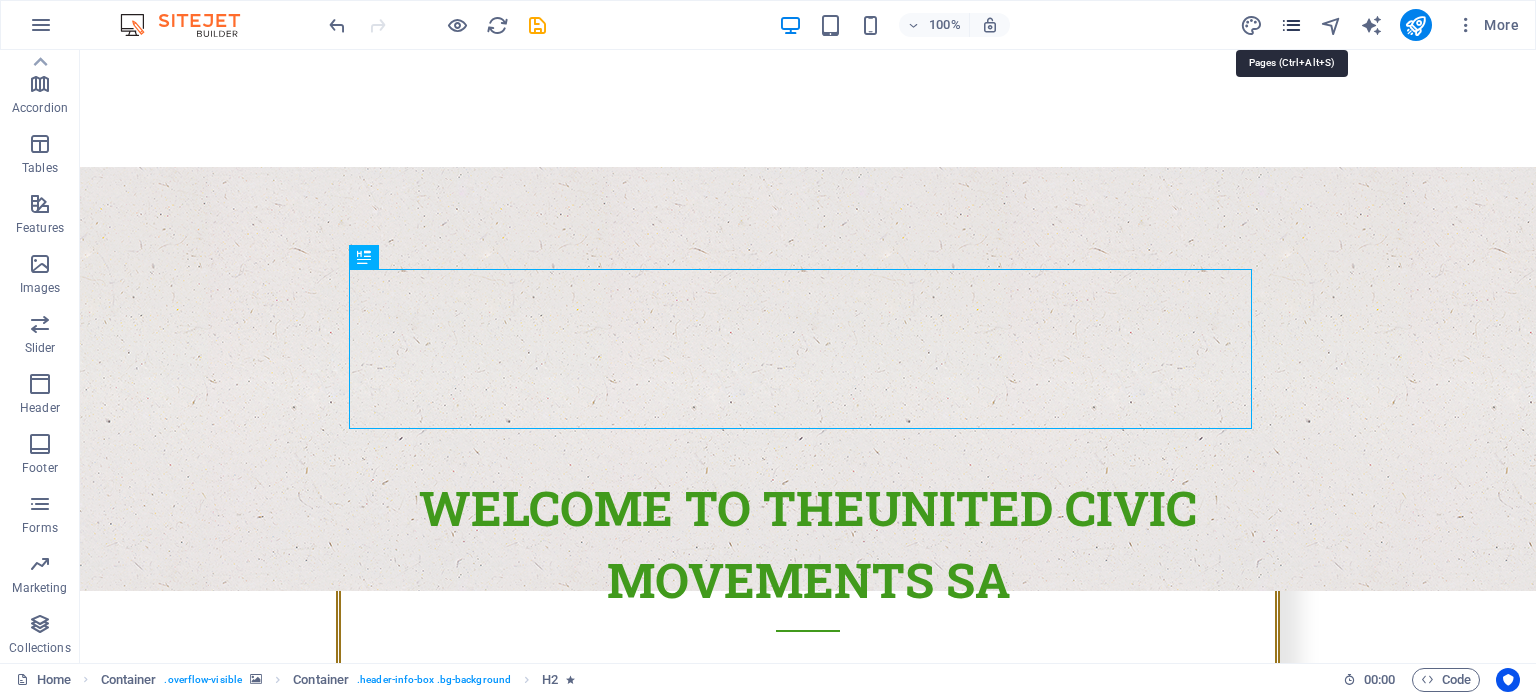 click at bounding box center (1291, 25) 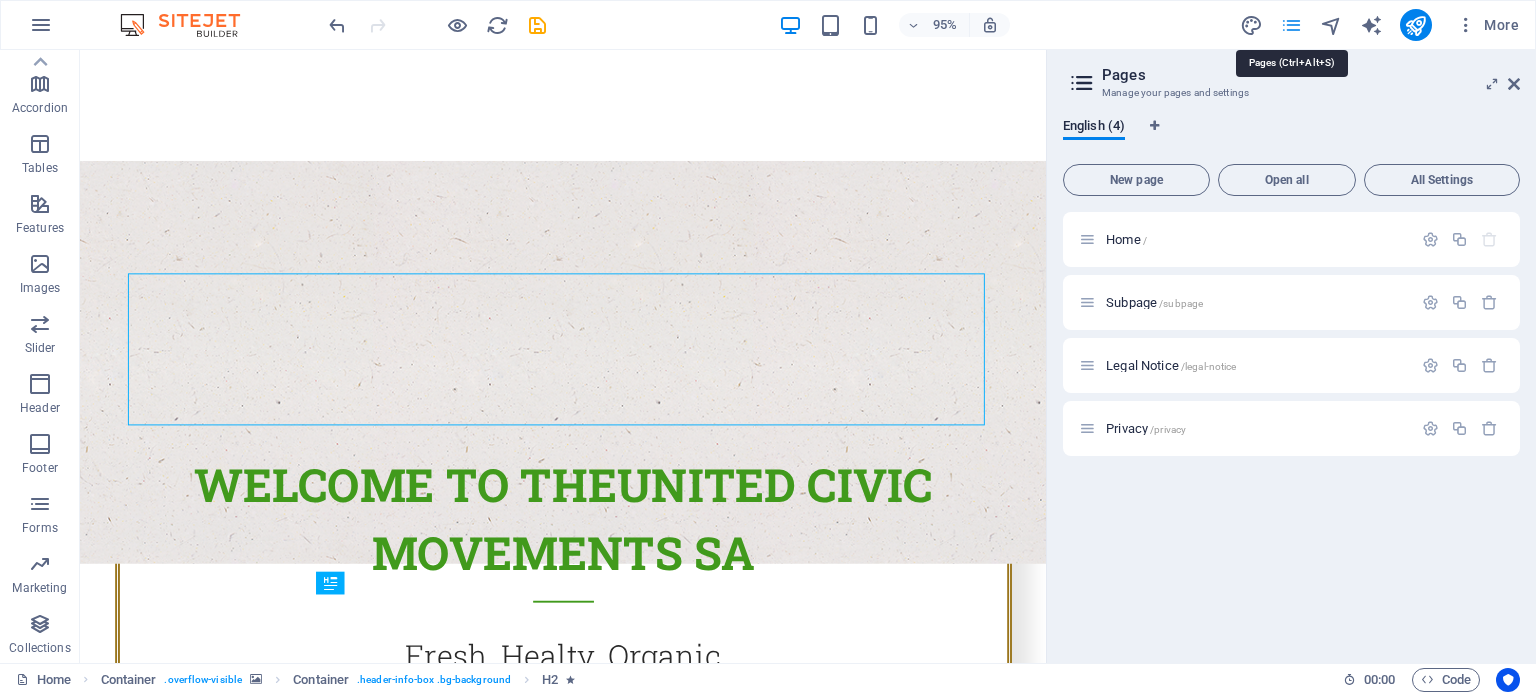 scroll, scrollTop: 1106, scrollLeft: 0, axis: vertical 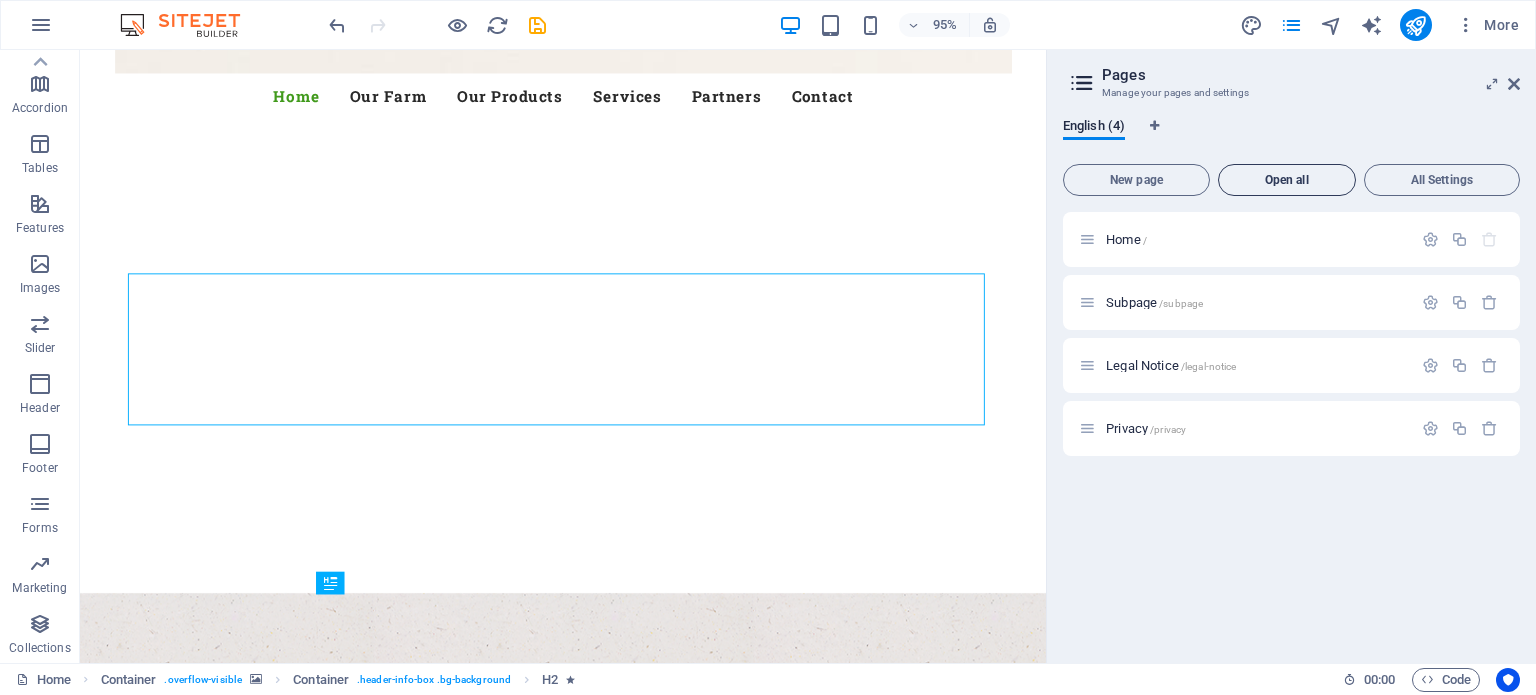 click on "Open all" at bounding box center [1287, 180] 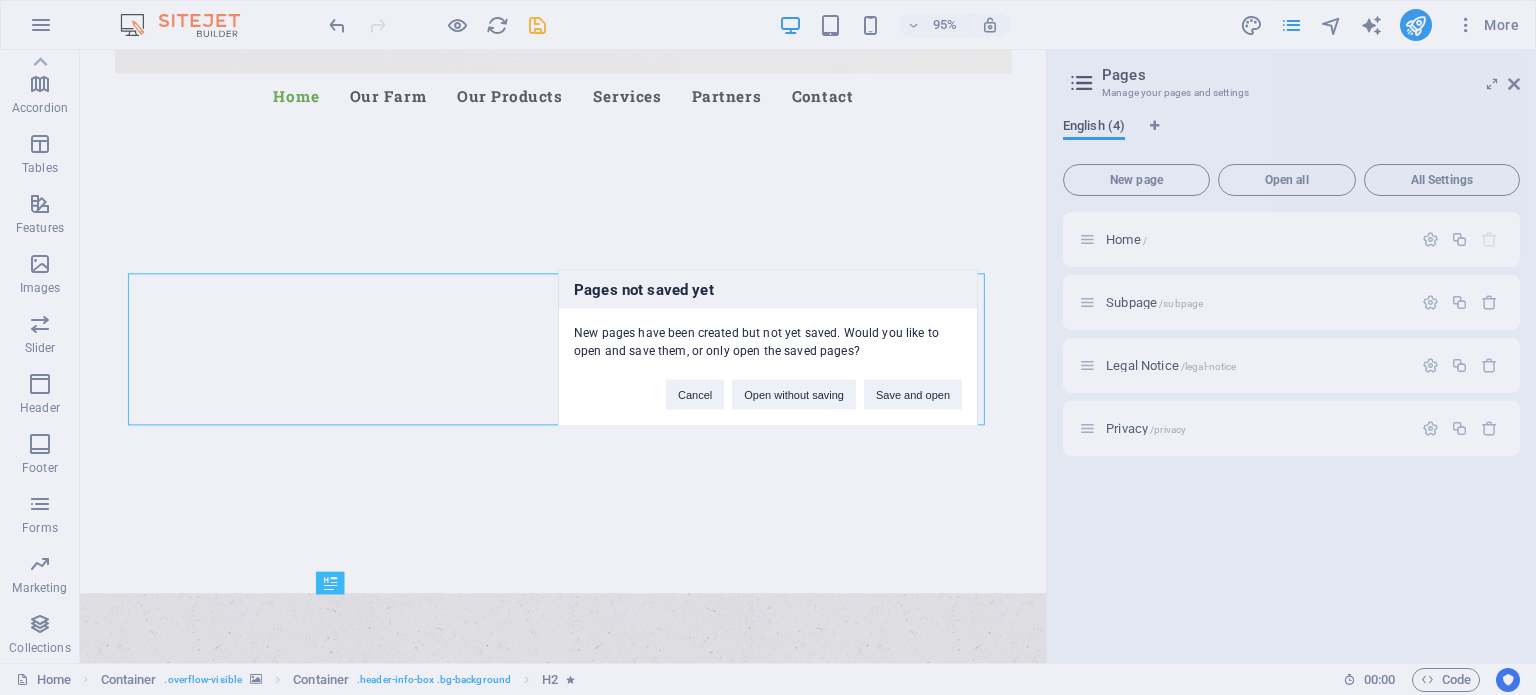 click on "Pages not saved yet New pages have been created but not yet saved. Would you like to open and save them, or only open the saved pages? Cancel Open without saving Save and open" at bounding box center [768, 347] 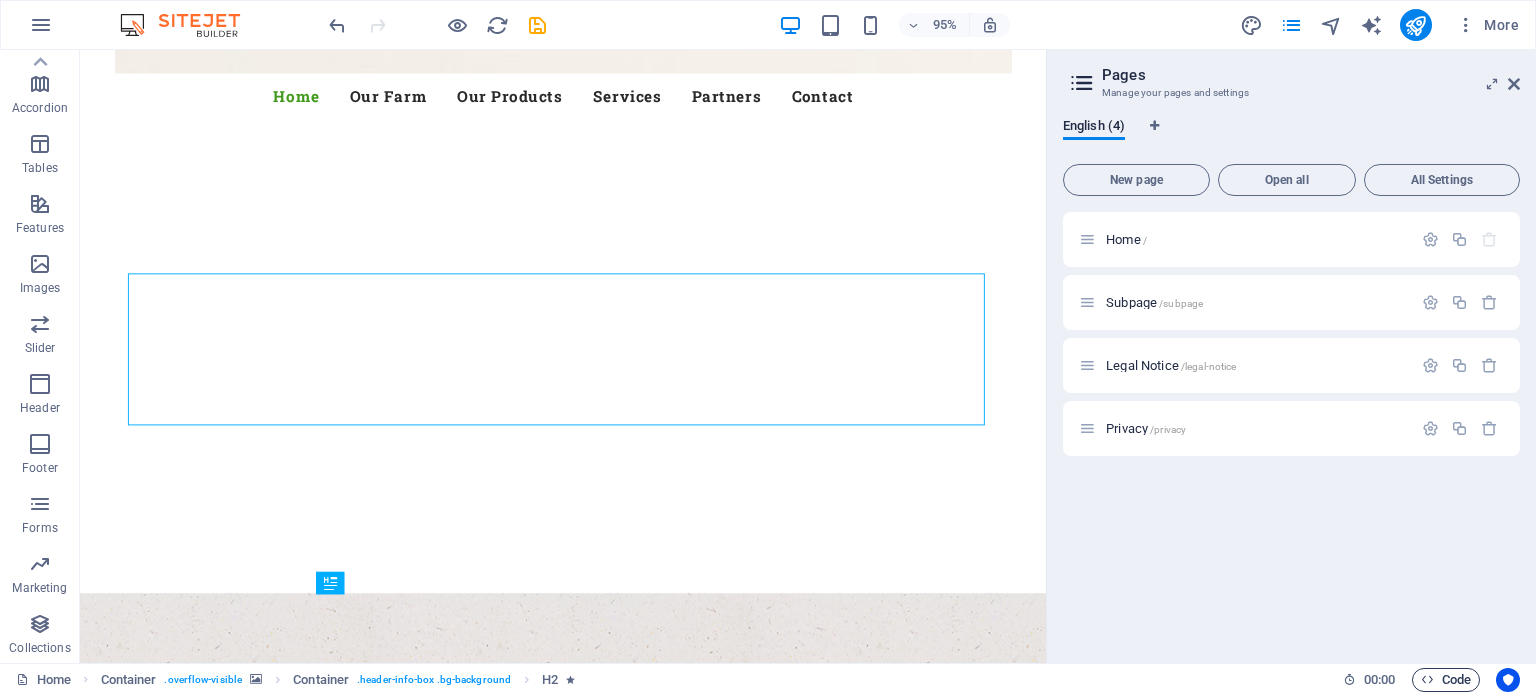 click on "Code" at bounding box center (1446, 680) 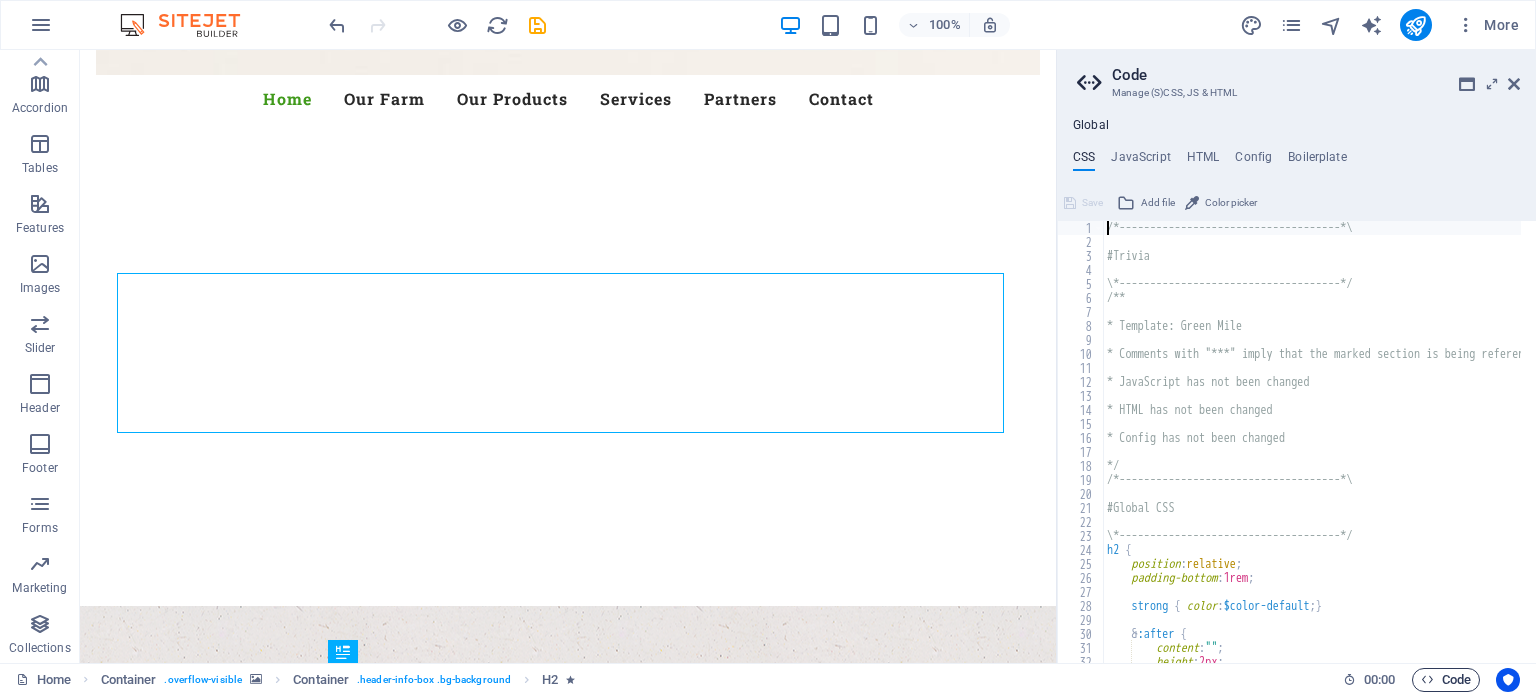 scroll, scrollTop: 1065, scrollLeft: 0, axis: vertical 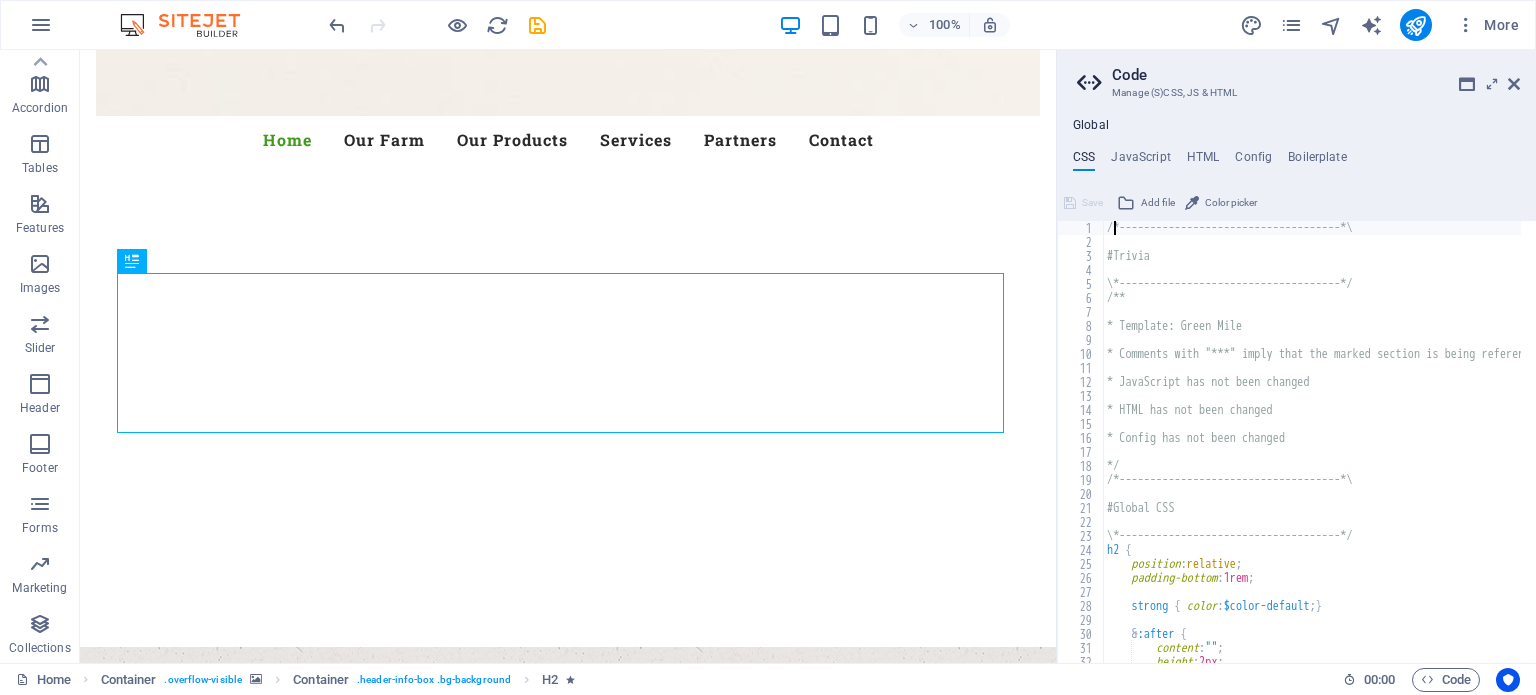 paste 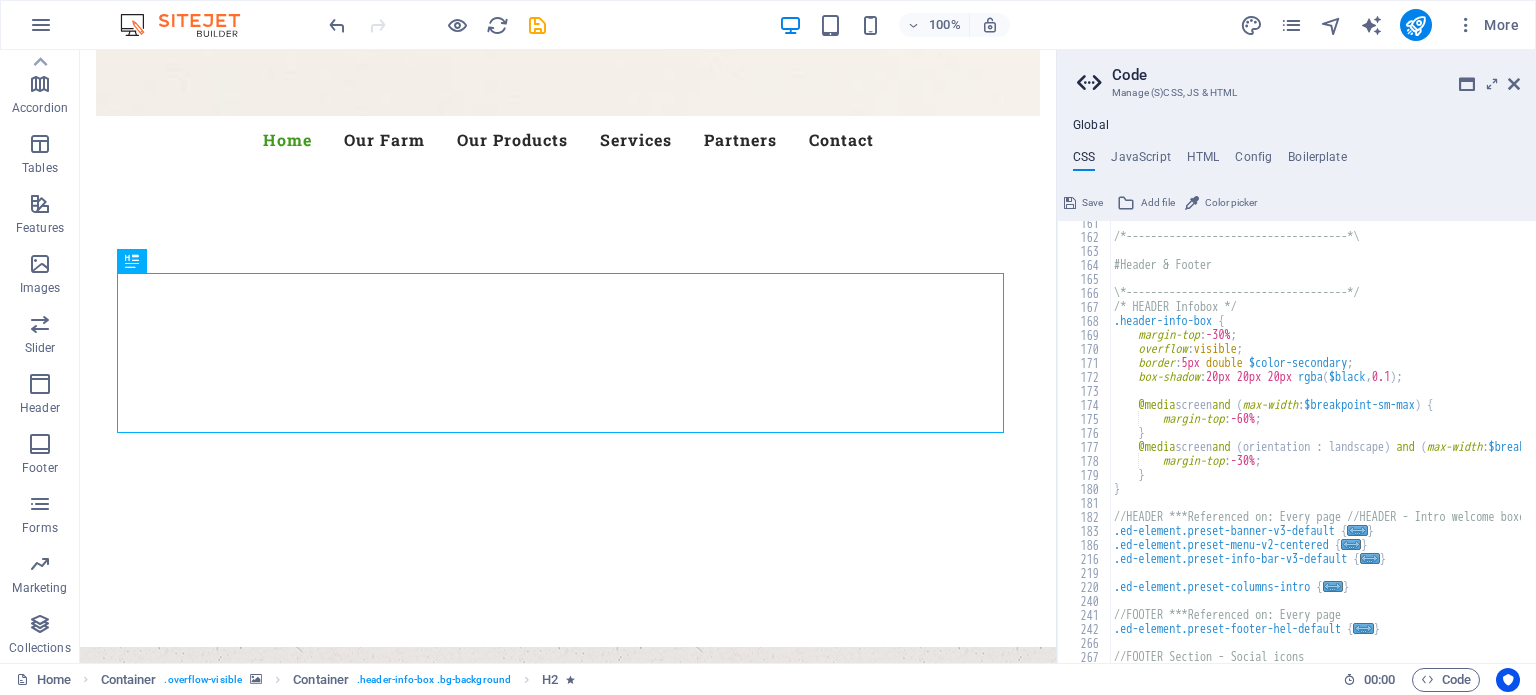 scroll, scrollTop: 2304, scrollLeft: 0, axis: vertical 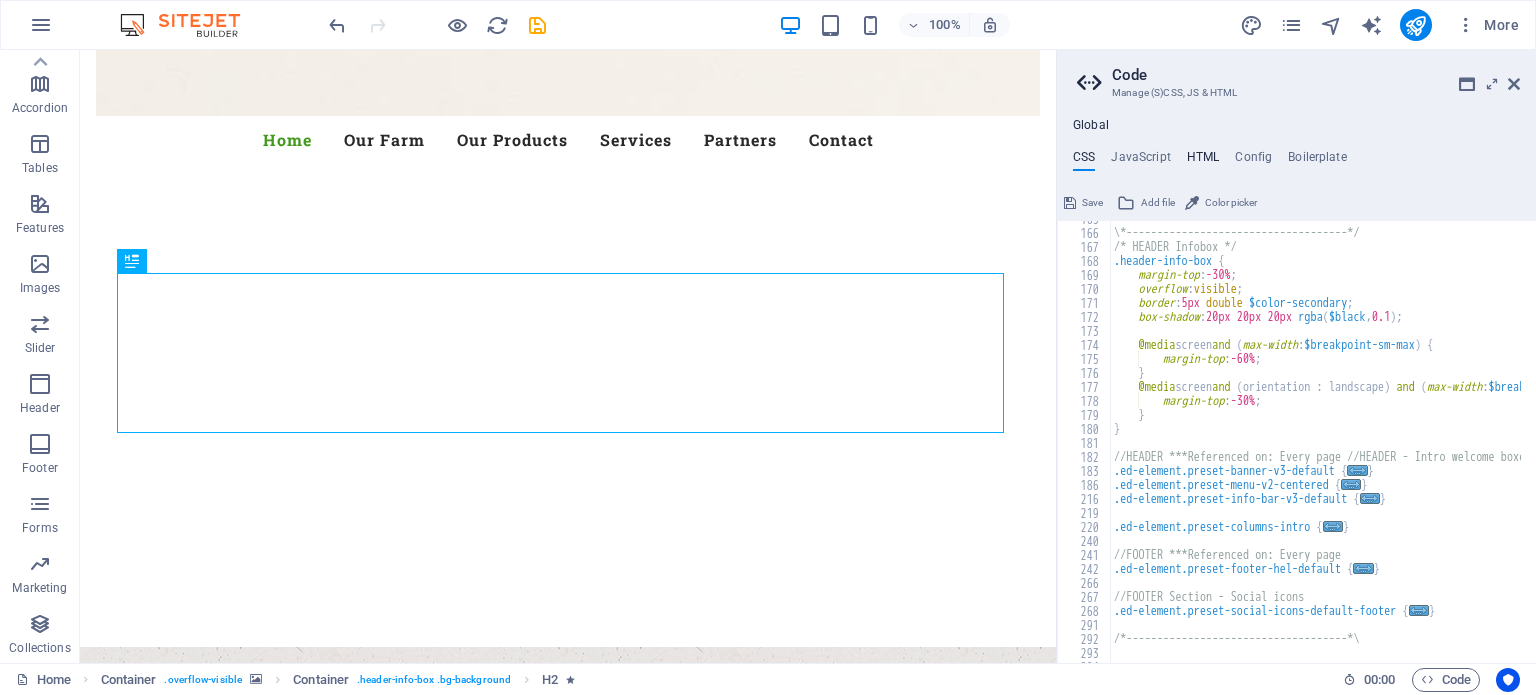 click on "HTML" at bounding box center (1203, 161) 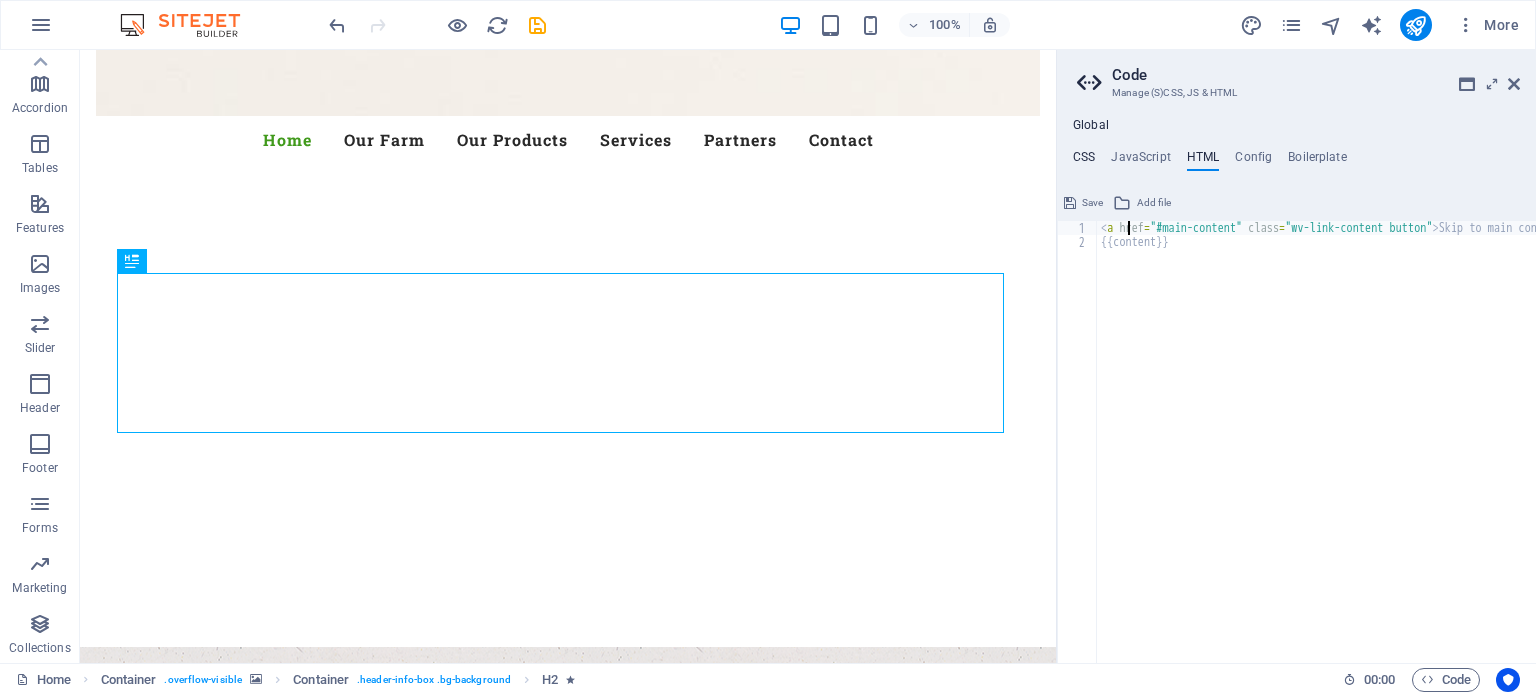 drag, startPoint x: 1126, startPoint y: 230, endPoint x: 1087, endPoint y: 162, distance: 78.39005 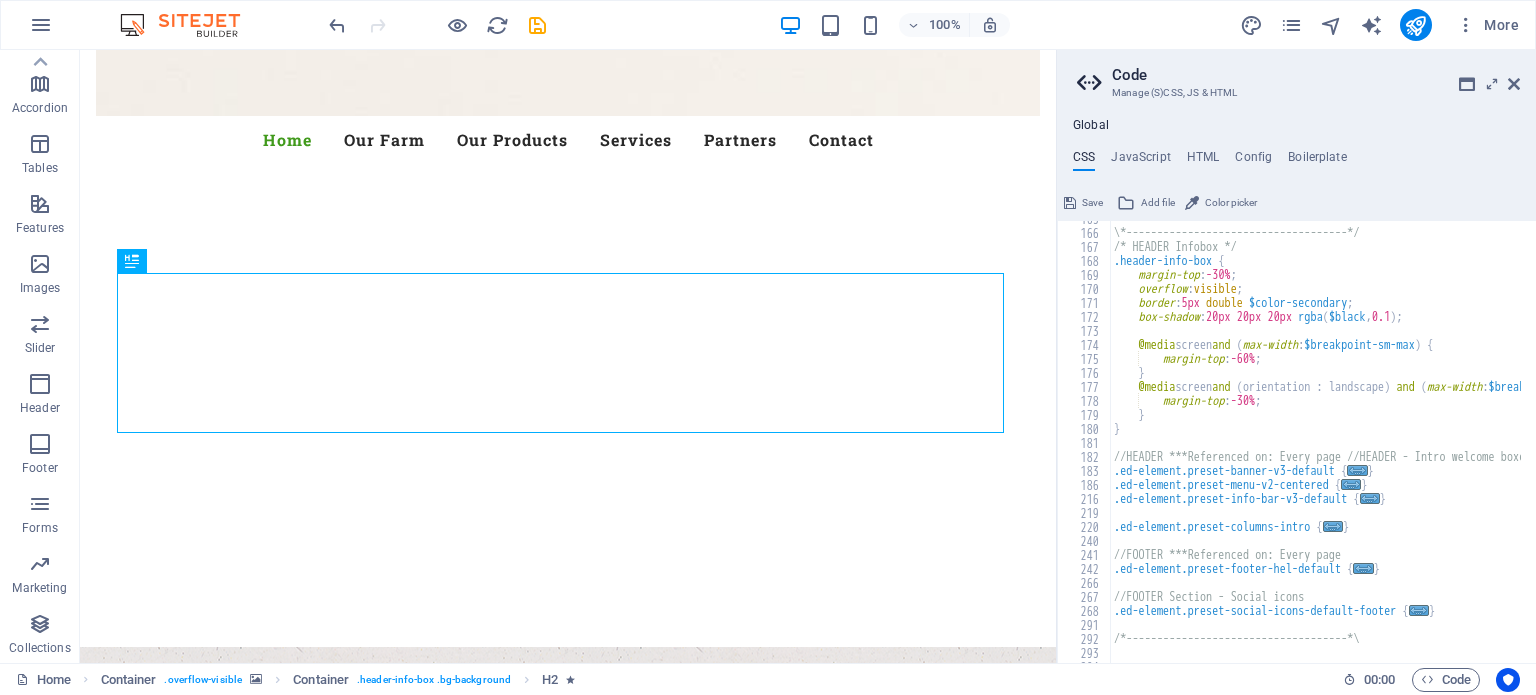 type on ");
}" 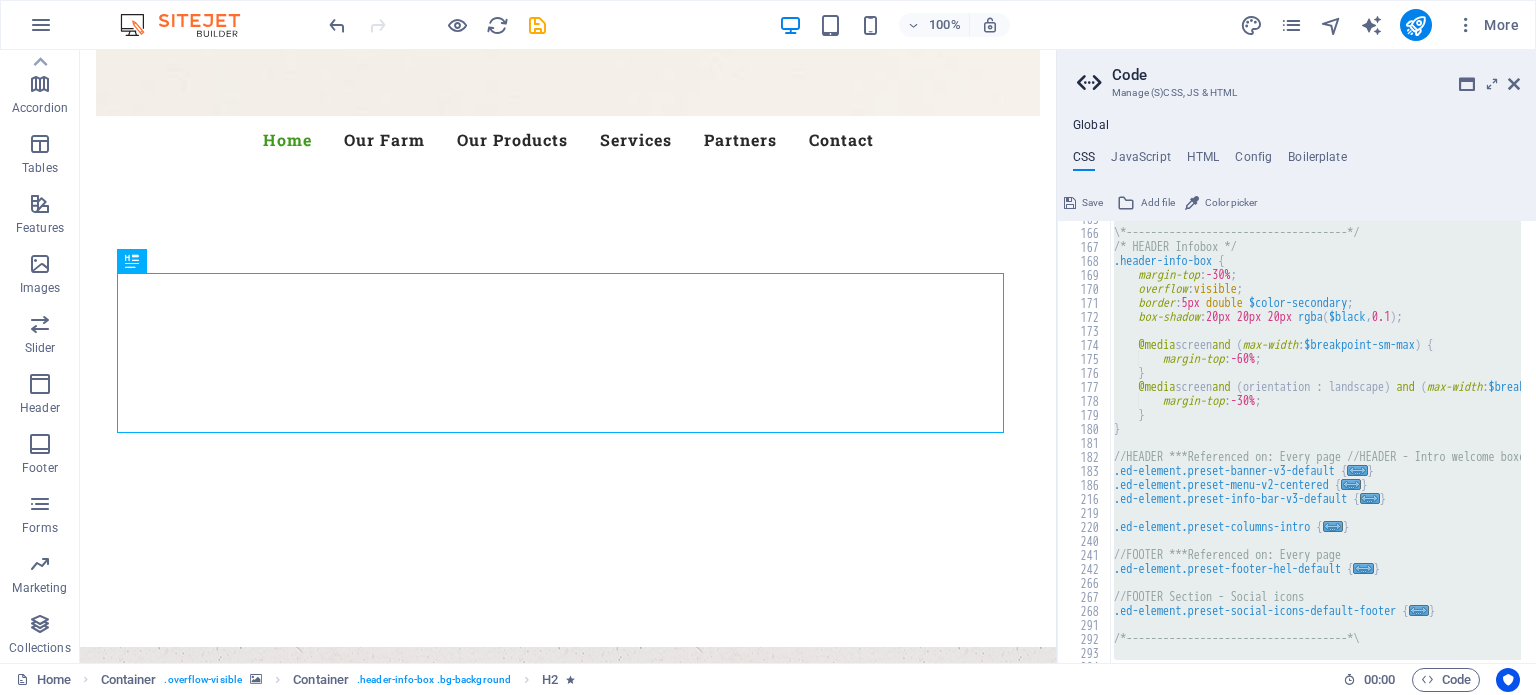 type 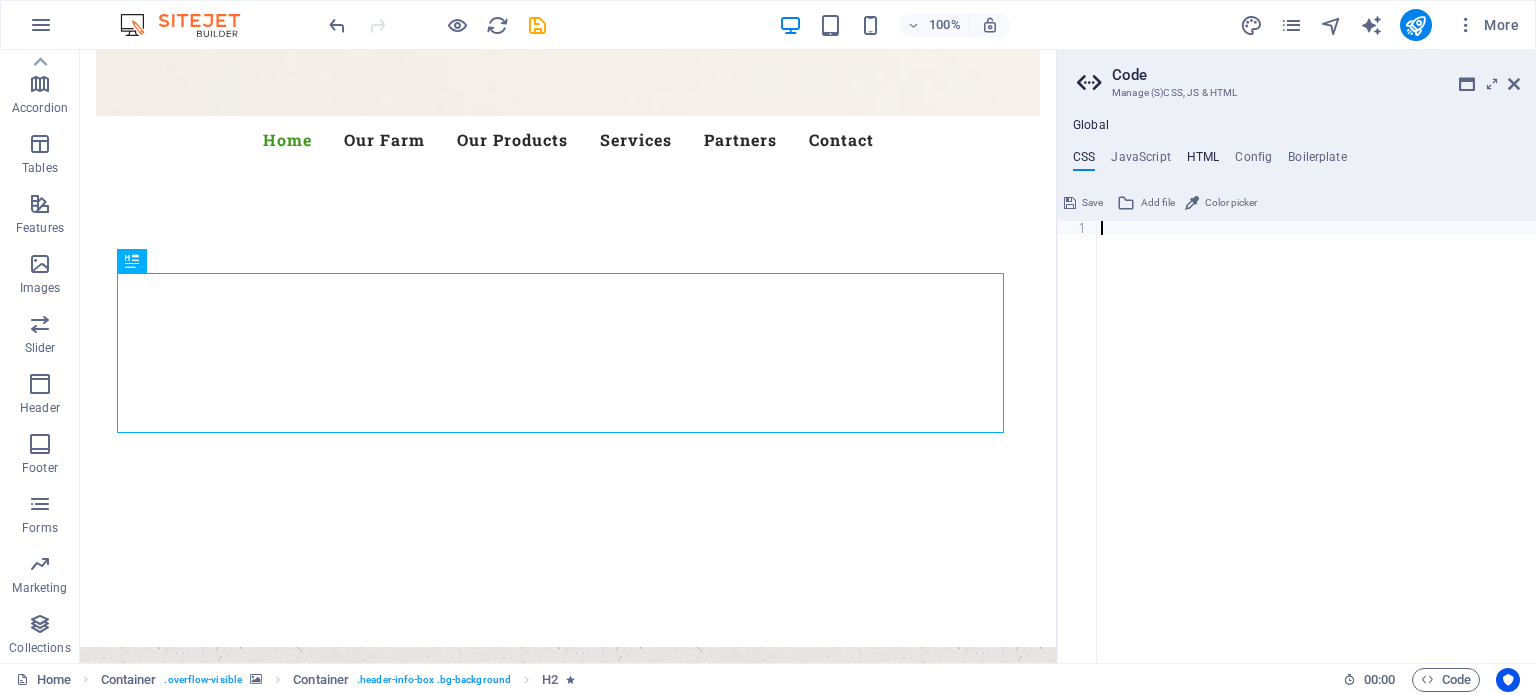 click on "HTML" at bounding box center (1203, 161) 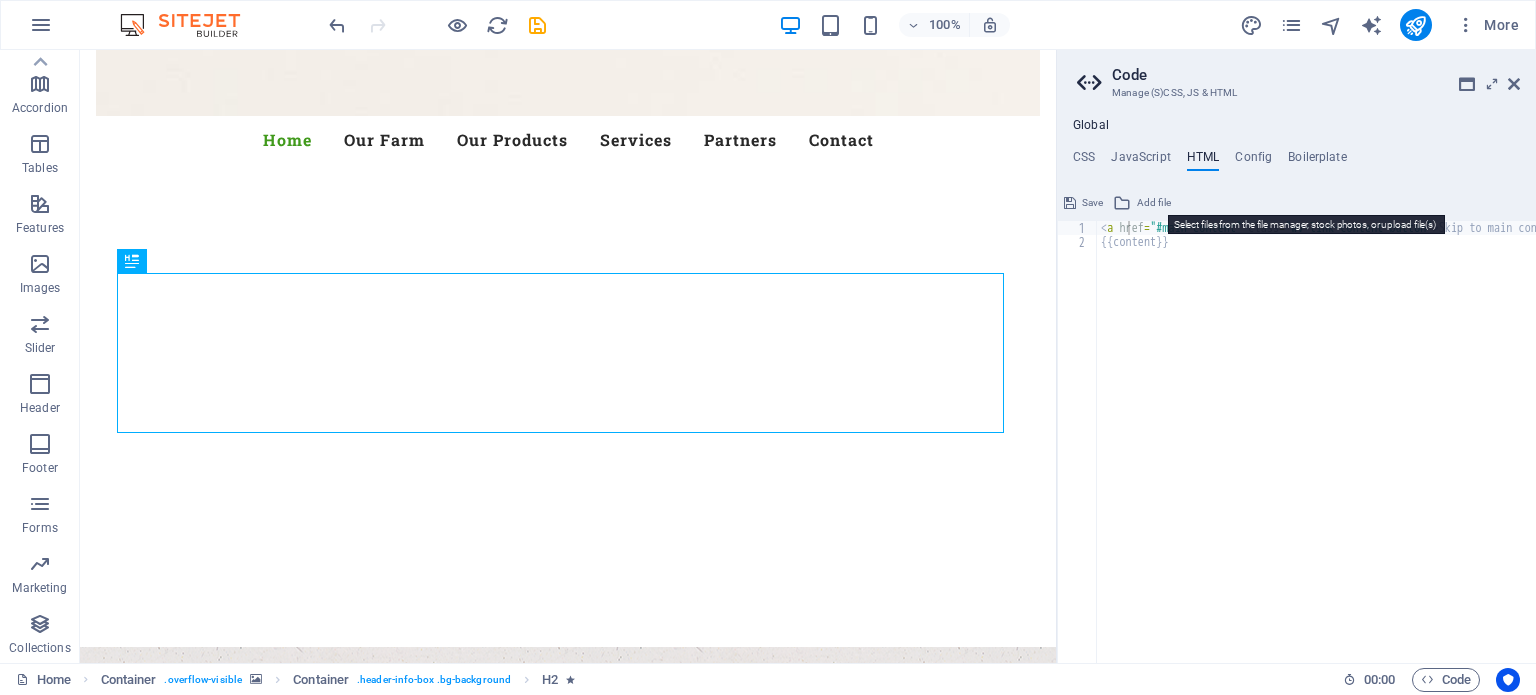 click on "Add file" at bounding box center (1154, 203) 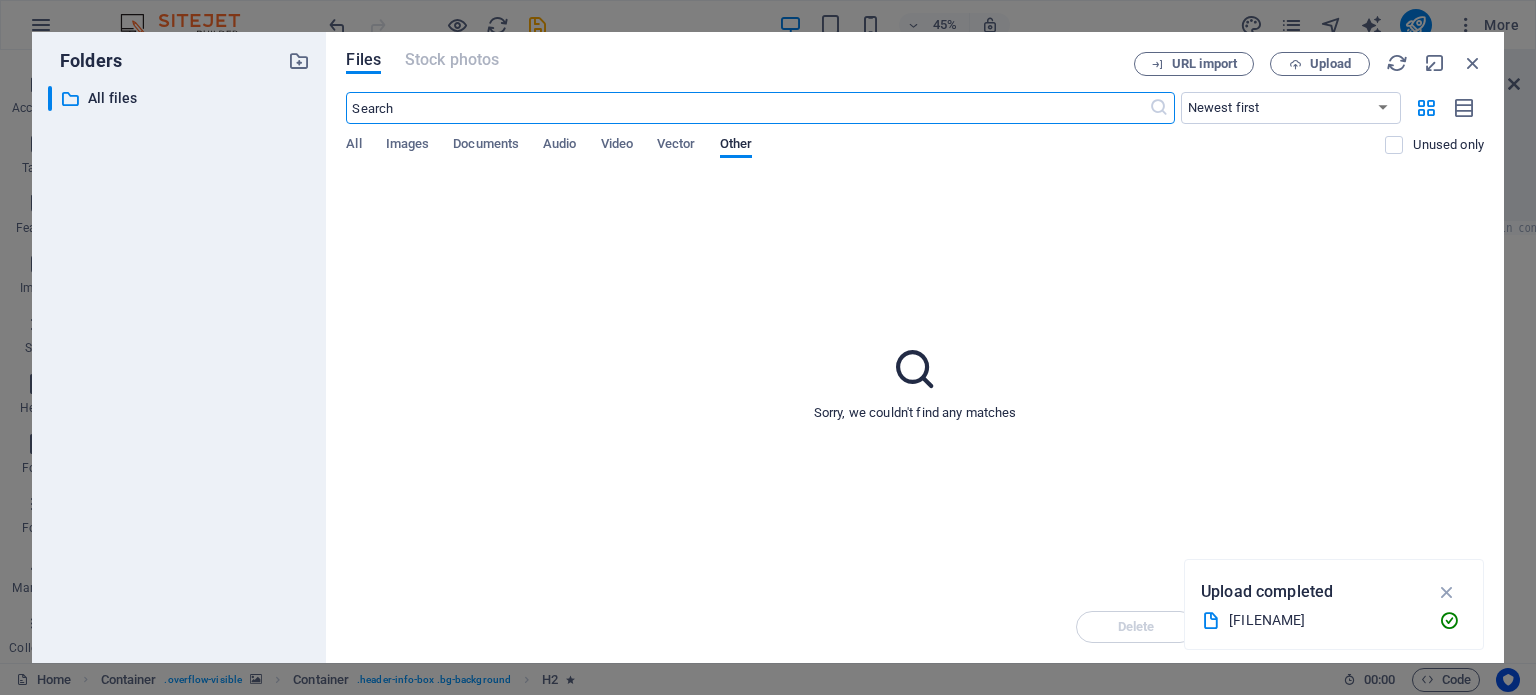 scroll, scrollTop: 1169, scrollLeft: 0, axis: vertical 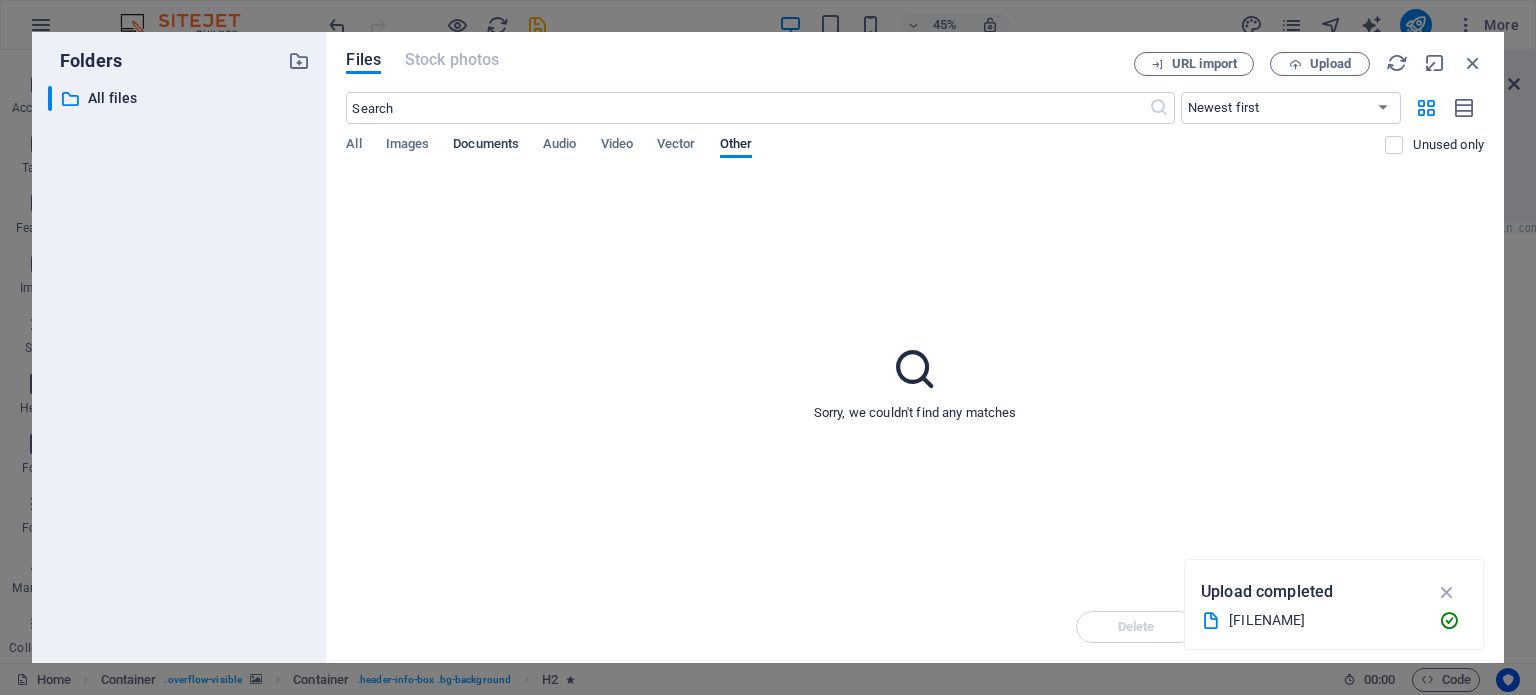 click on "Documents" at bounding box center [486, 146] 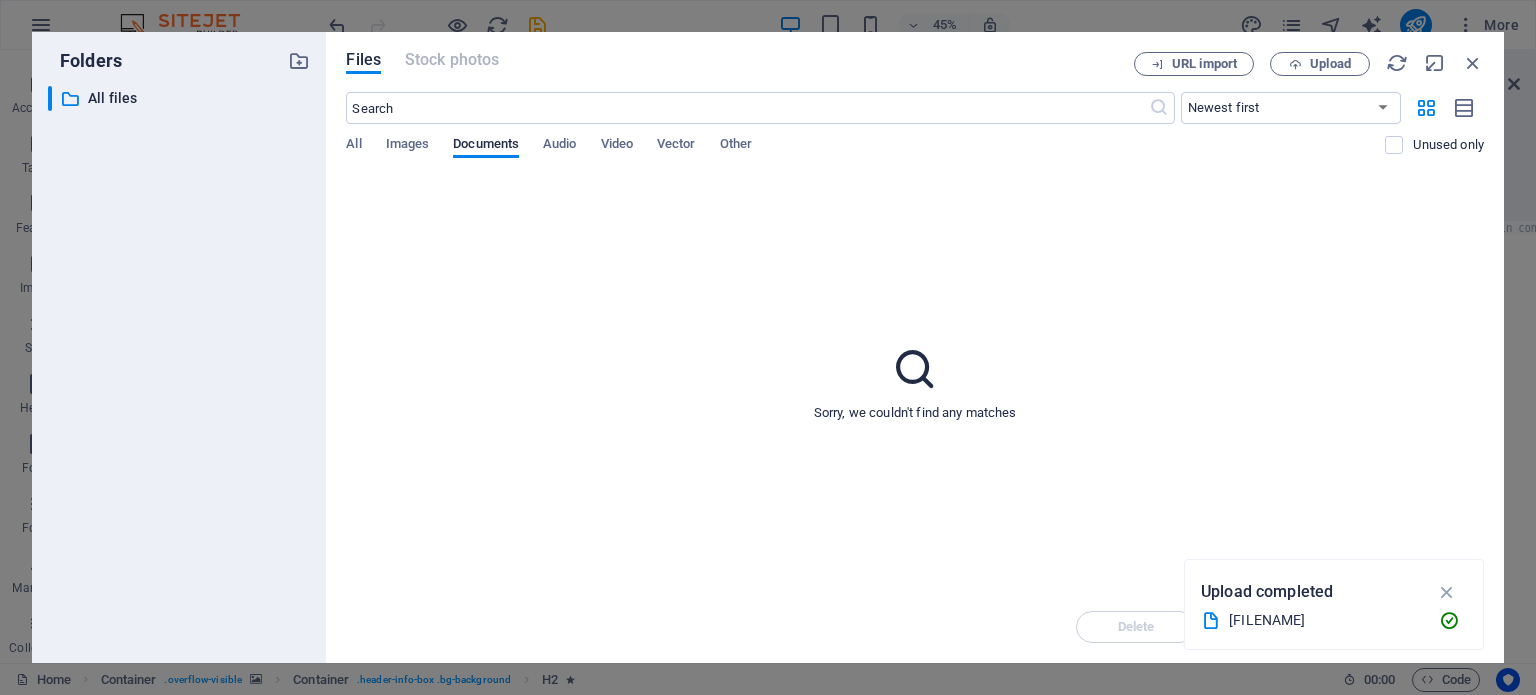 click at bounding box center (915, 369) 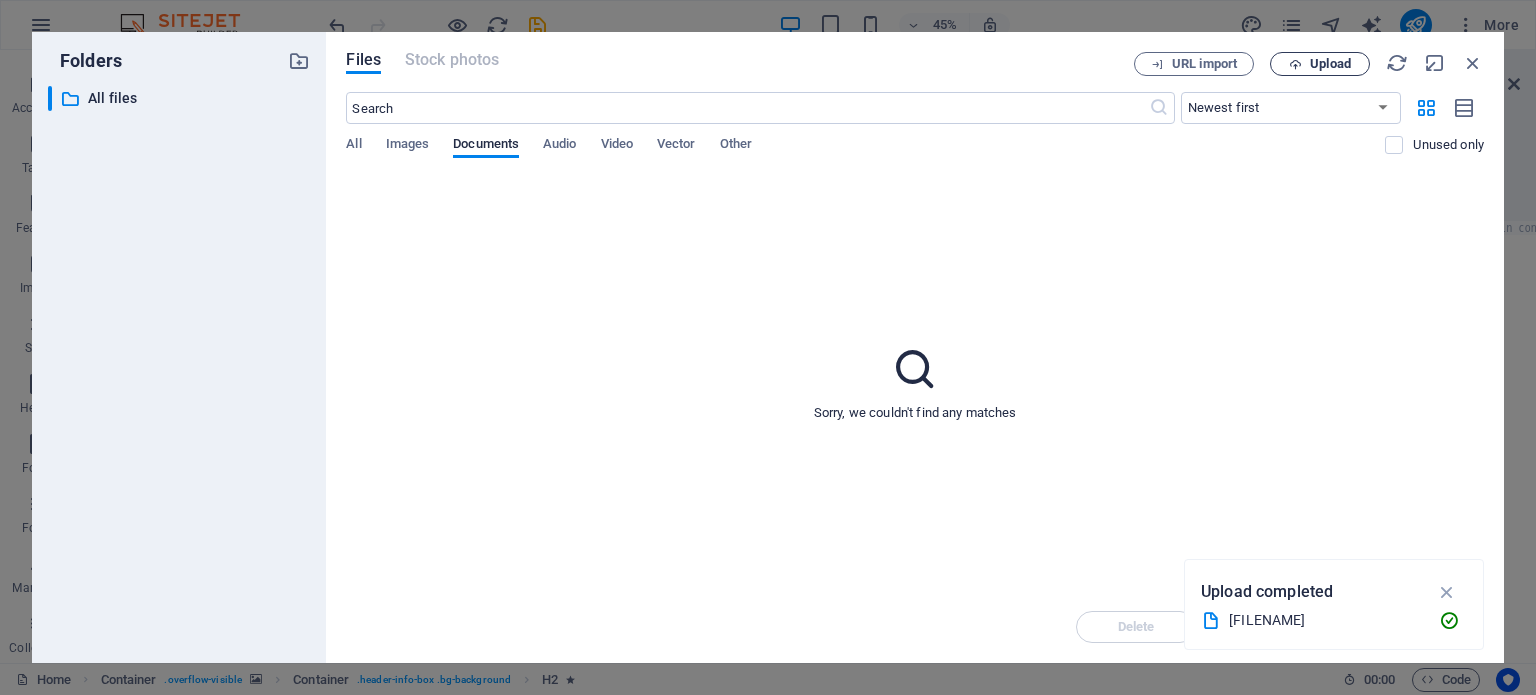 click on "Upload" at bounding box center (1320, 64) 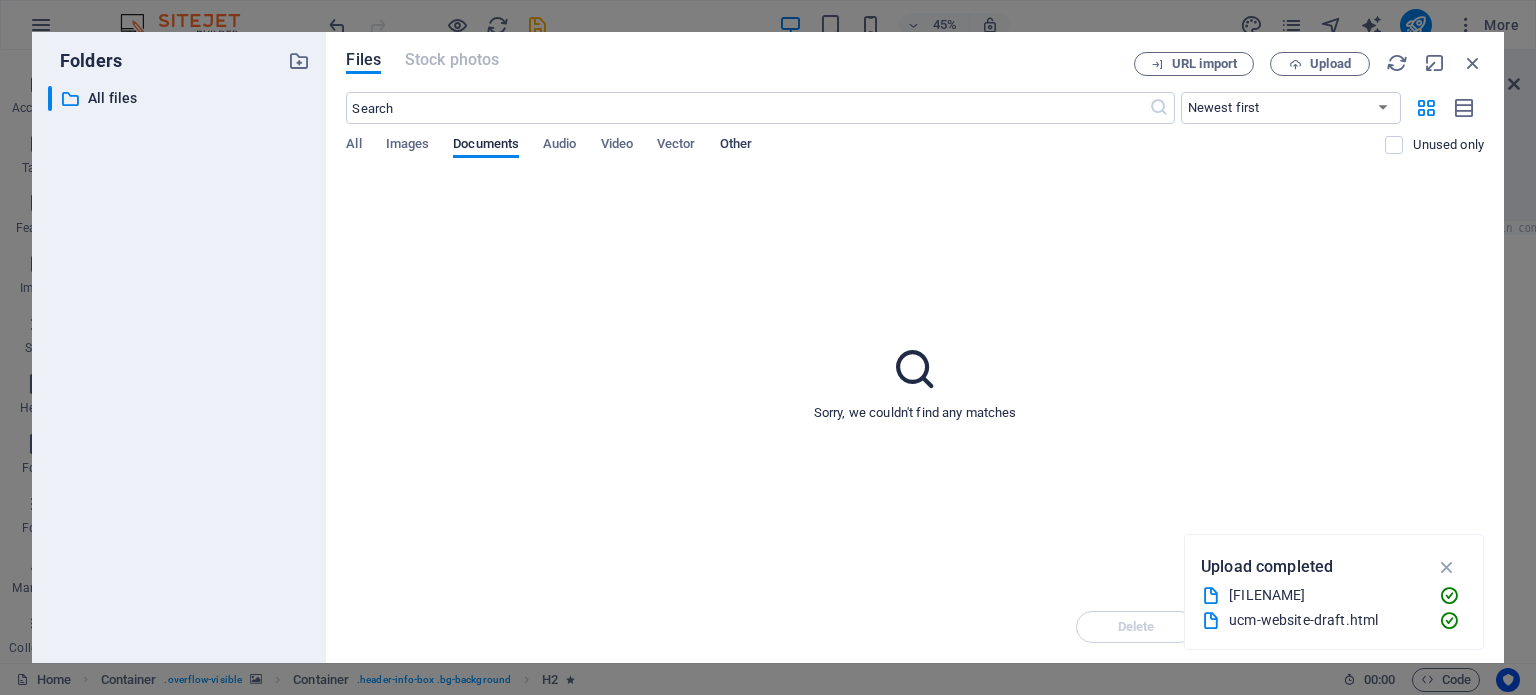 click on "Other" at bounding box center [736, 146] 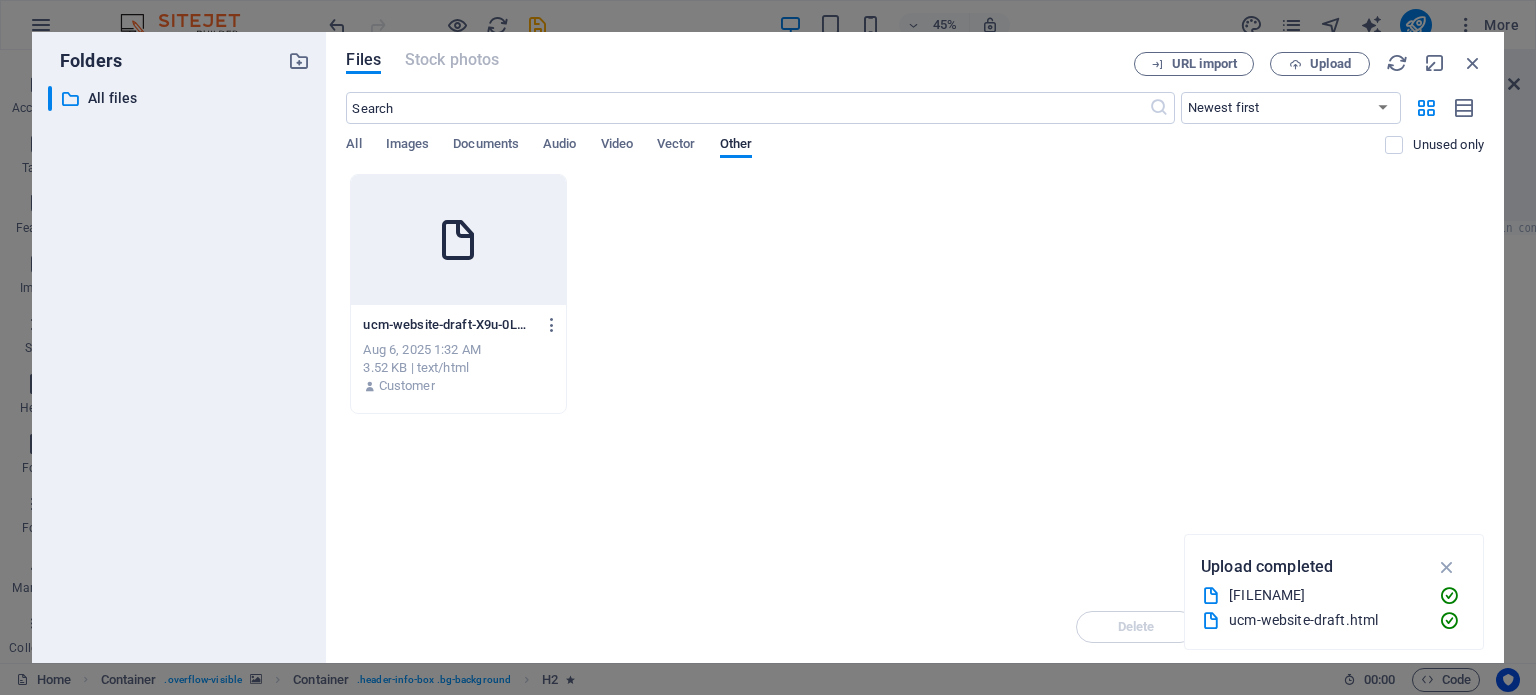 click at bounding box center [458, 240] 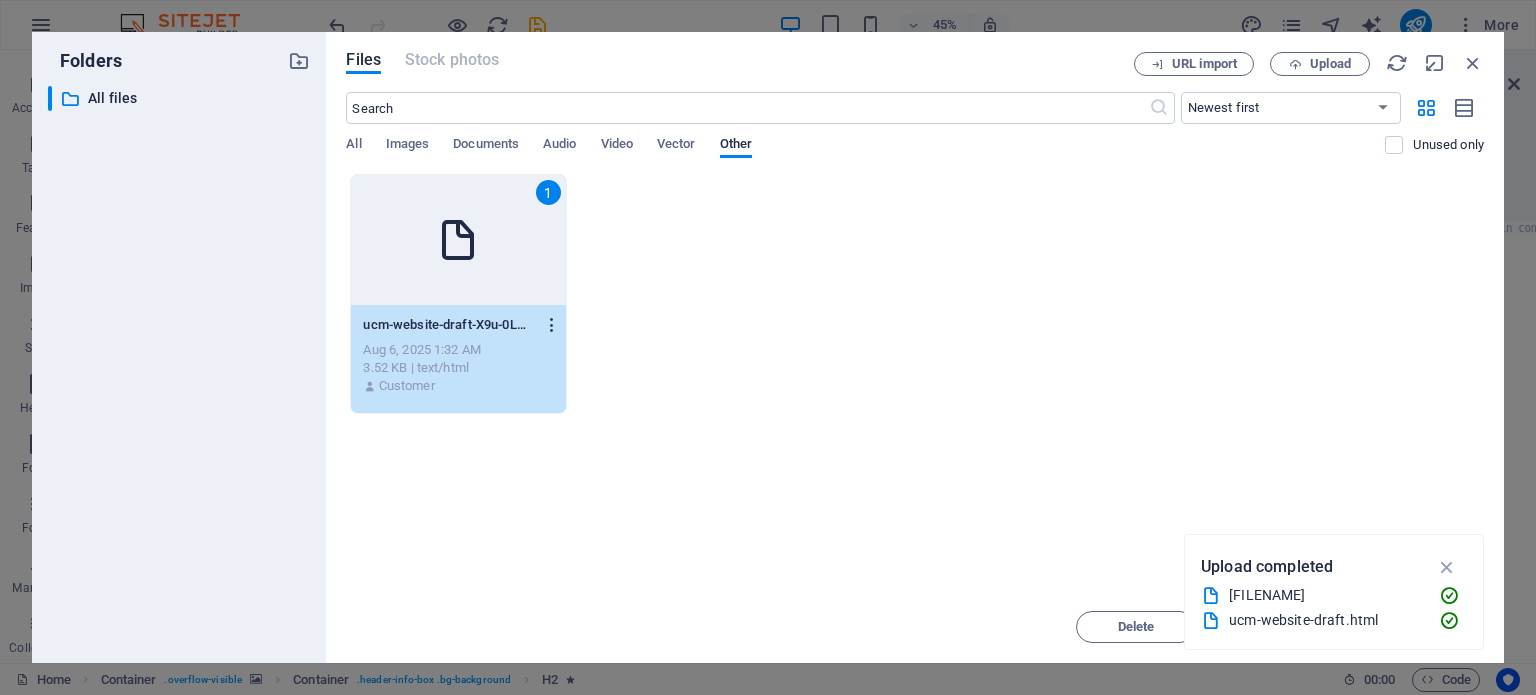 click at bounding box center [552, 325] 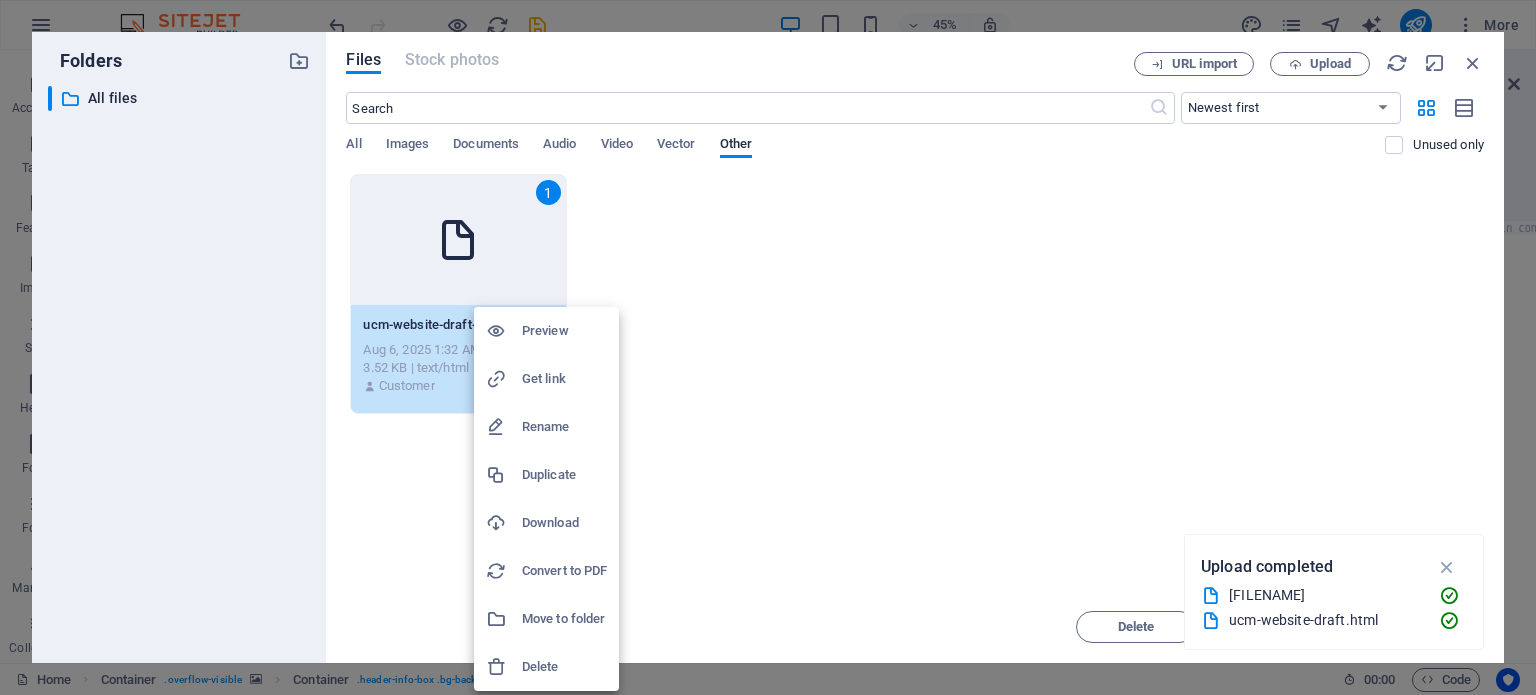 click on "Preview" at bounding box center [564, 331] 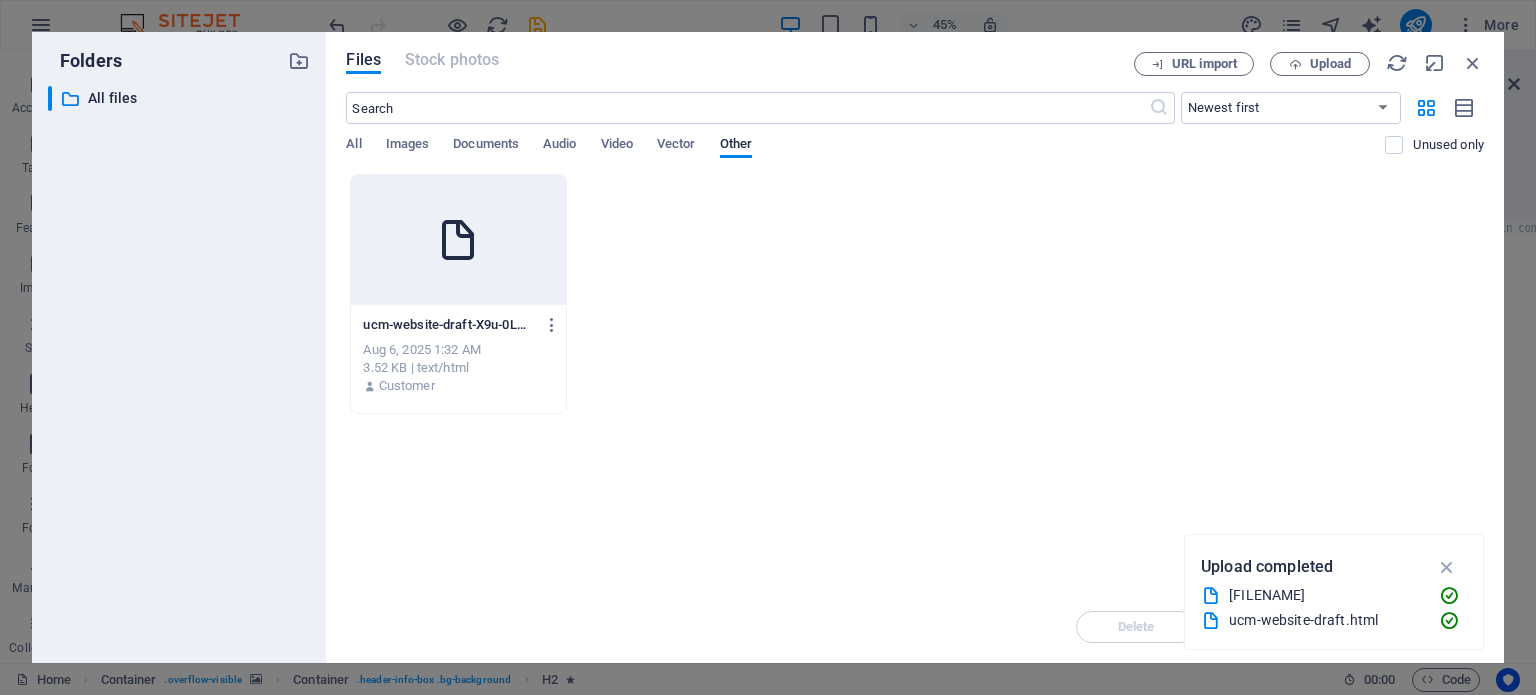 click at bounding box center [458, 240] 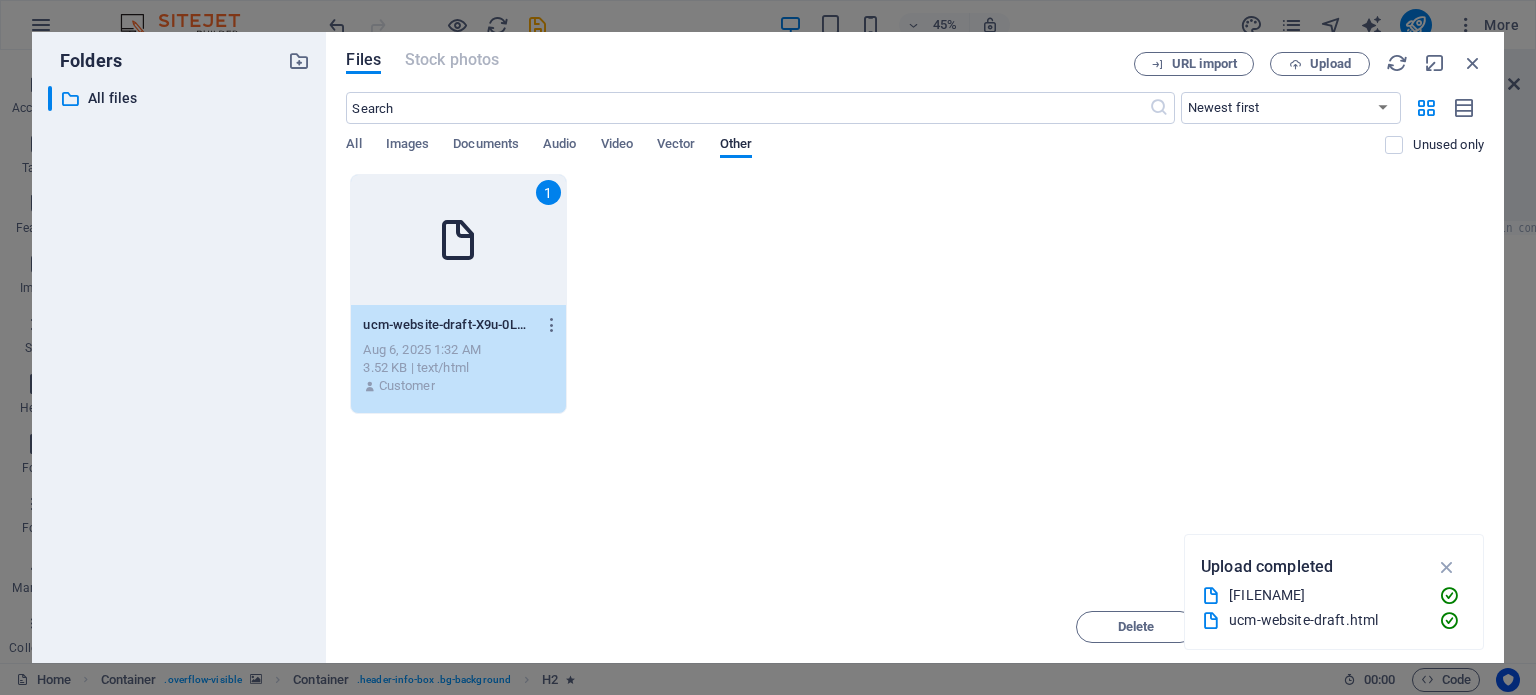 click on "1" at bounding box center (458, 240) 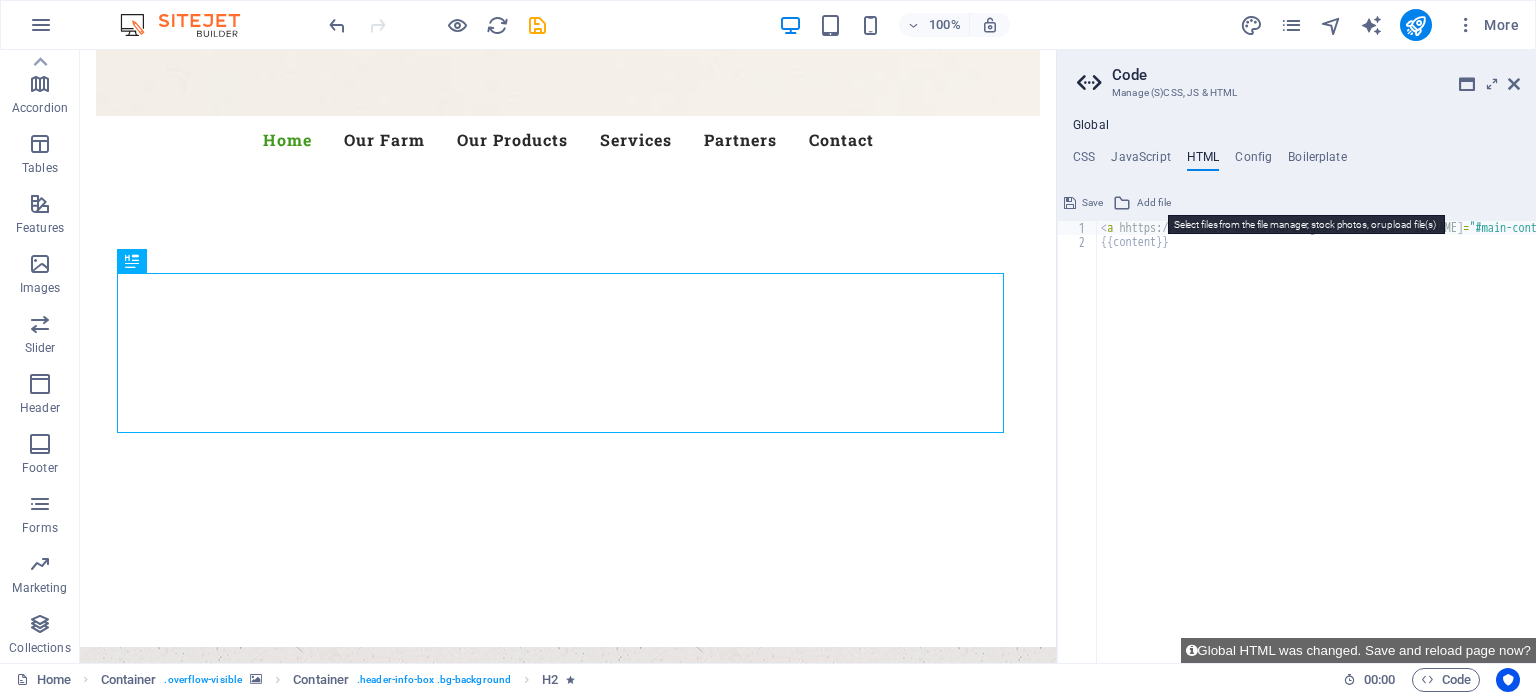 click on "Add file" at bounding box center (1154, 203) 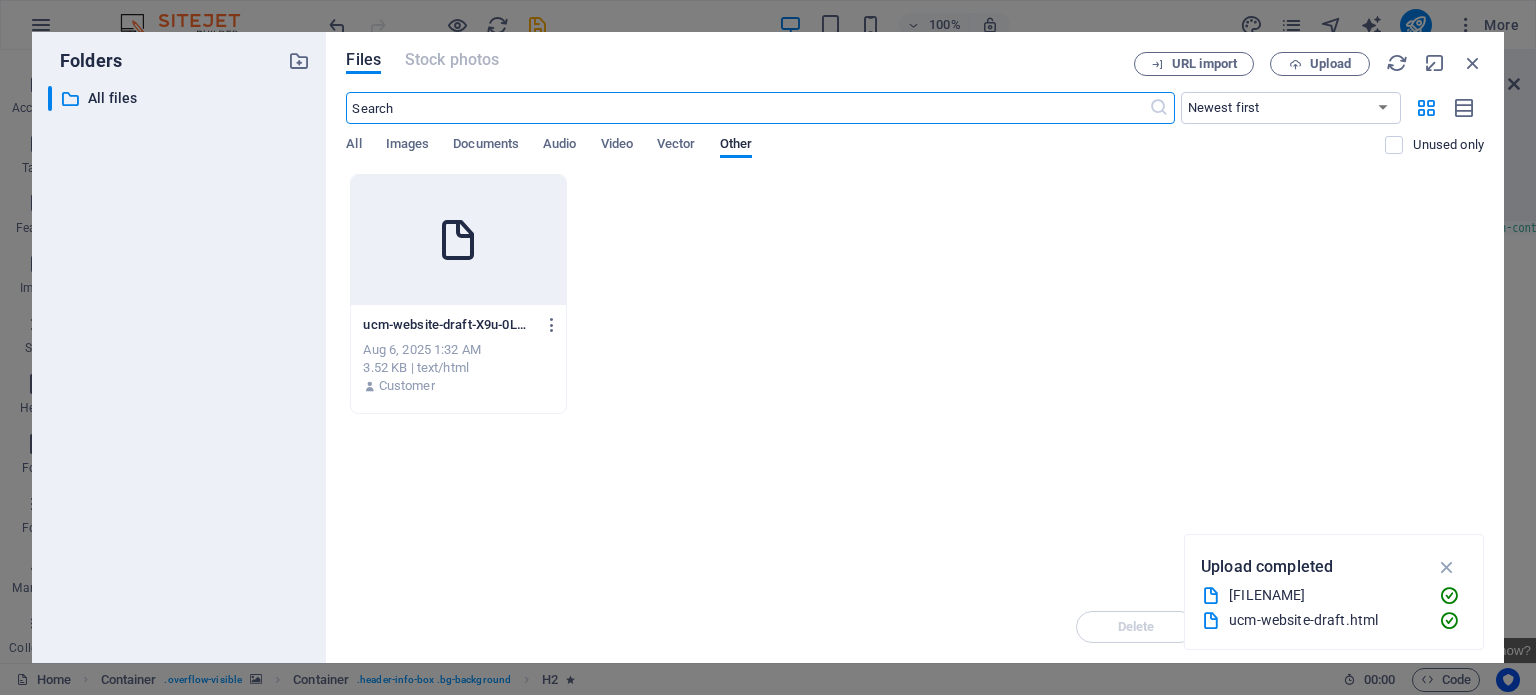 scroll, scrollTop: 1169, scrollLeft: 0, axis: vertical 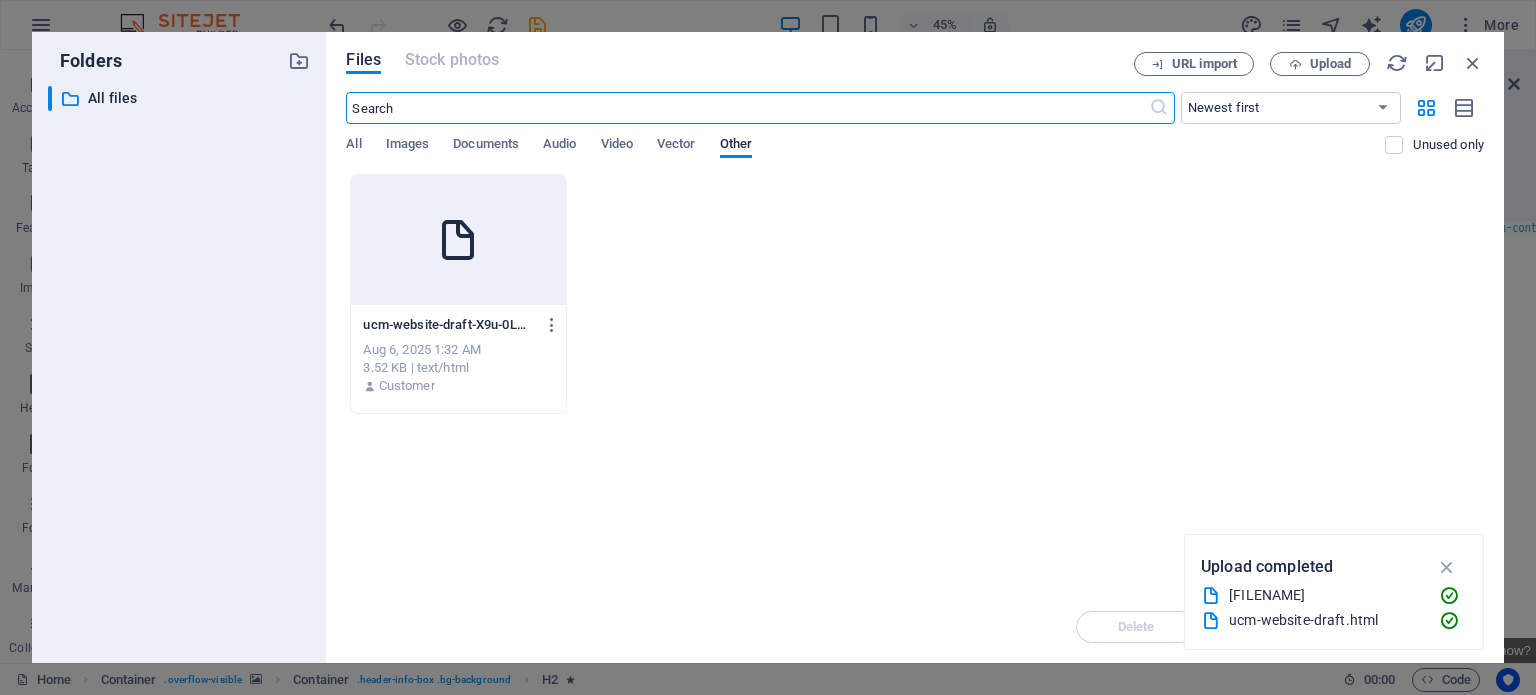 click at bounding box center [458, 240] 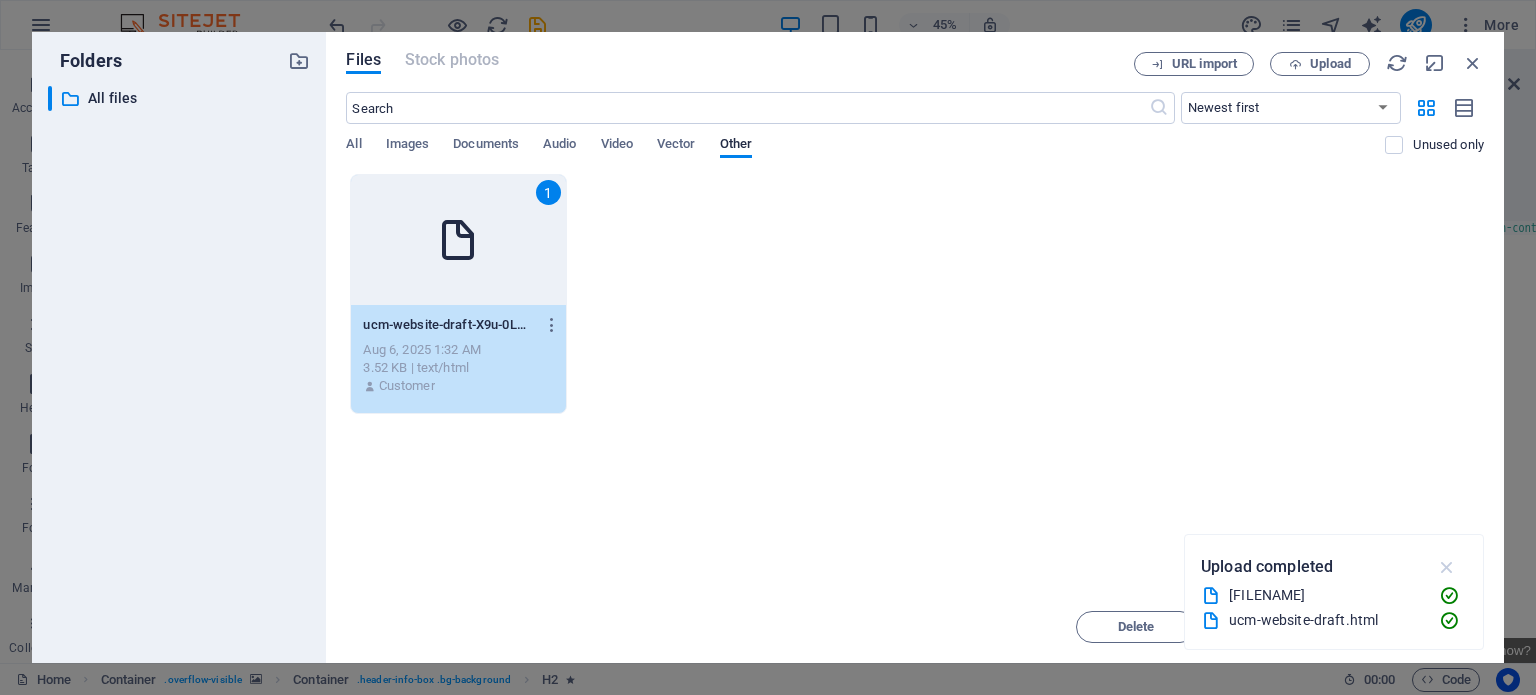click at bounding box center (1447, 567) 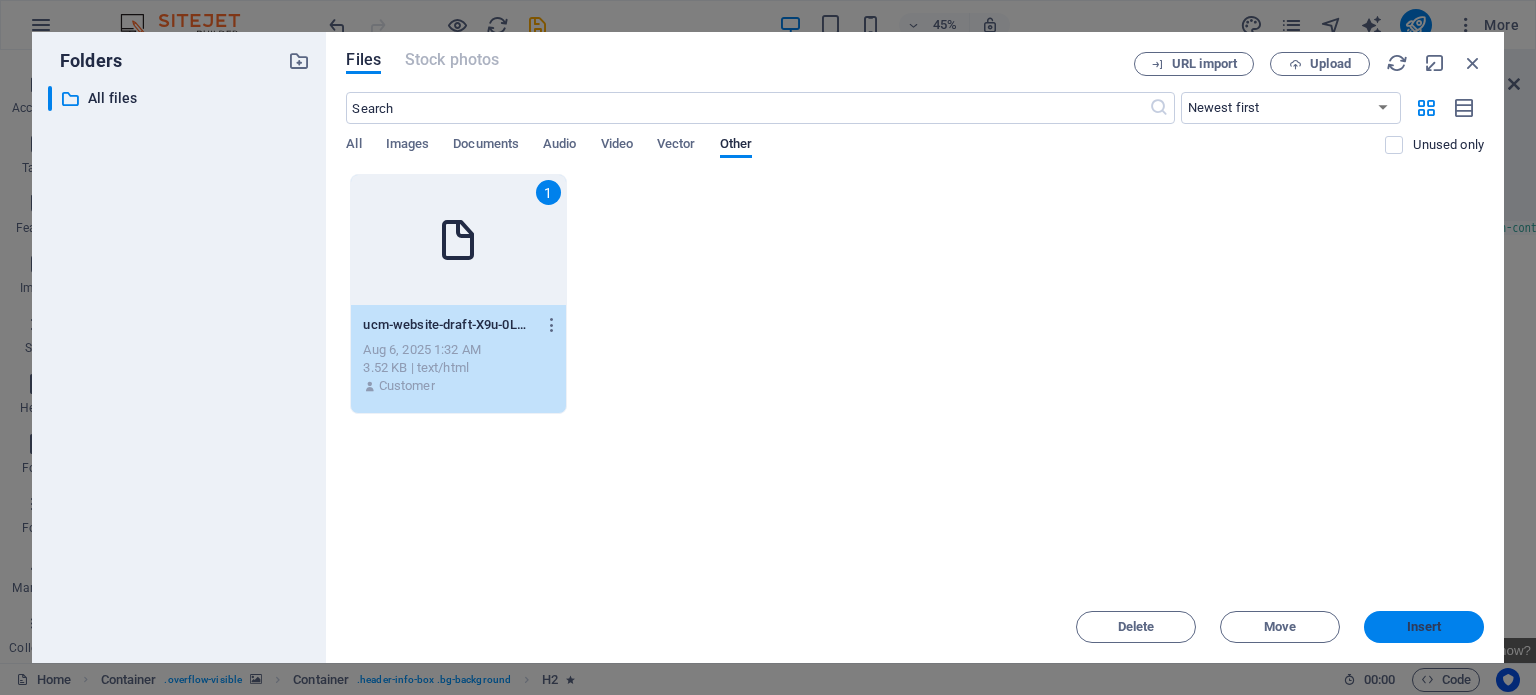 click on "Insert" at bounding box center [1424, 627] 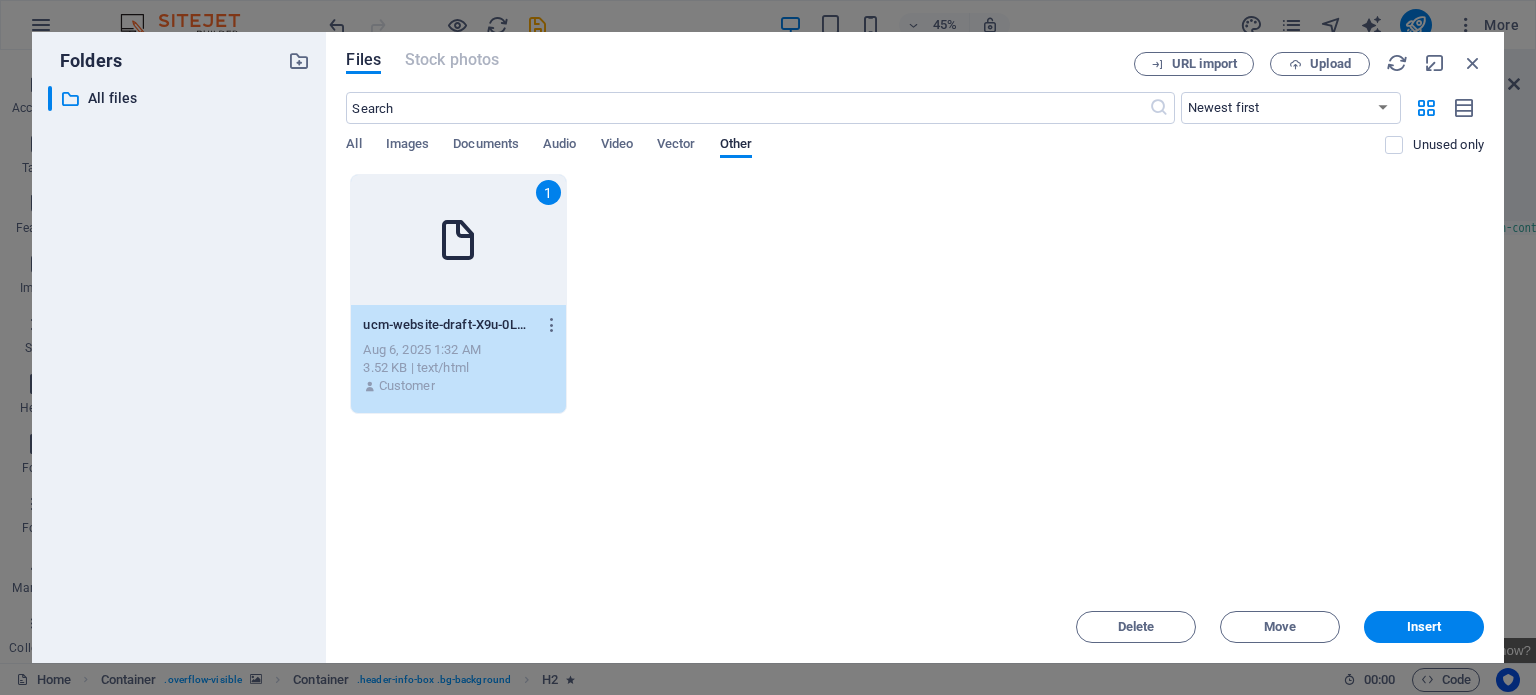 scroll, scrollTop: 1065, scrollLeft: 0, axis: vertical 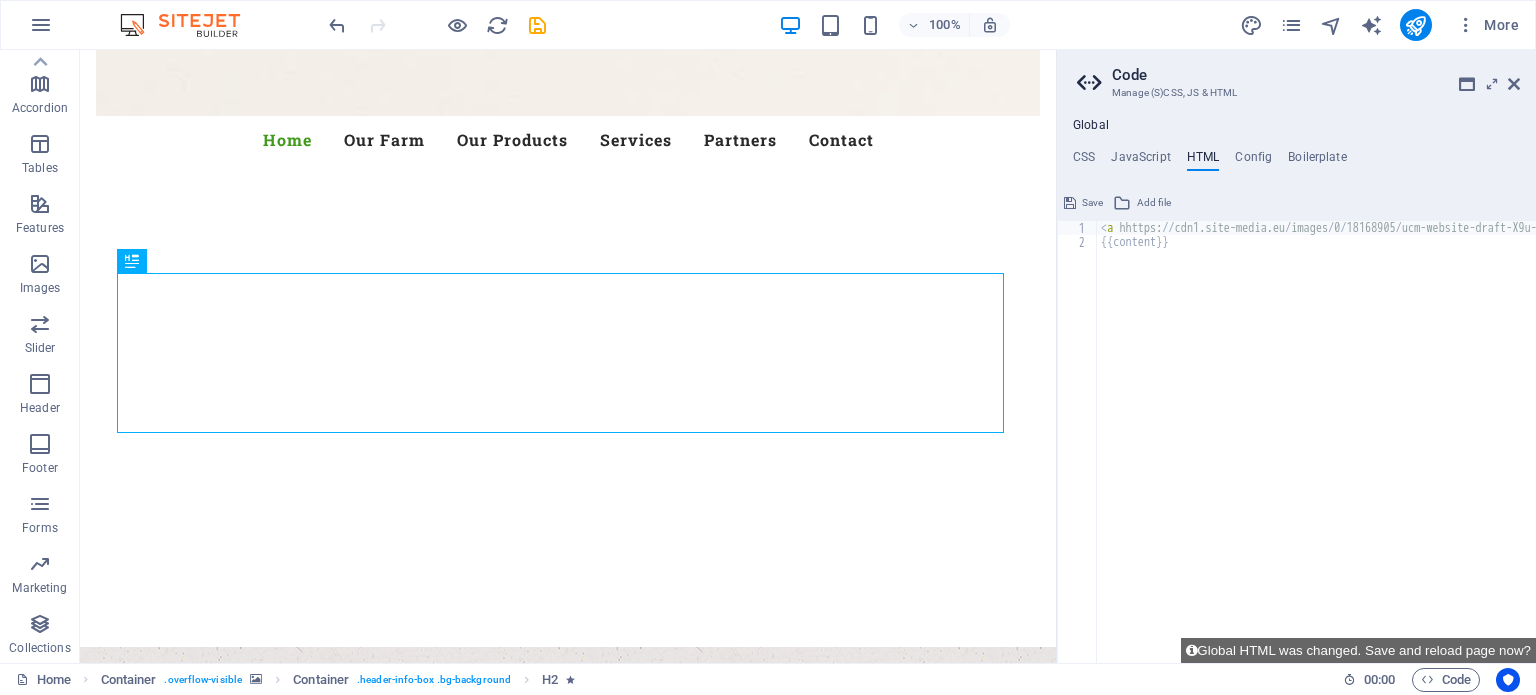 click on "Add file" at bounding box center [1154, 203] 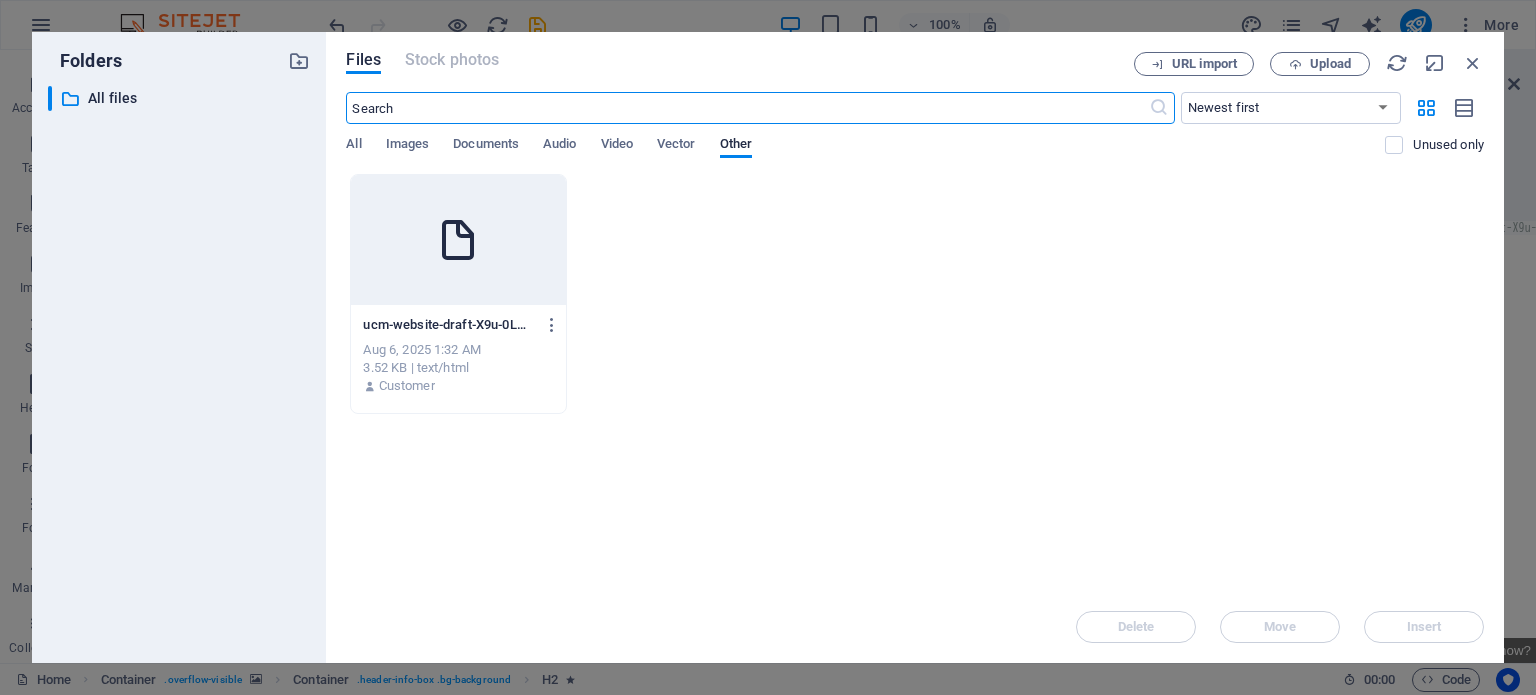 scroll, scrollTop: 1169, scrollLeft: 0, axis: vertical 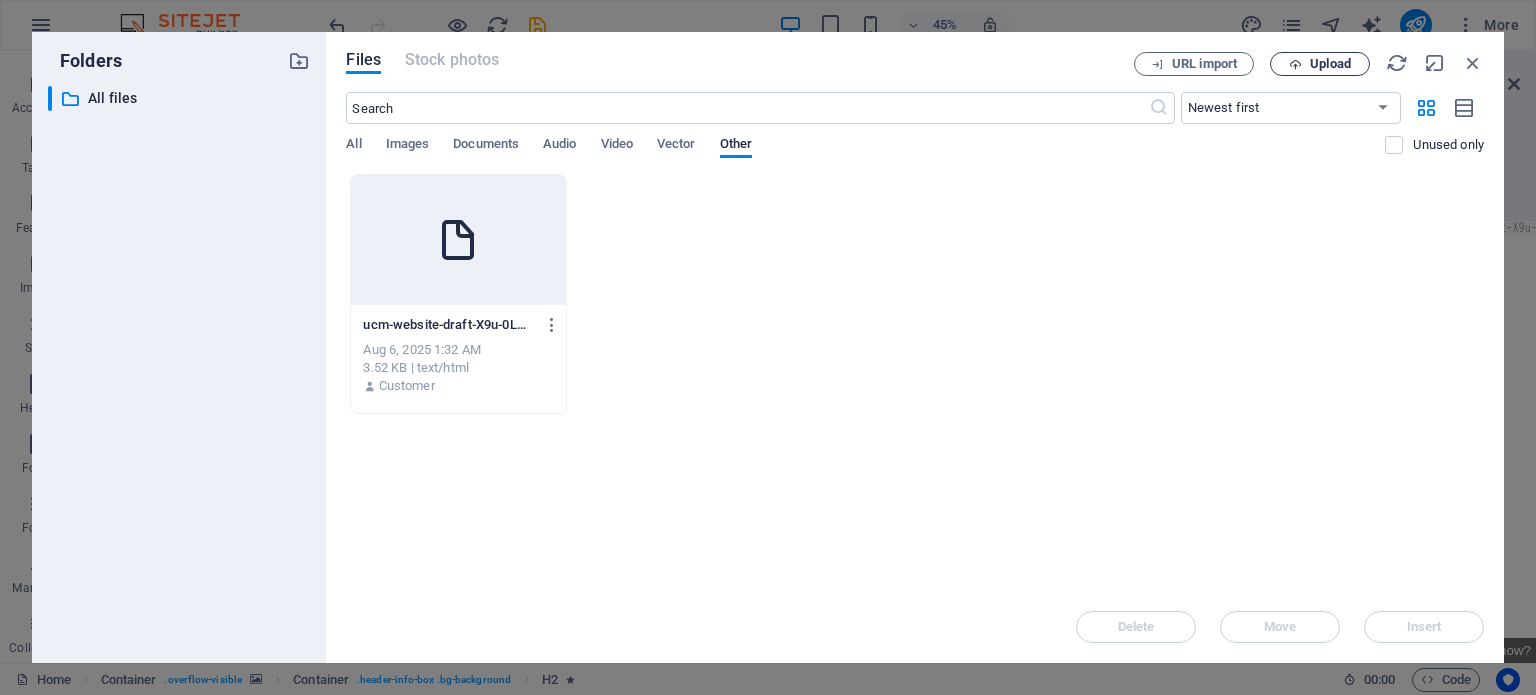 click on "Upload" at bounding box center (1320, 64) 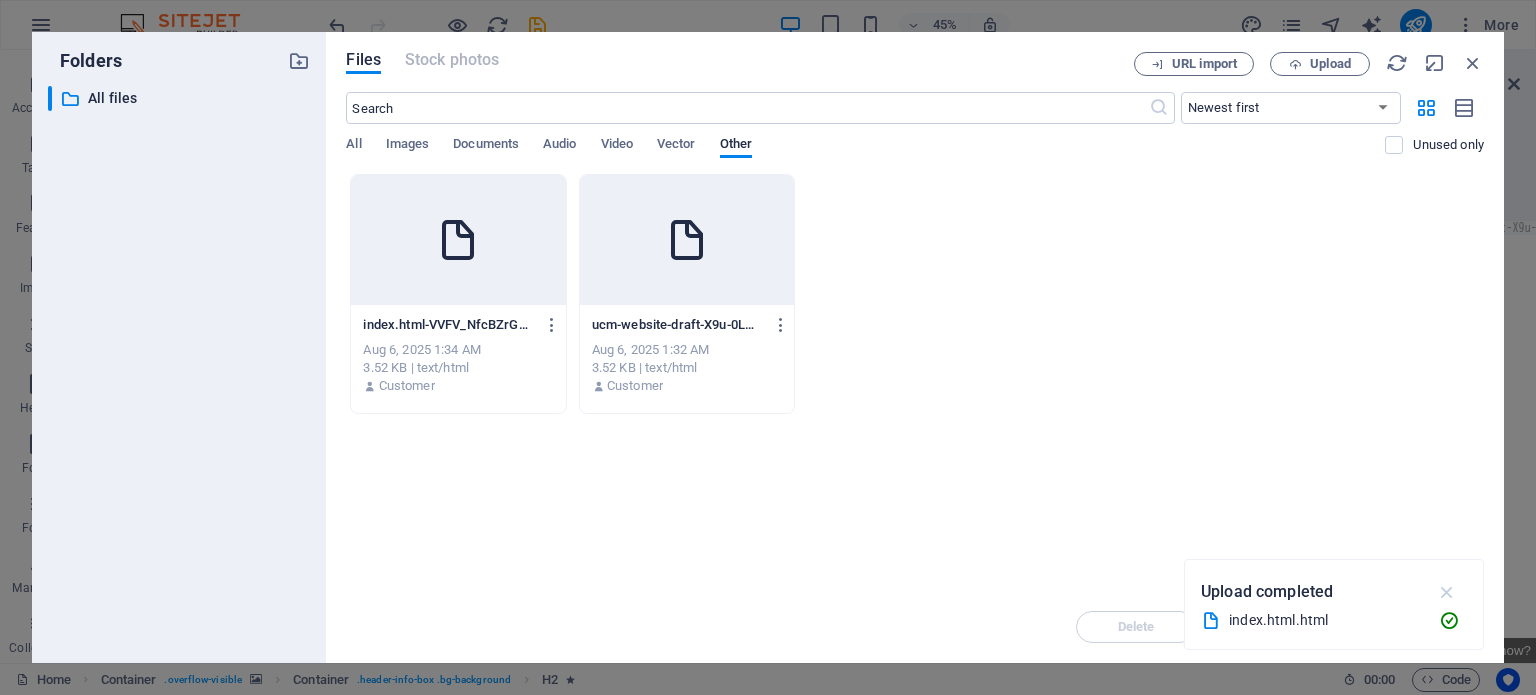 click at bounding box center [1447, 592] 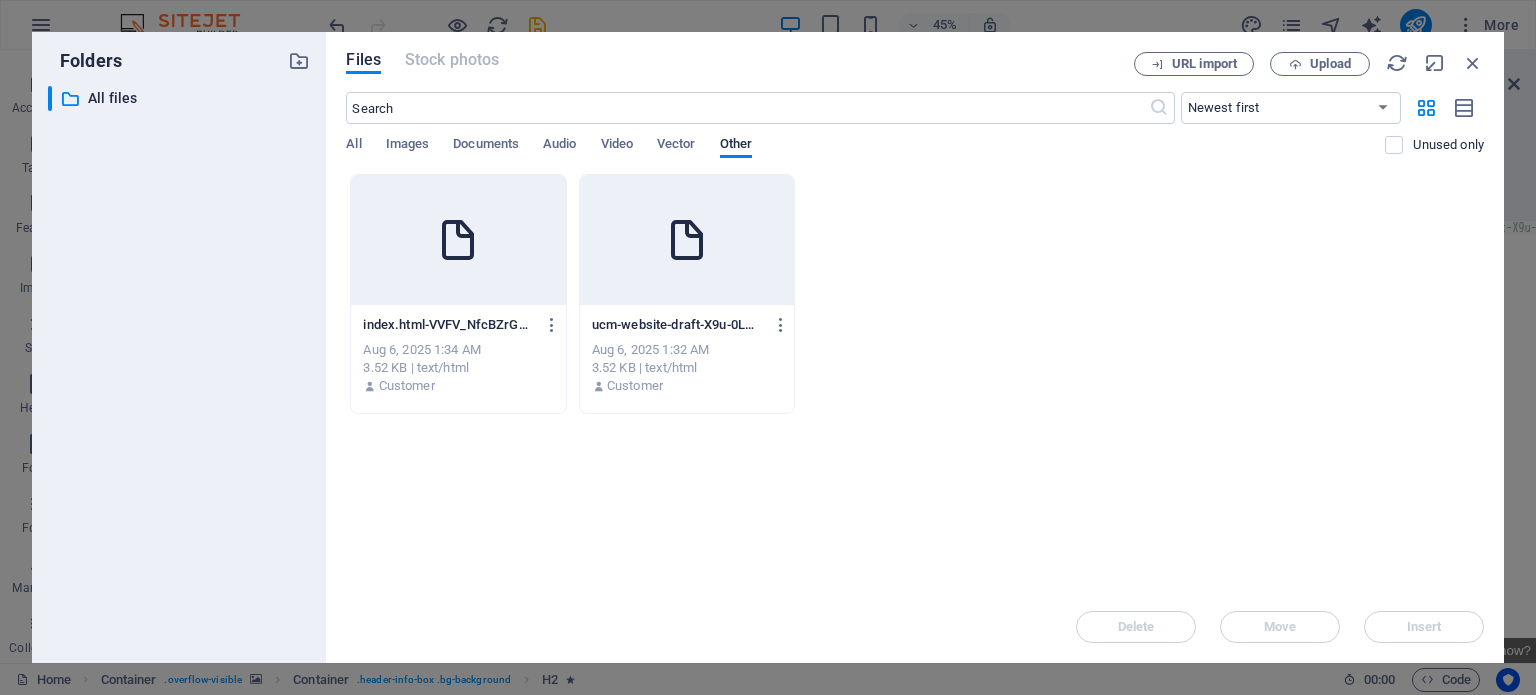 click at bounding box center (458, 240) 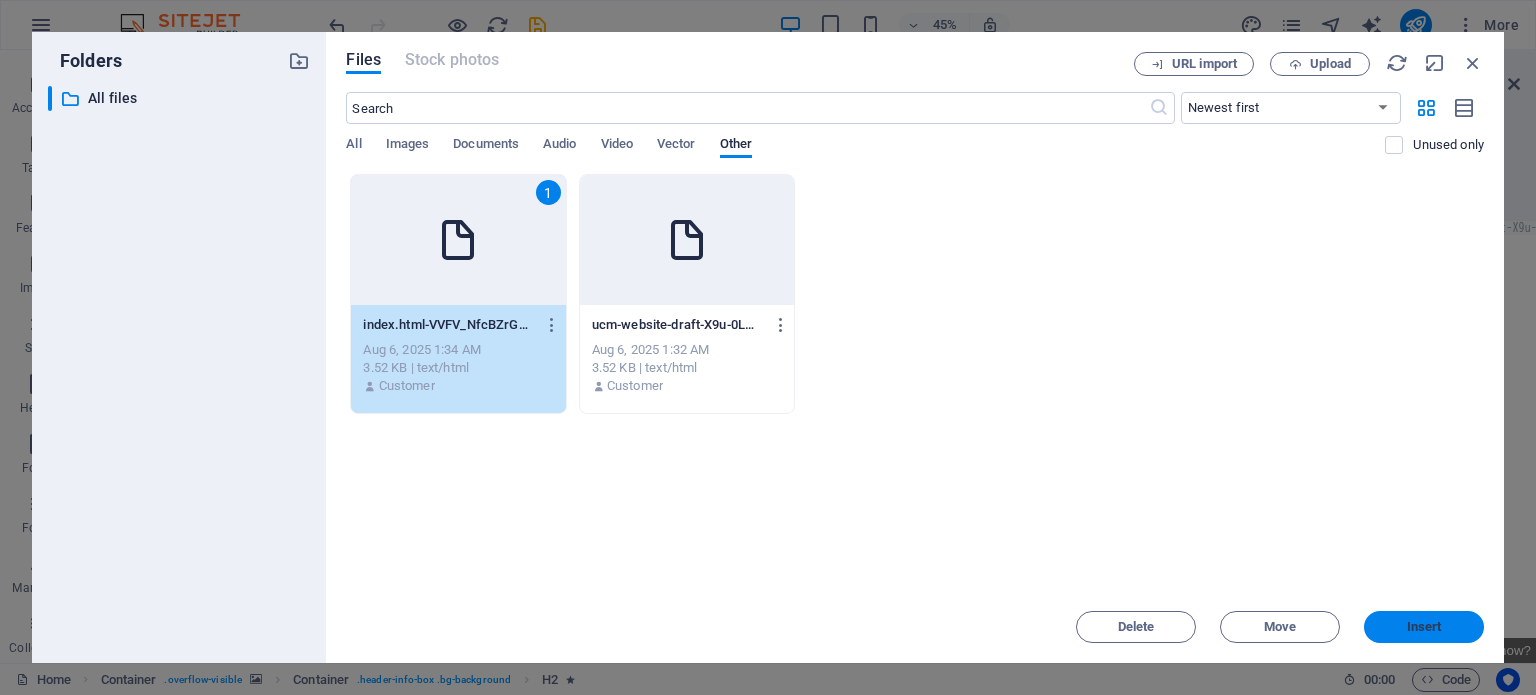 click on "Insert" at bounding box center [1424, 627] 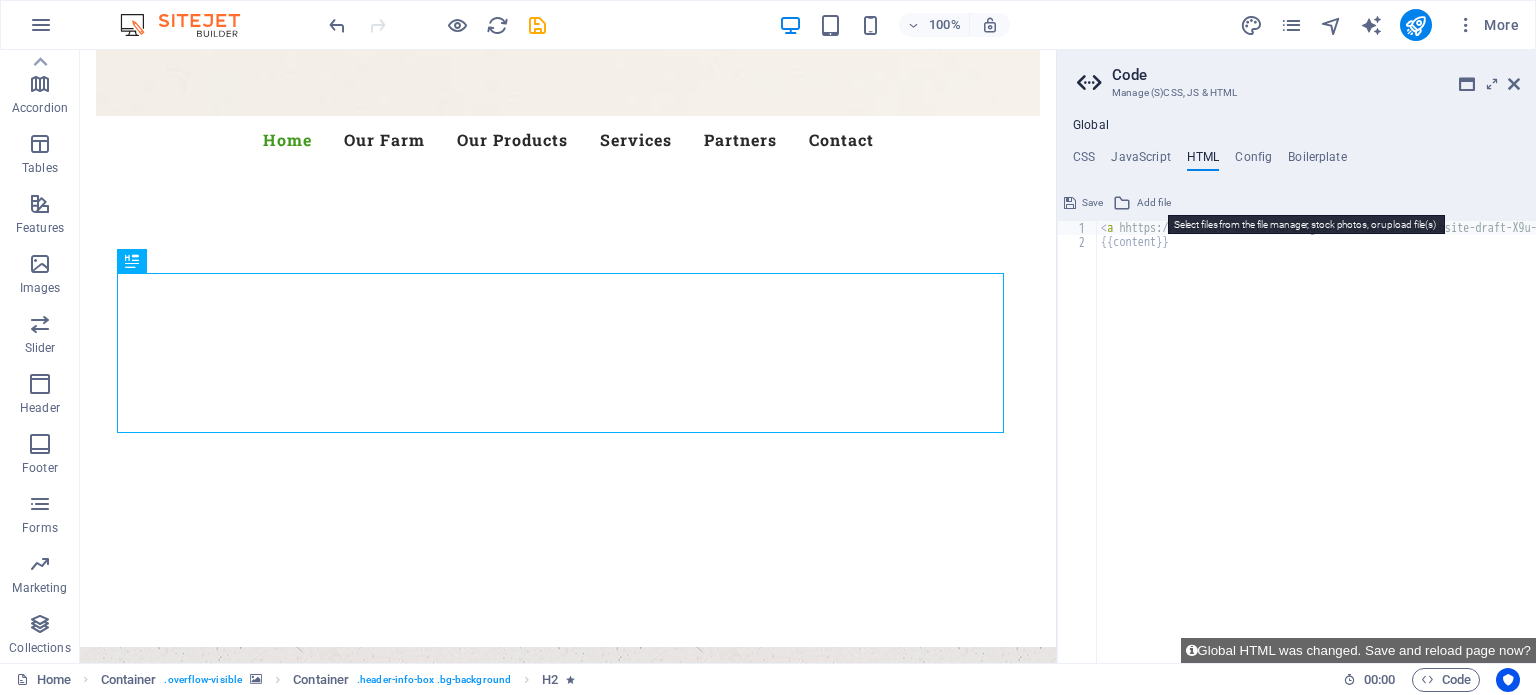 click on "Add file" at bounding box center [1154, 203] 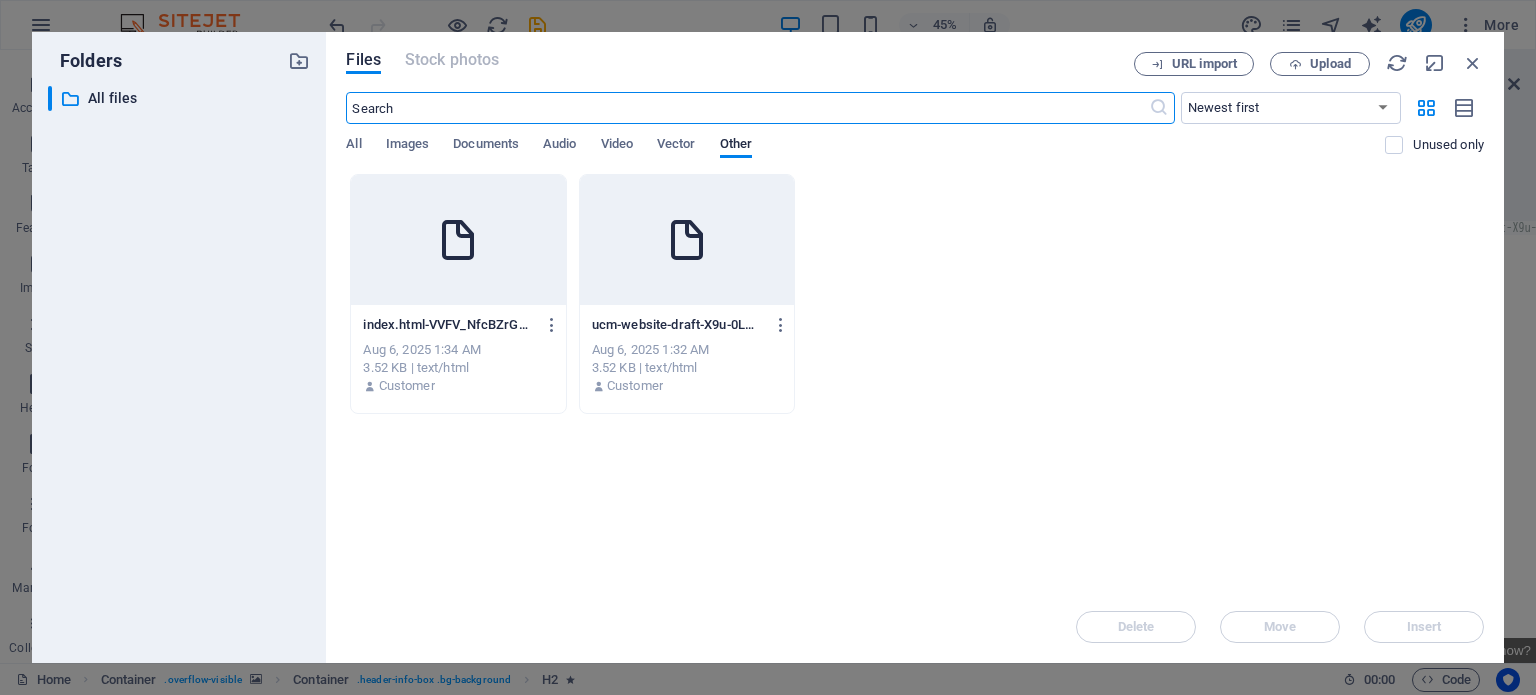 scroll, scrollTop: 1169, scrollLeft: 0, axis: vertical 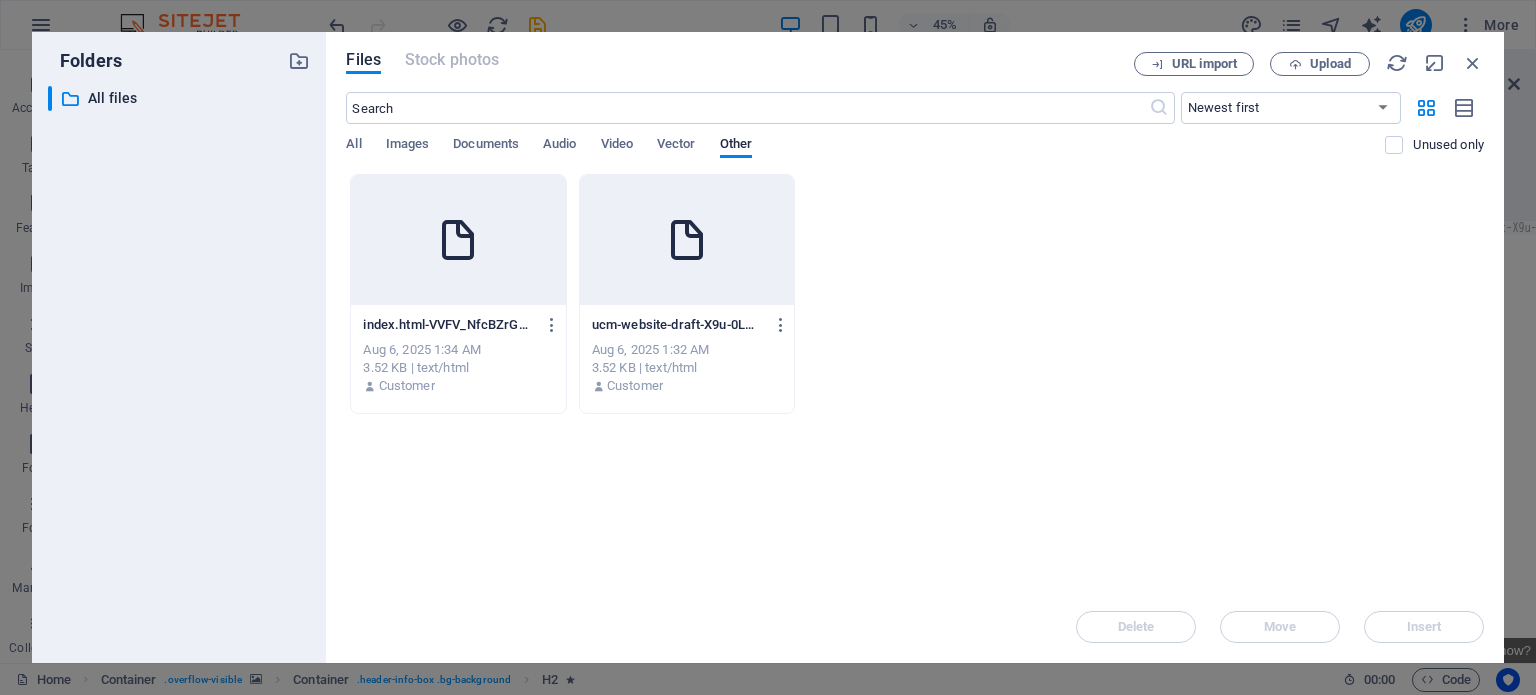 click at bounding box center [458, 240] 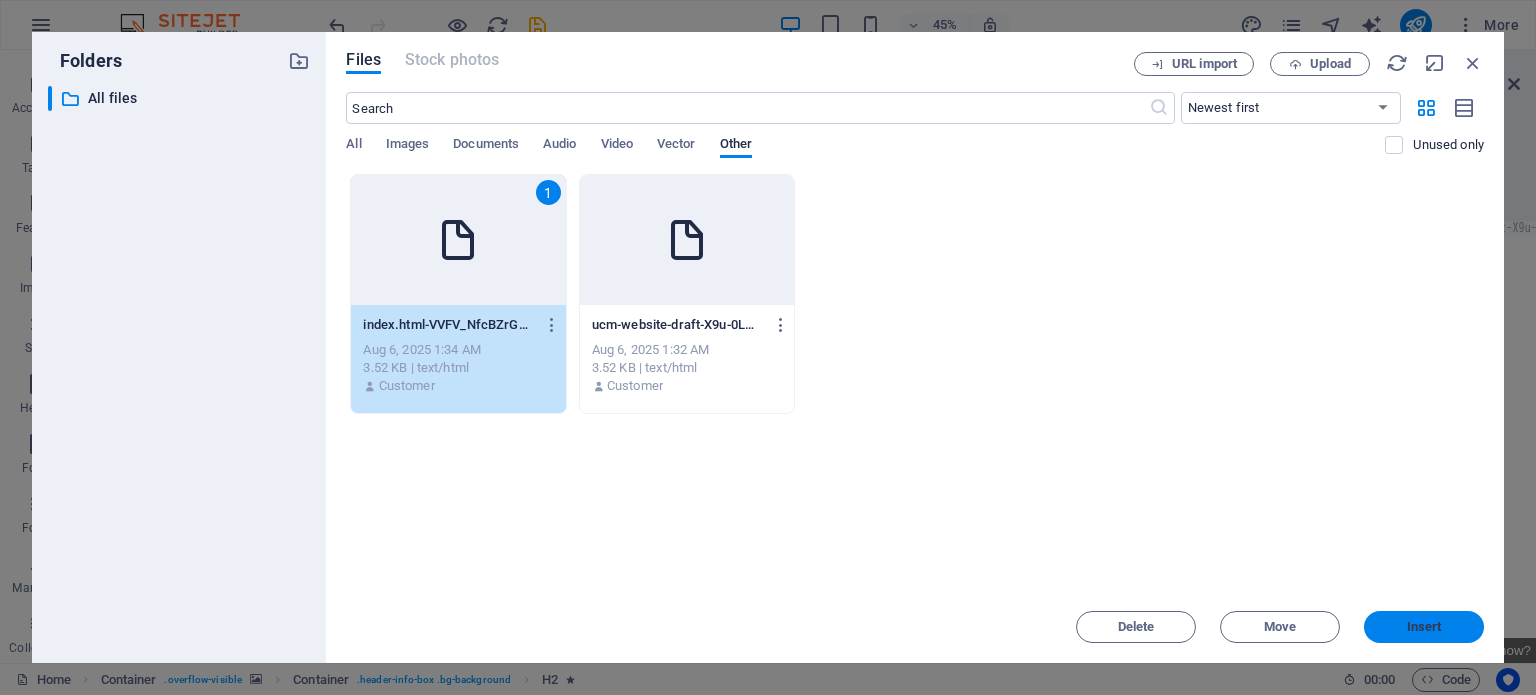 click on "Insert" at bounding box center [1424, 627] 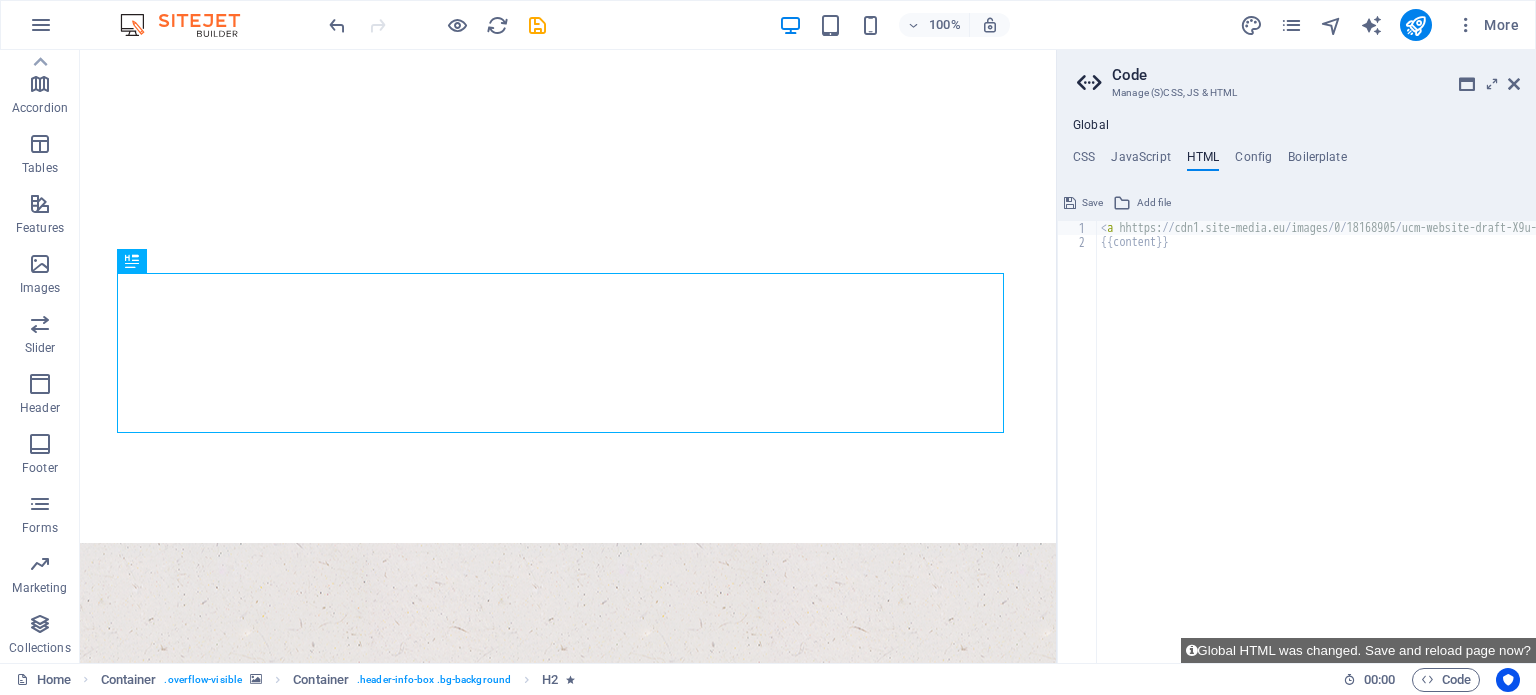 scroll, scrollTop: 1065, scrollLeft: 0, axis: vertical 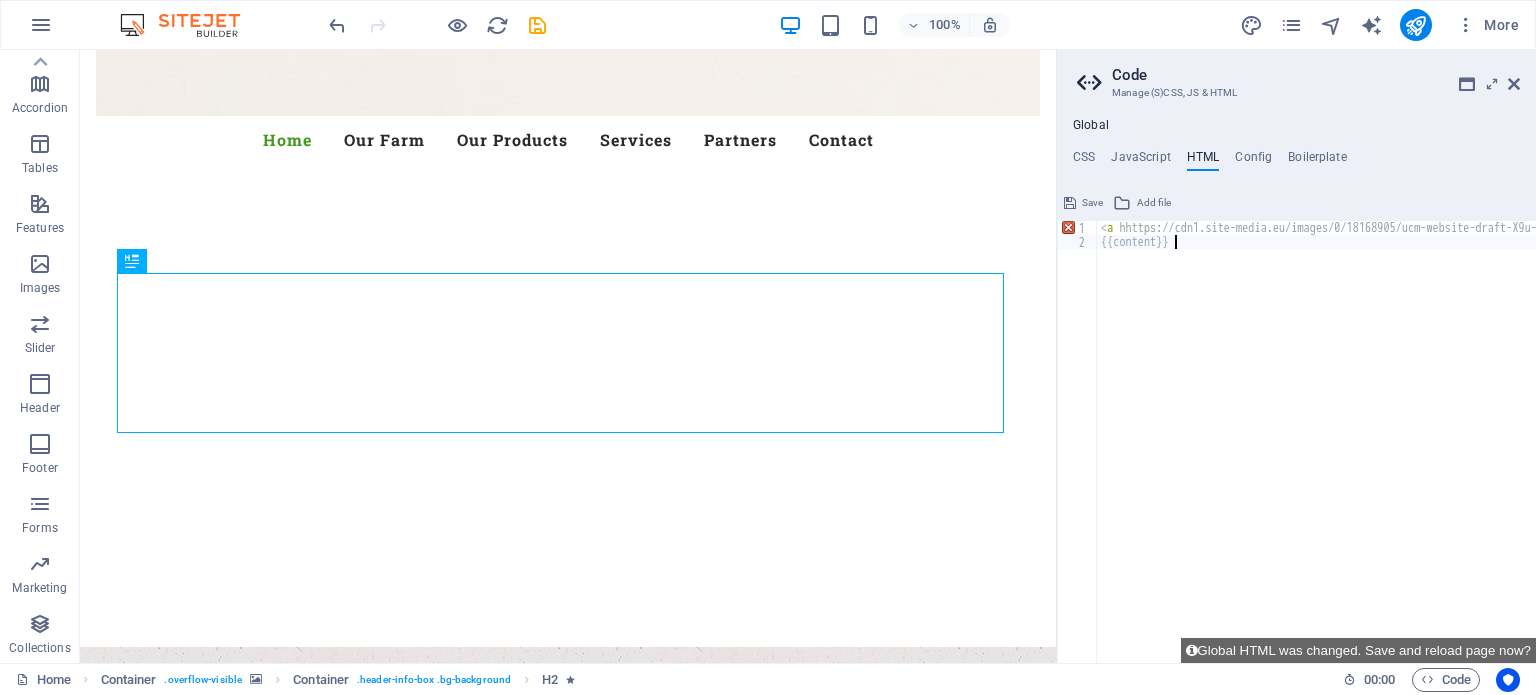 click on "[LINK][LINK][LINK][LINK]ref = "#main-content"   class = "wv-link-content button" > Skip to main content </ a > {{content}}" at bounding box center (2533, 448) 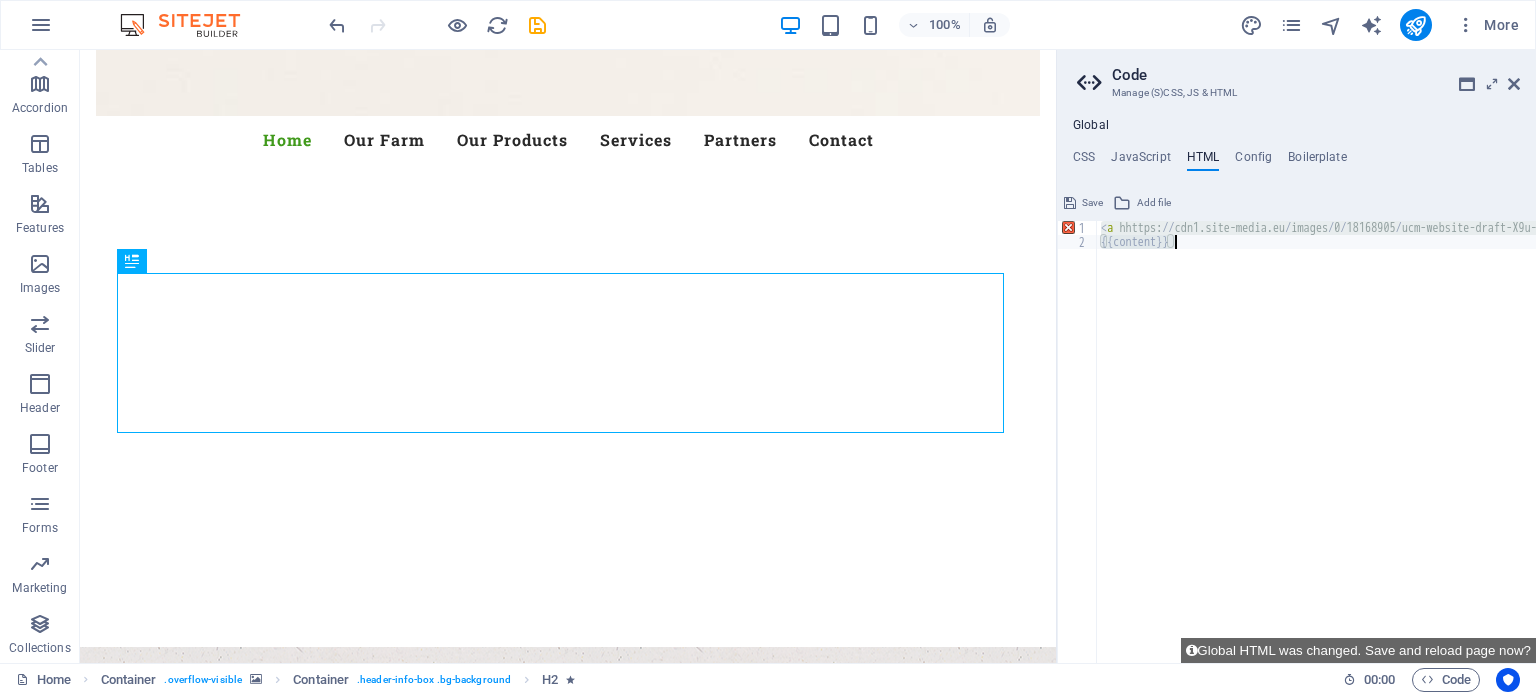 type on "[LINK][LINK][LINK][LINK]ref="#main-content" class="wv-link-content button"" 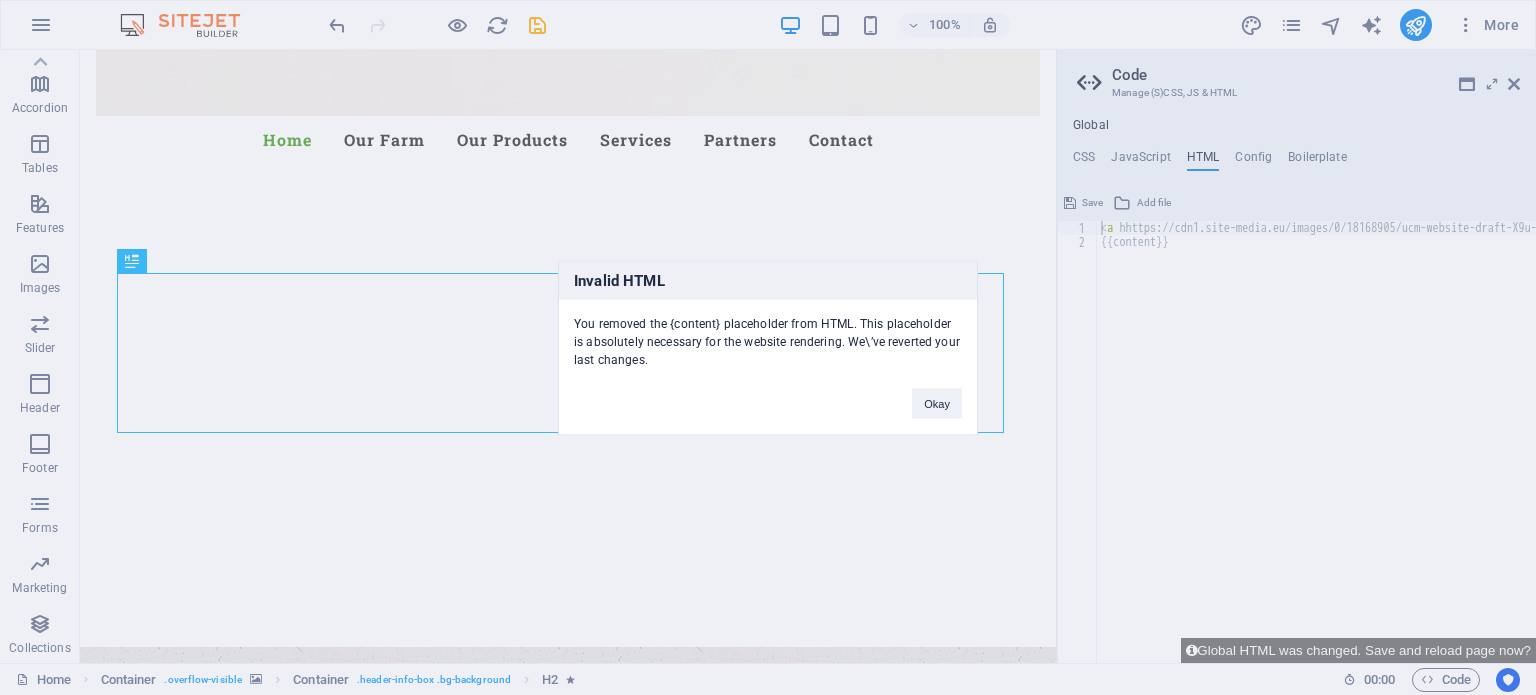 drag, startPoint x: 1144, startPoint y: 227, endPoint x: 1103, endPoint y: 254, distance: 49.09175 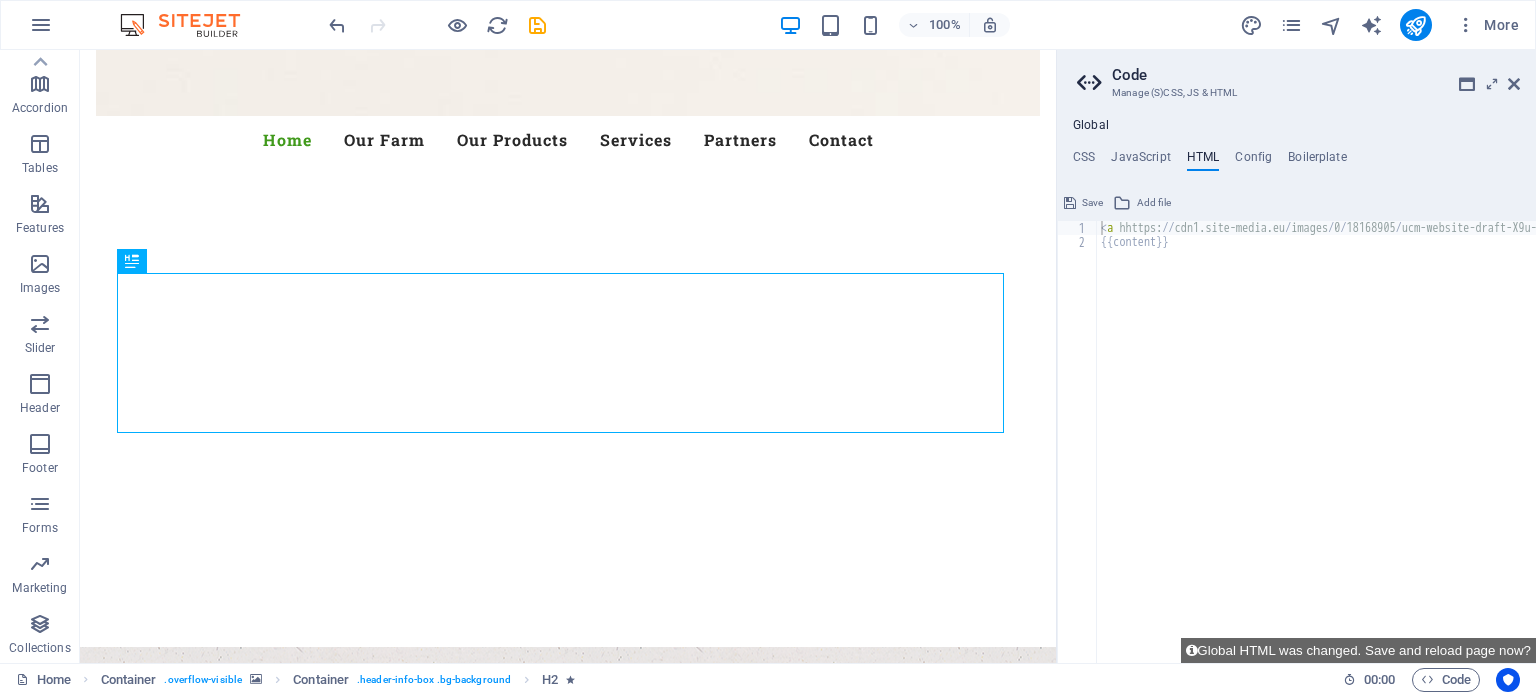 click on "[LINK][LINK][LINK][LINK]ref = "#main-content"   class = "wv-link-content button" > Skip to main content </ a > {{content}}" at bounding box center (2533, 456) 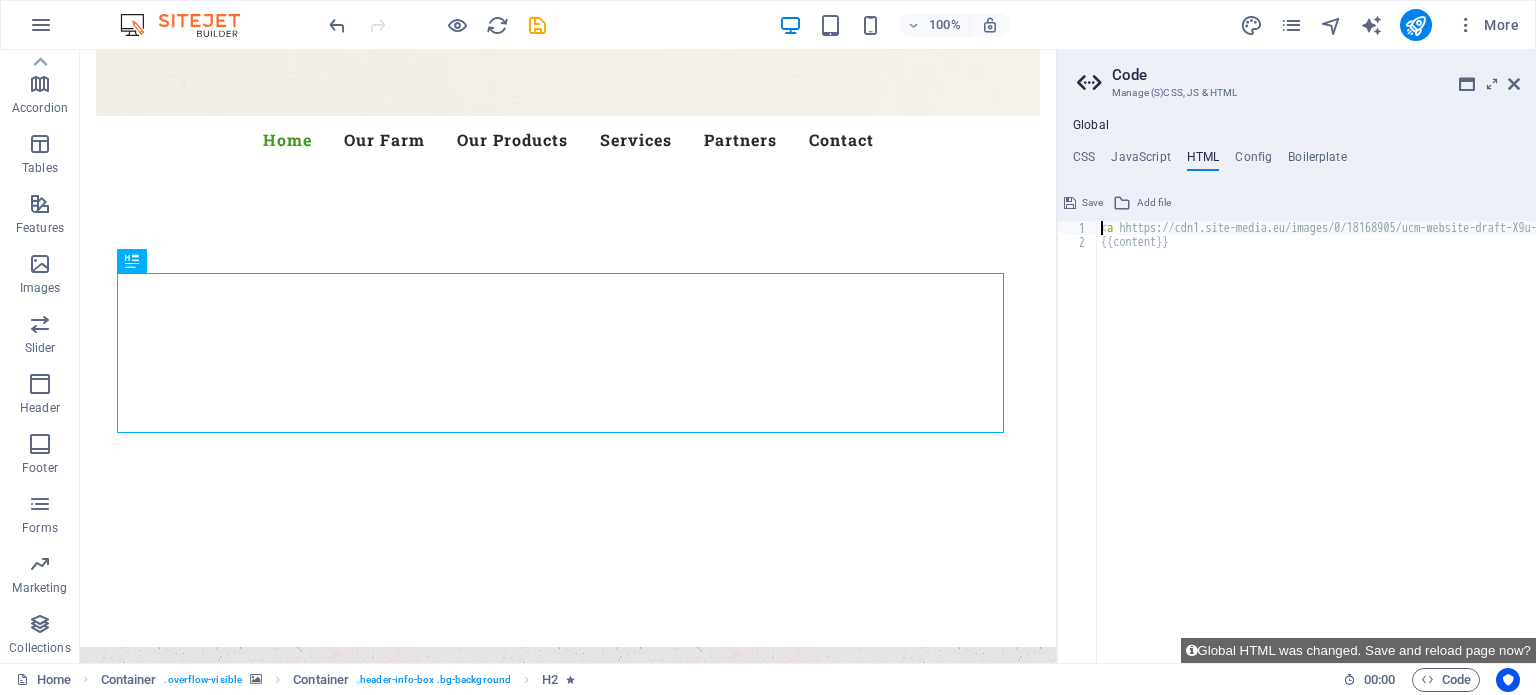 paste 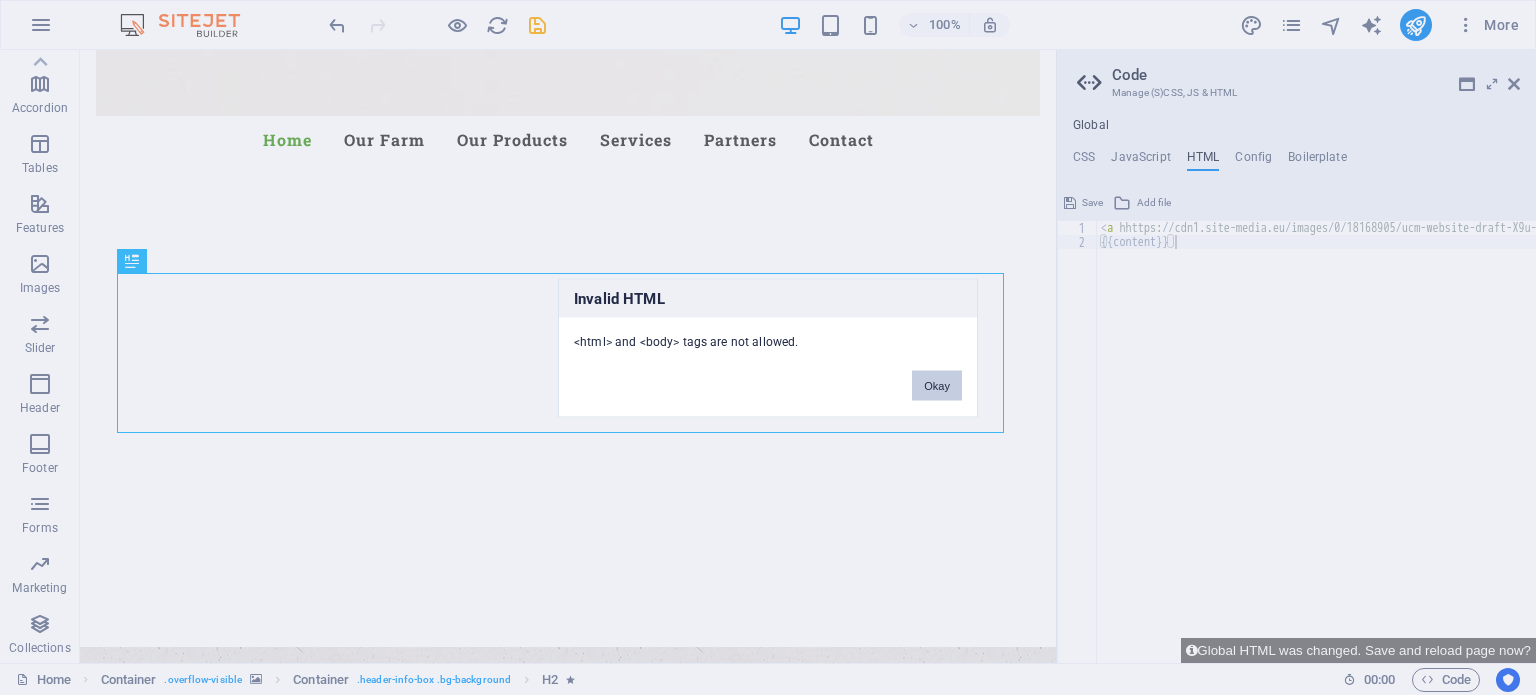 click on "Okay" at bounding box center (937, 385) 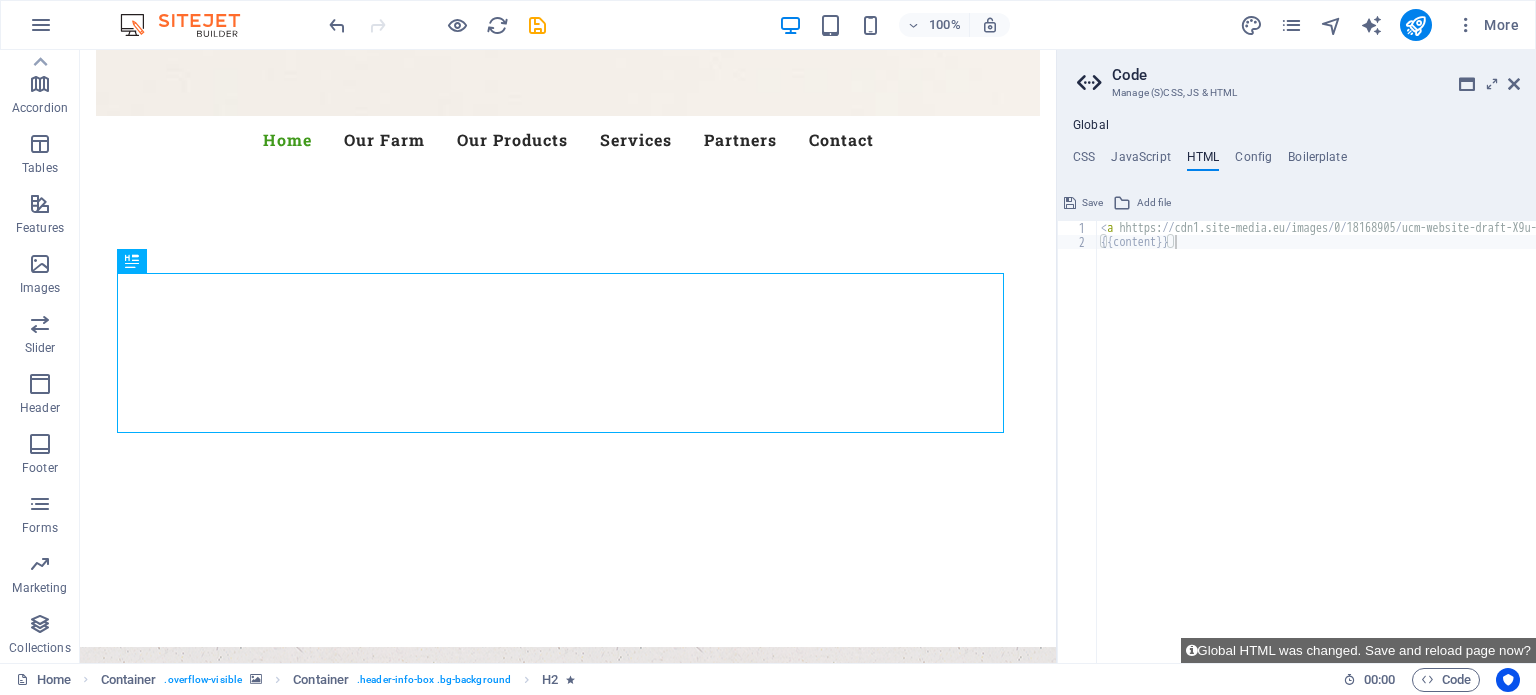 click on "Global CSS JavaScript HTML Config Boilerplate 1     [REDACTED] Save Add file Color picker     Save Add file 1 2 [LINK][LINK][LINK][LINK]" at bounding box center (1296, 390) 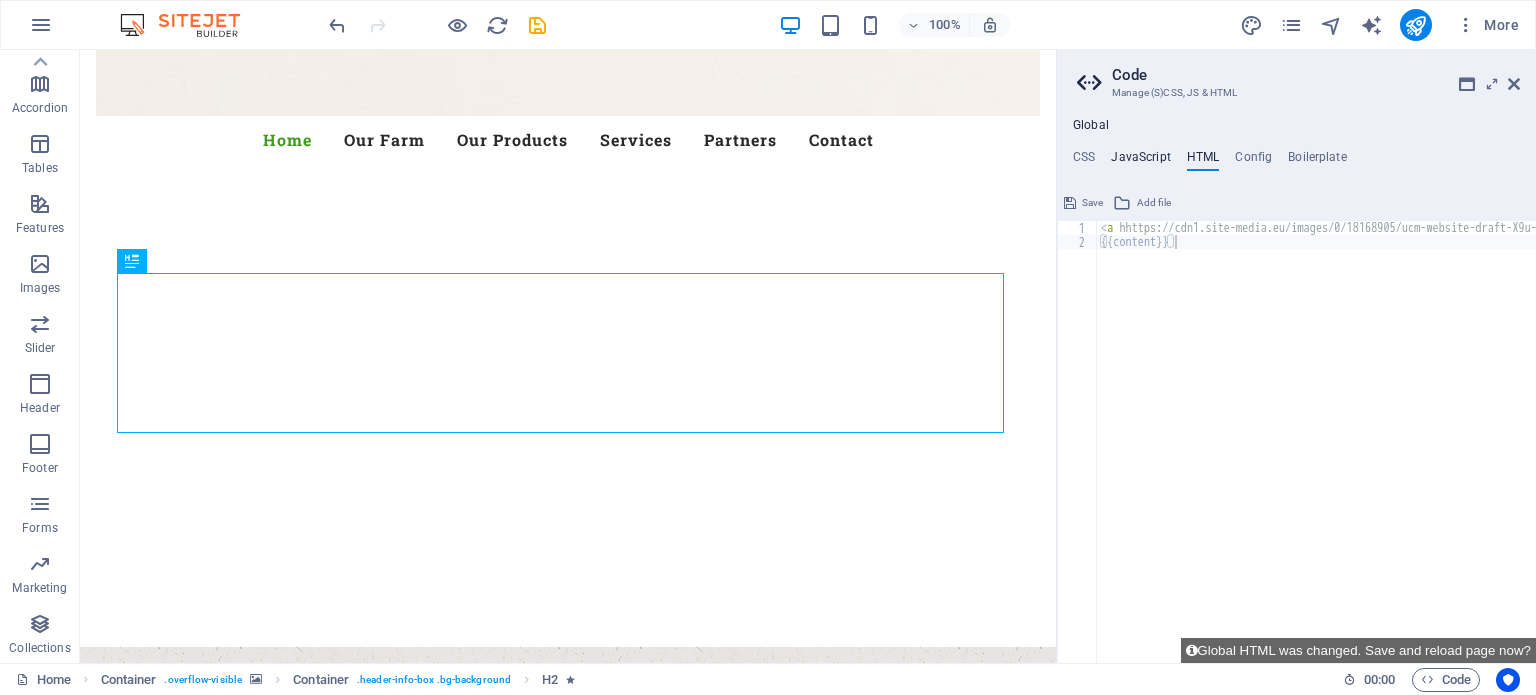 click on "JavaScript" at bounding box center (1140, 161) 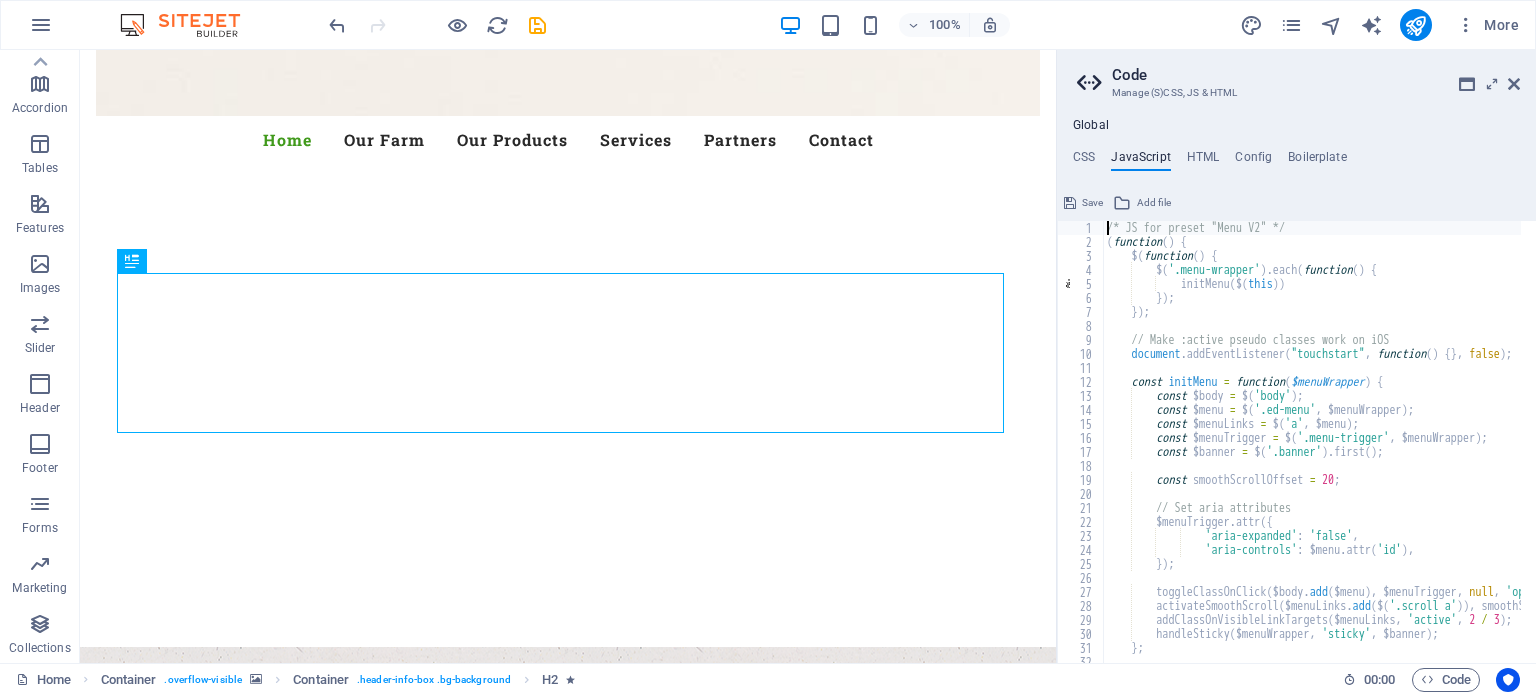 click on "/* JS for preset "Menu V2" */ ( function ( )   {      $ ( function ( )   {           $ ( '.menu-wrapper' ) . each ( function ( )   {                initMenu ( $ ( this ))           }) ;      }) ;      // Make :active pseudo classes work on iOS      document . addEventListener ( "touchstart" ,   function ( )   { } ,   false ) ;      const   initMenu   =   function ( $menuWrapper )   {           const   $body   =   $ ( 'body' ) ;           const   $menu   =   $ ( '.ed-menu' ,   $menuWrapper ) ;           const   $menuLinks   =   $ ( 'a' ,   $menu ) ;           const   $menuTrigger   =   $ ( '.menu-trigger' ,   $menuWrapper ) ;           const   $banner   =   $ ( '.banner' ) . first ( ) ;           const   smoothScrollOffset   =   20 ;                     // Set aria attributes           $menuTrigger . attr ({                     'aria-expanded' :   'false' ,                     'aria-controls' :   $menu . attr ( 'id' ) ,           }) ;           toggleClassOnClick ( $body . add ( $menu ) ,   $menuTrigger ,   ," at bounding box center (1562, 448) 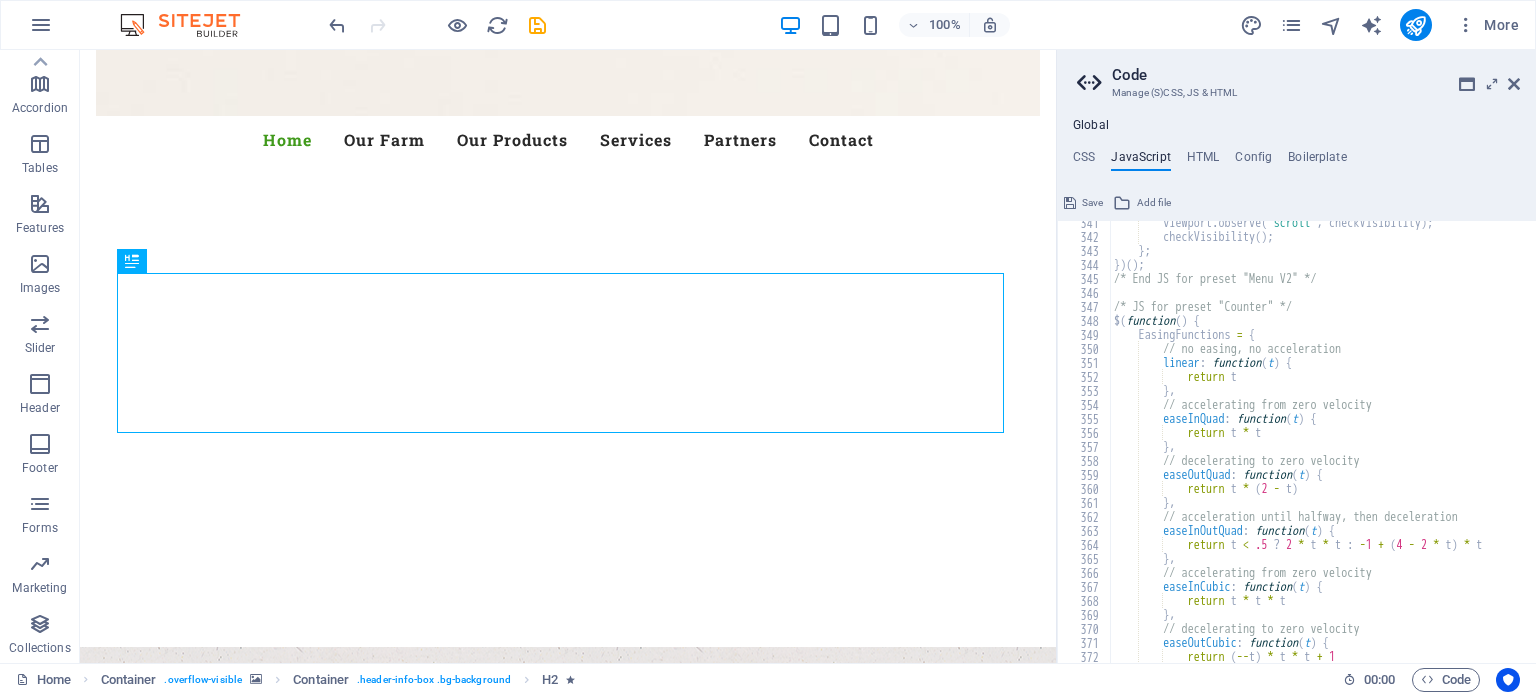 scroll, scrollTop: 5184, scrollLeft: 0, axis: vertical 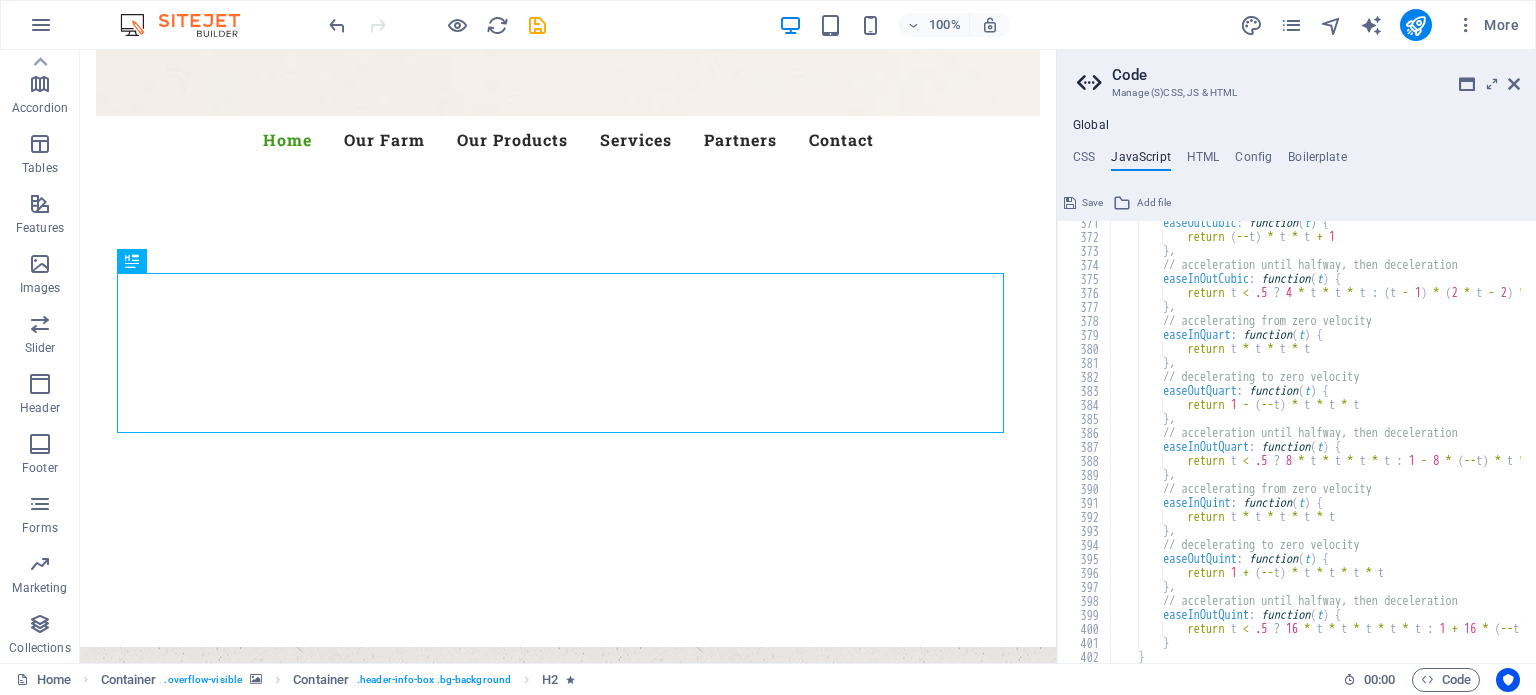type on "/* End JS for preset "Counter" */" 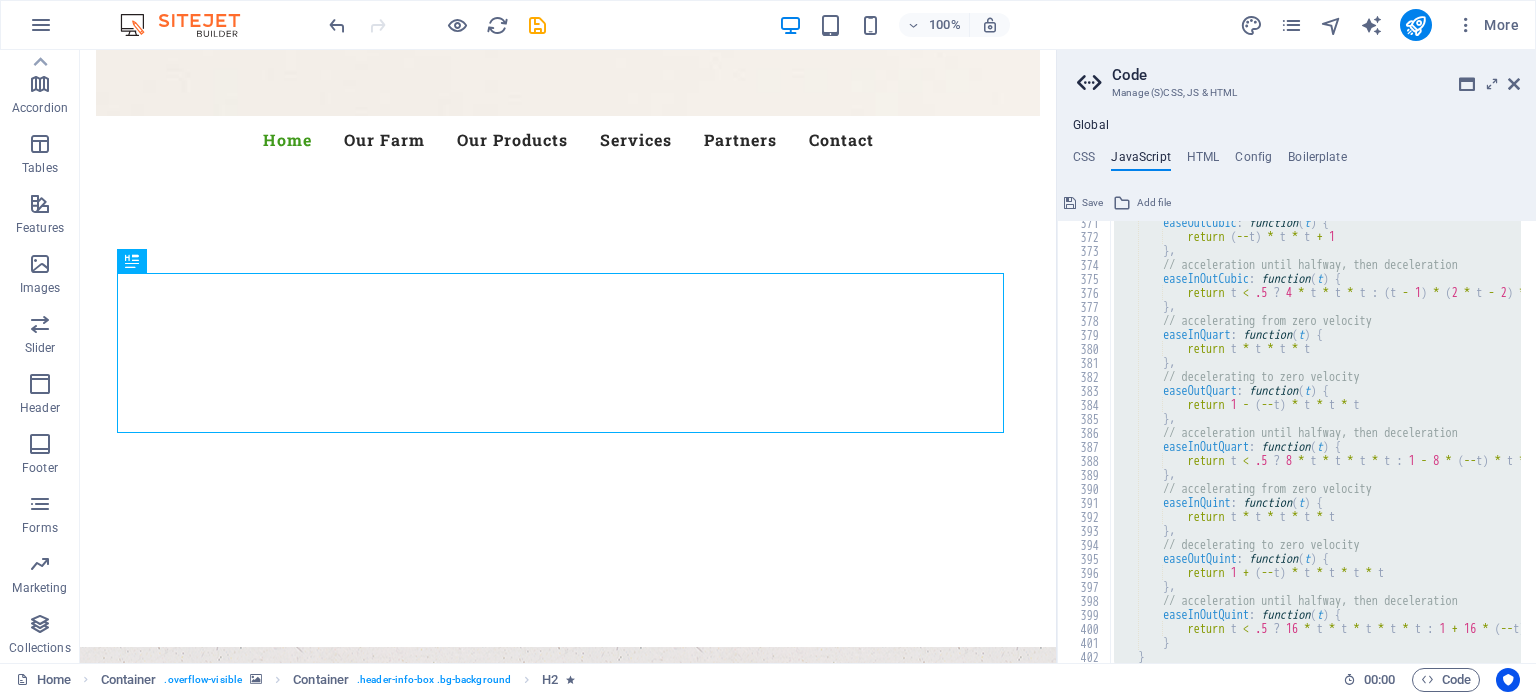 type 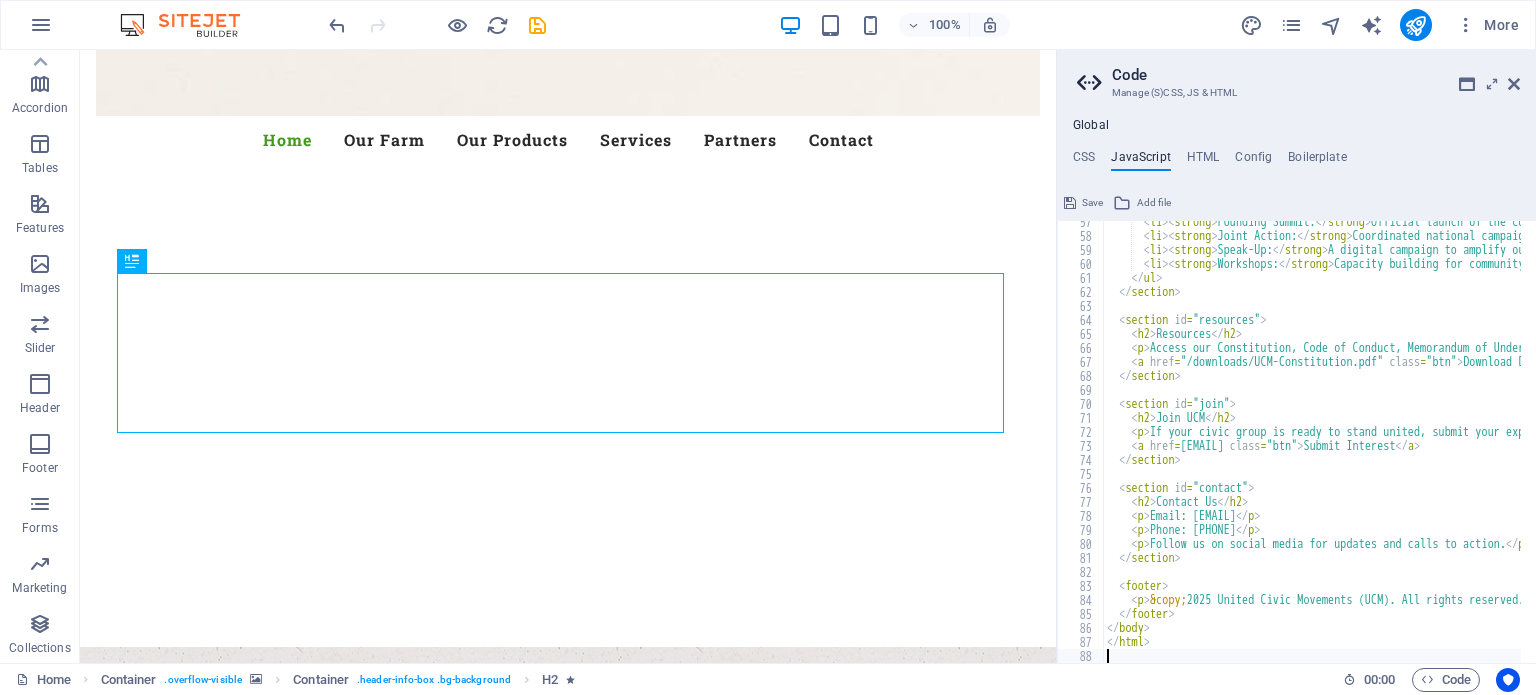 scroll, scrollTop: 804, scrollLeft: 0, axis: vertical 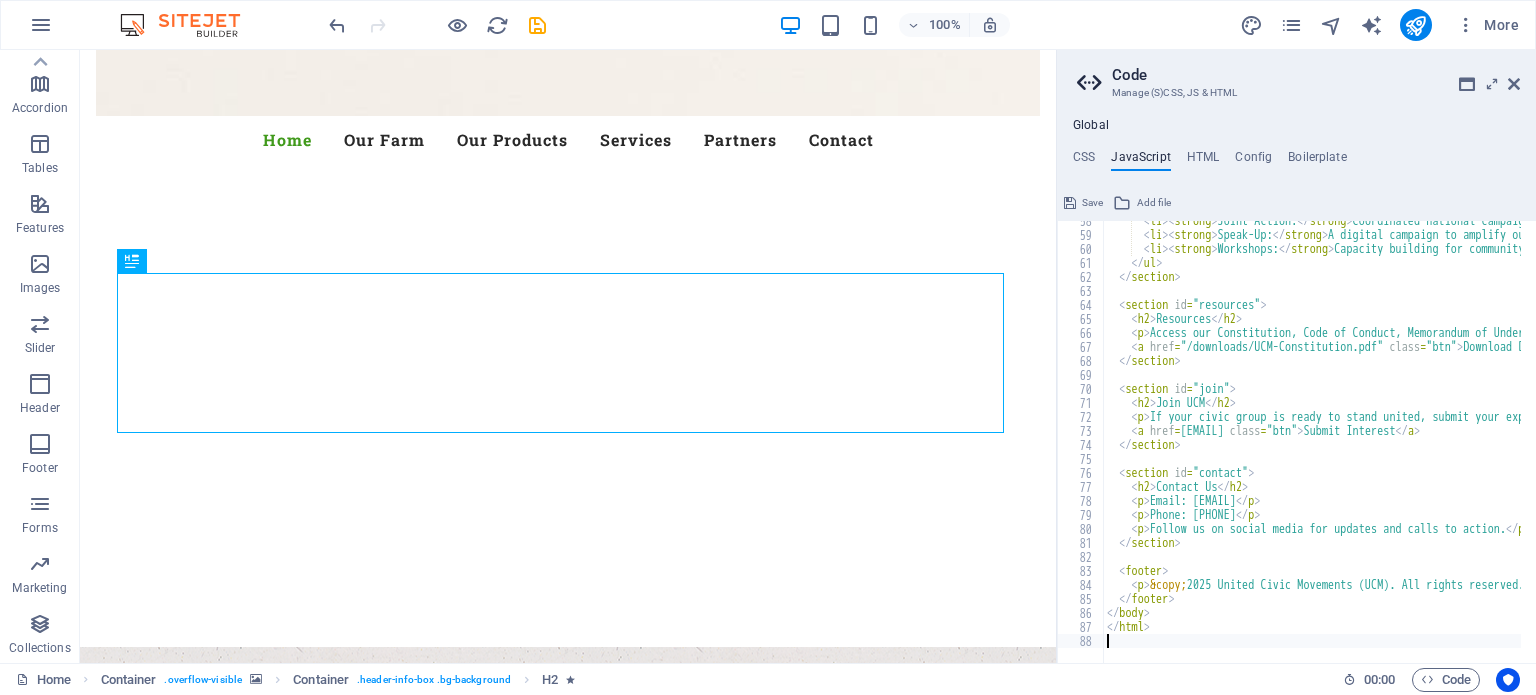 click on "Save" at bounding box center [1092, 203] 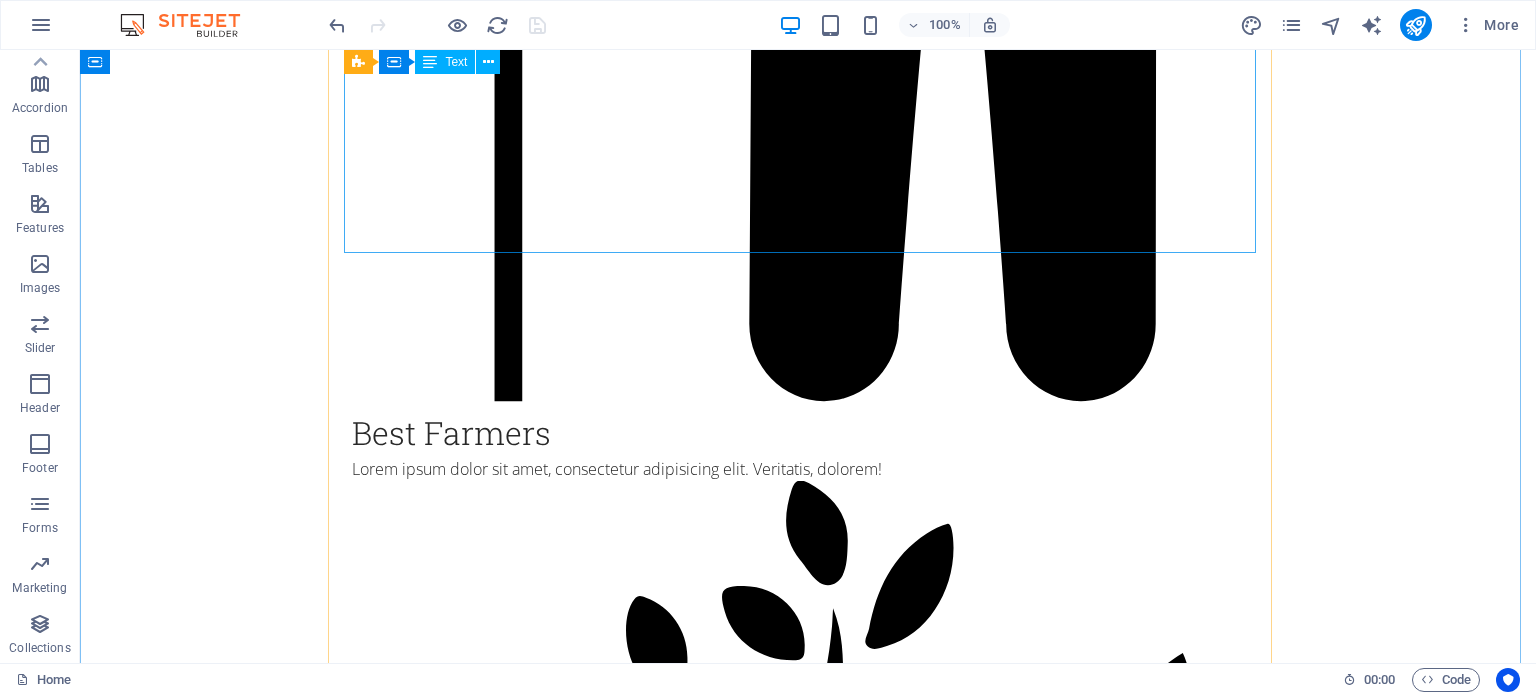scroll, scrollTop: 13300, scrollLeft: 0, axis: vertical 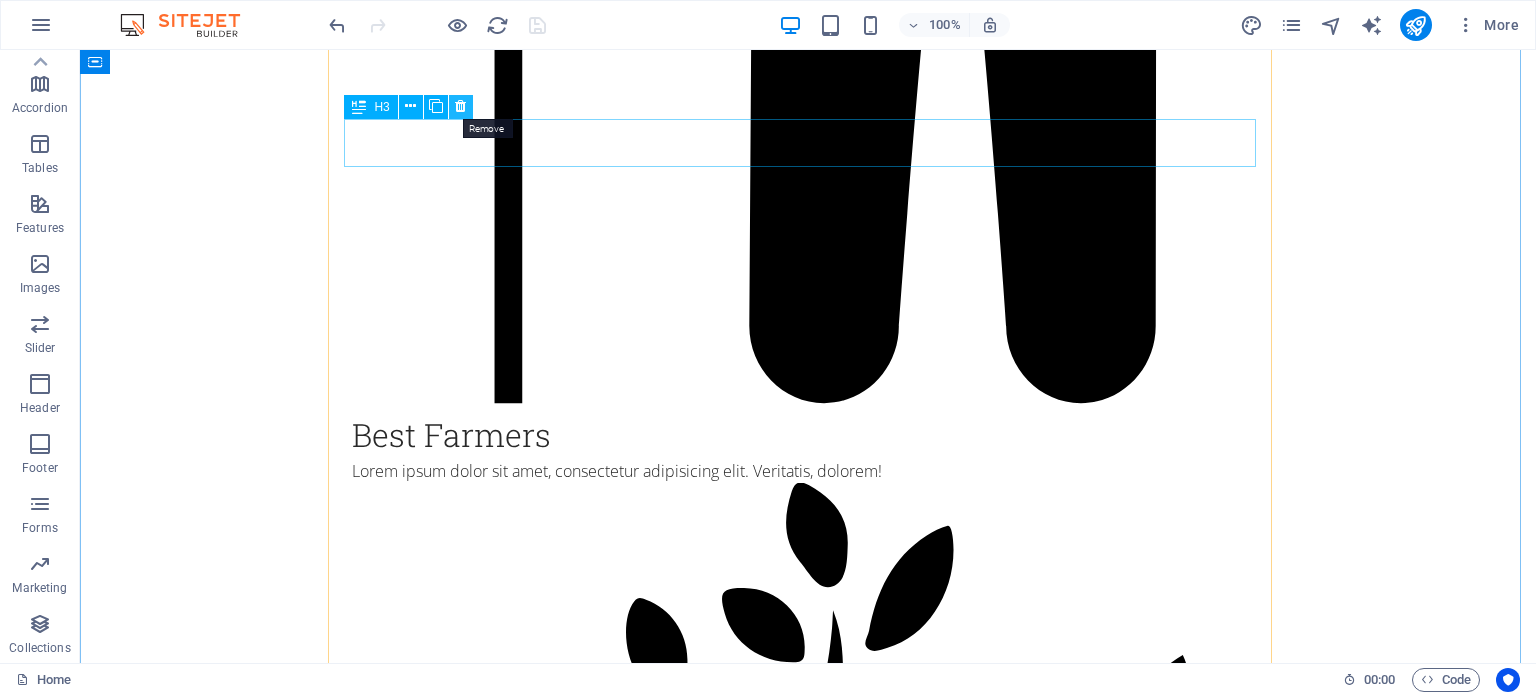 click at bounding box center [460, 106] 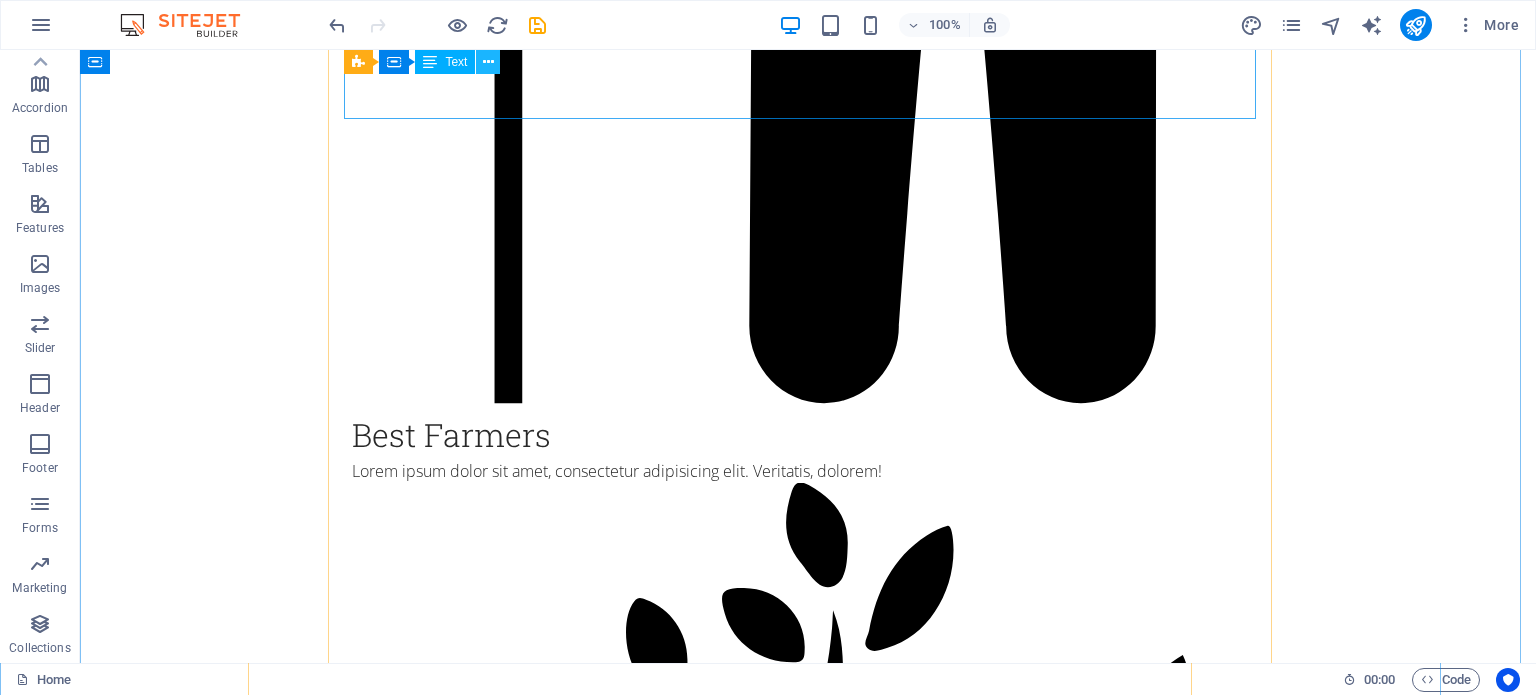 click at bounding box center [488, 62] 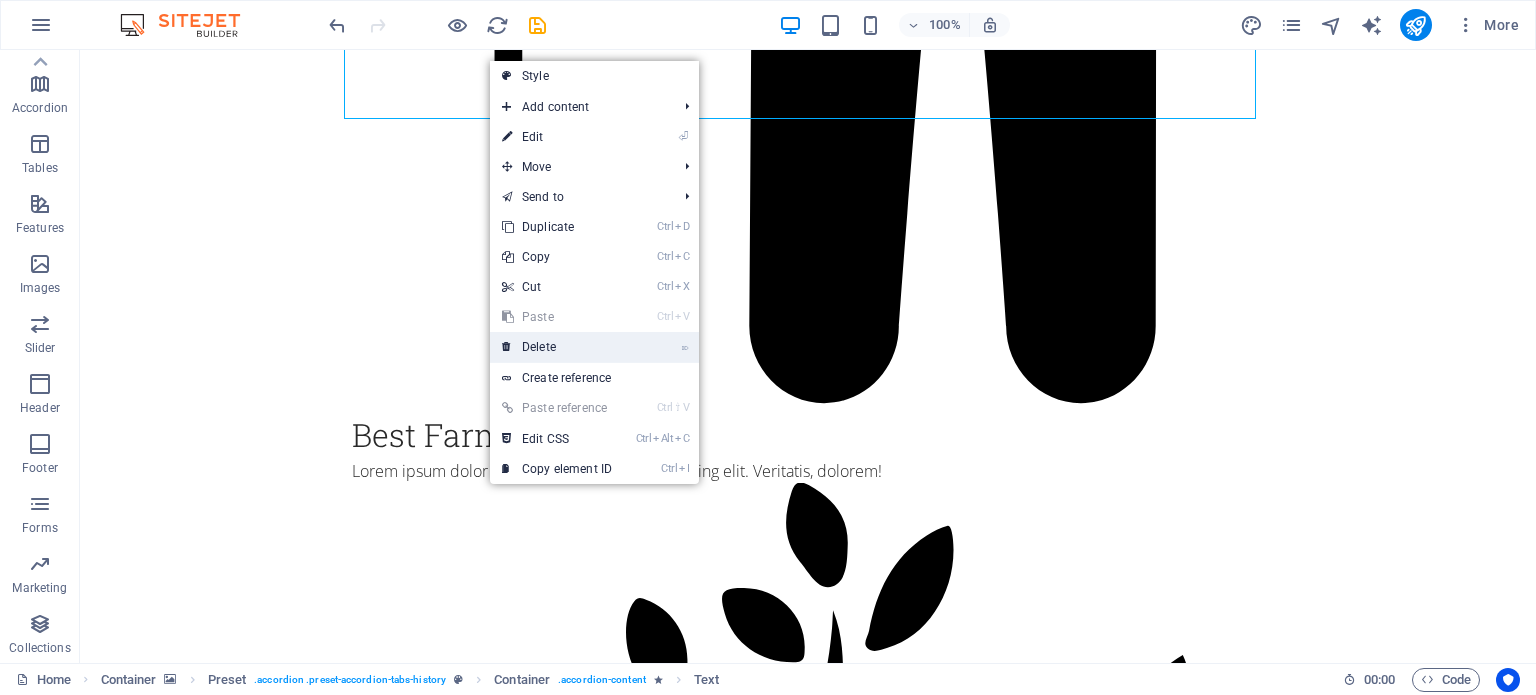 drag, startPoint x: 568, startPoint y: 339, endPoint x: 489, endPoint y: 289, distance: 93.49332 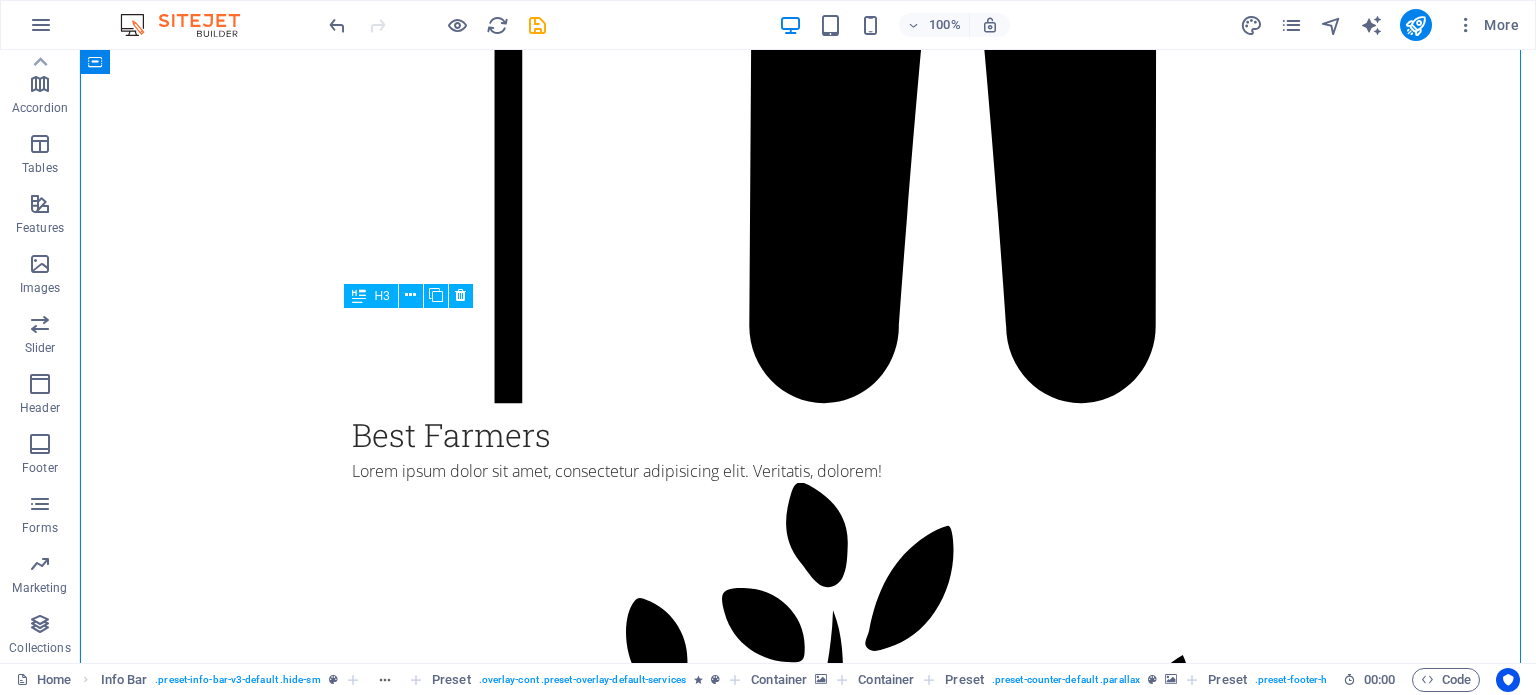 click on "2012" at bounding box center (808, 3813) 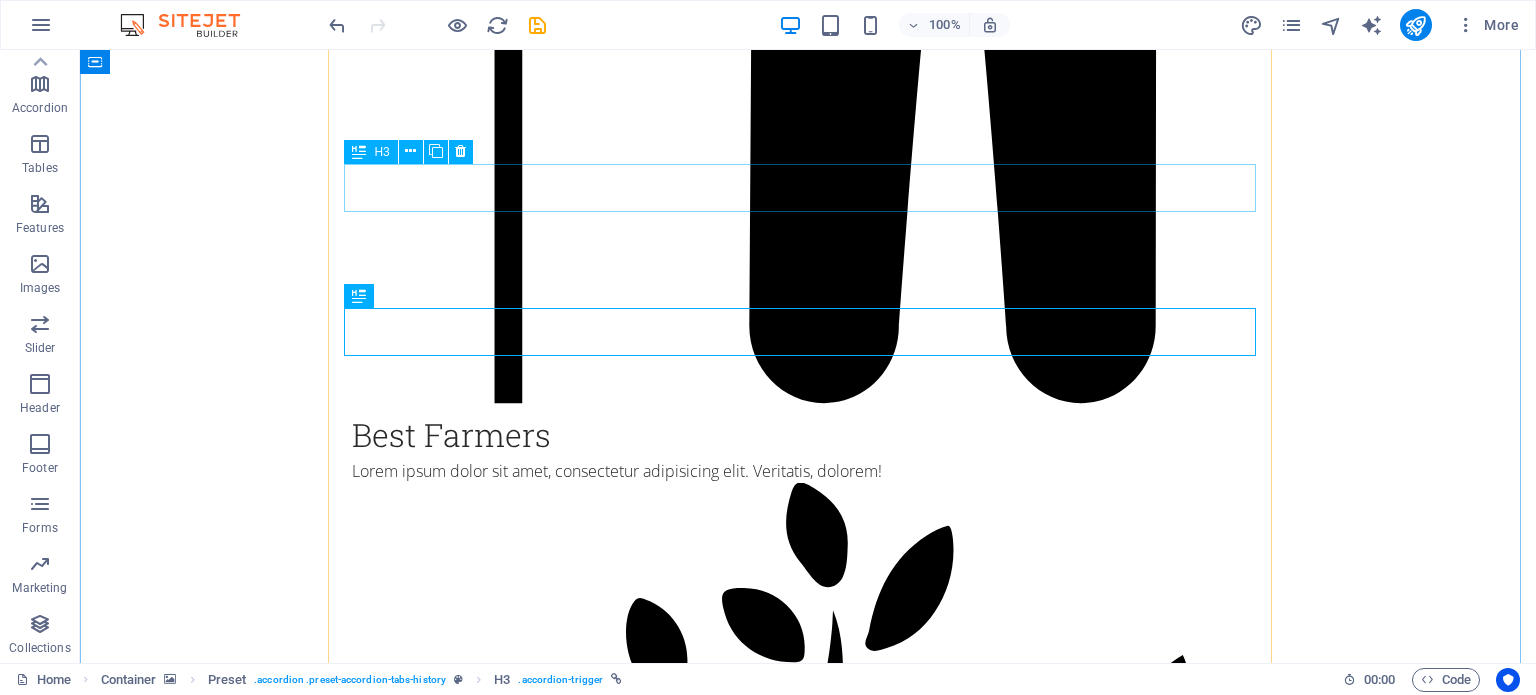 click on "2001" at bounding box center [808, 3669] 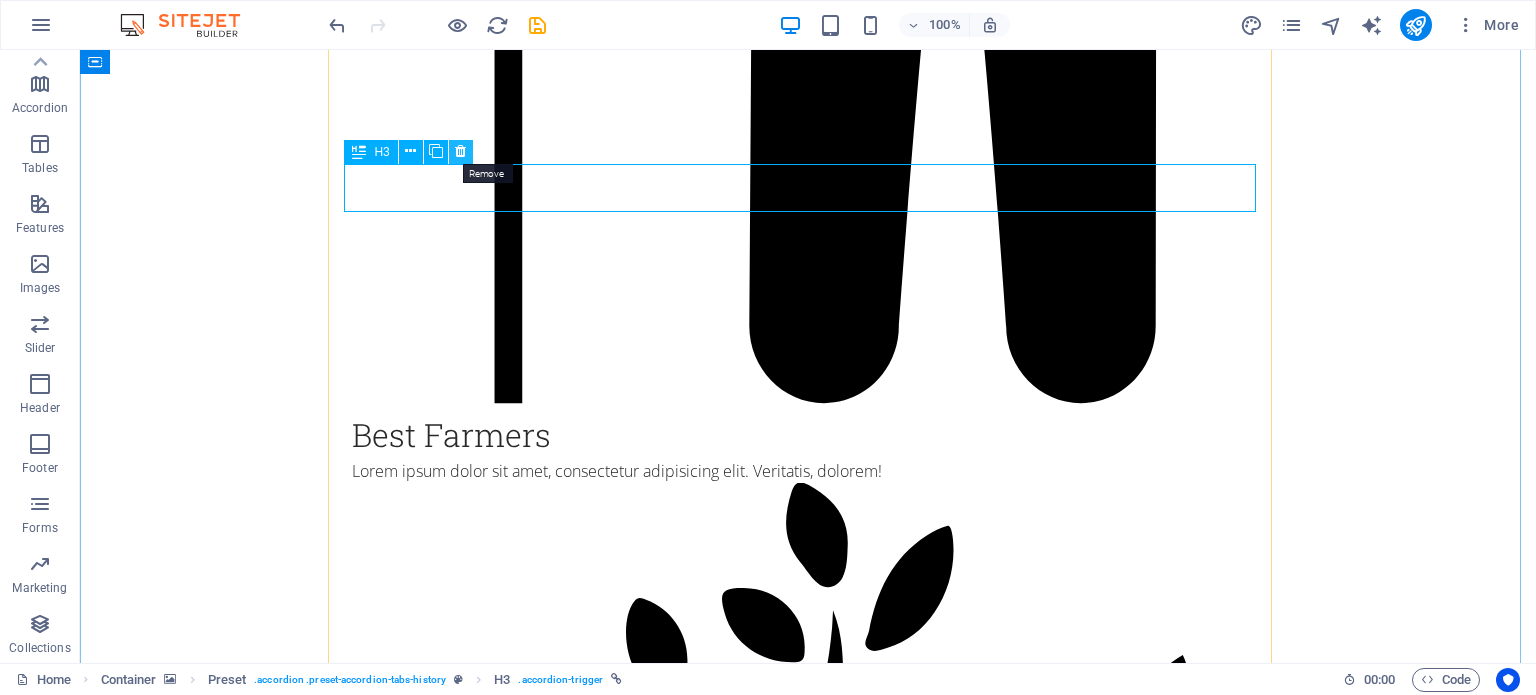 click at bounding box center (460, 151) 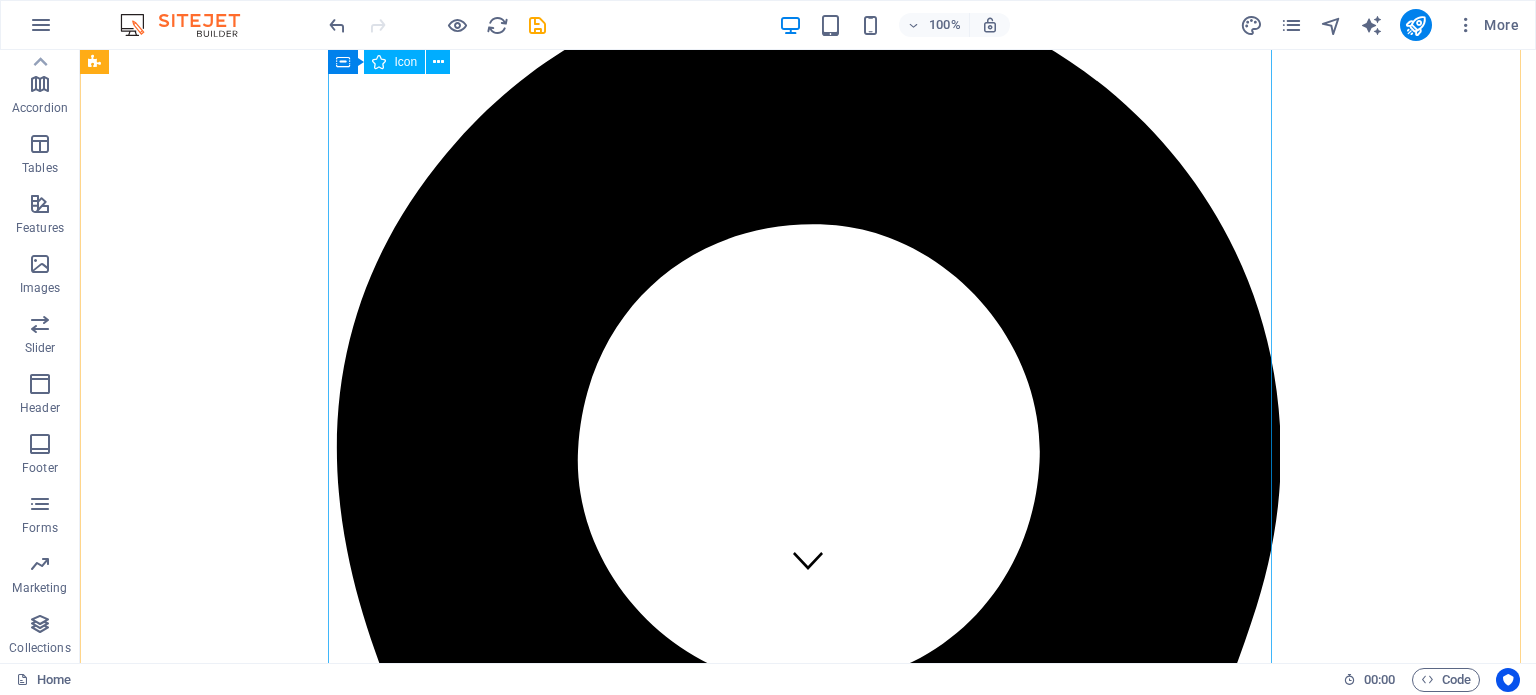 scroll, scrollTop: 0, scrollLeft: 0, axis: both 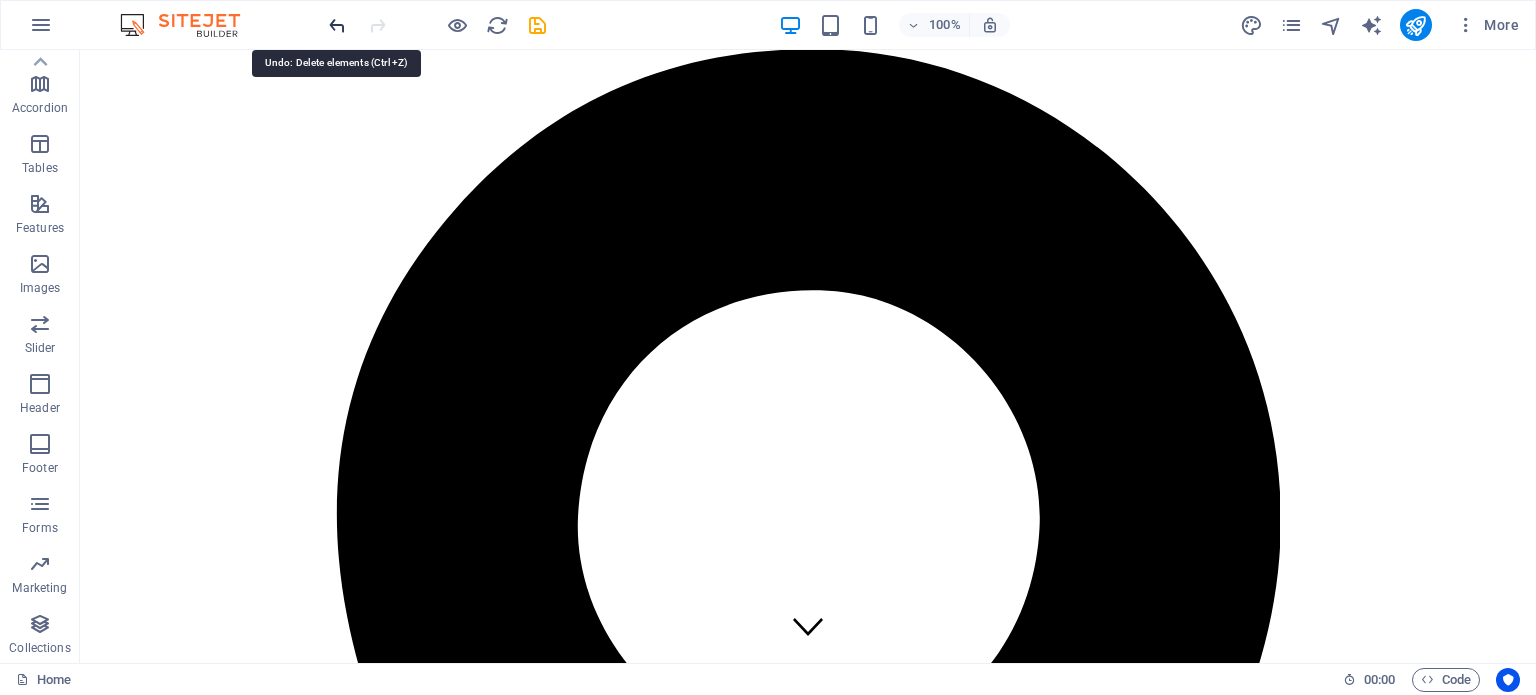 click at bounding box center [337, 25] 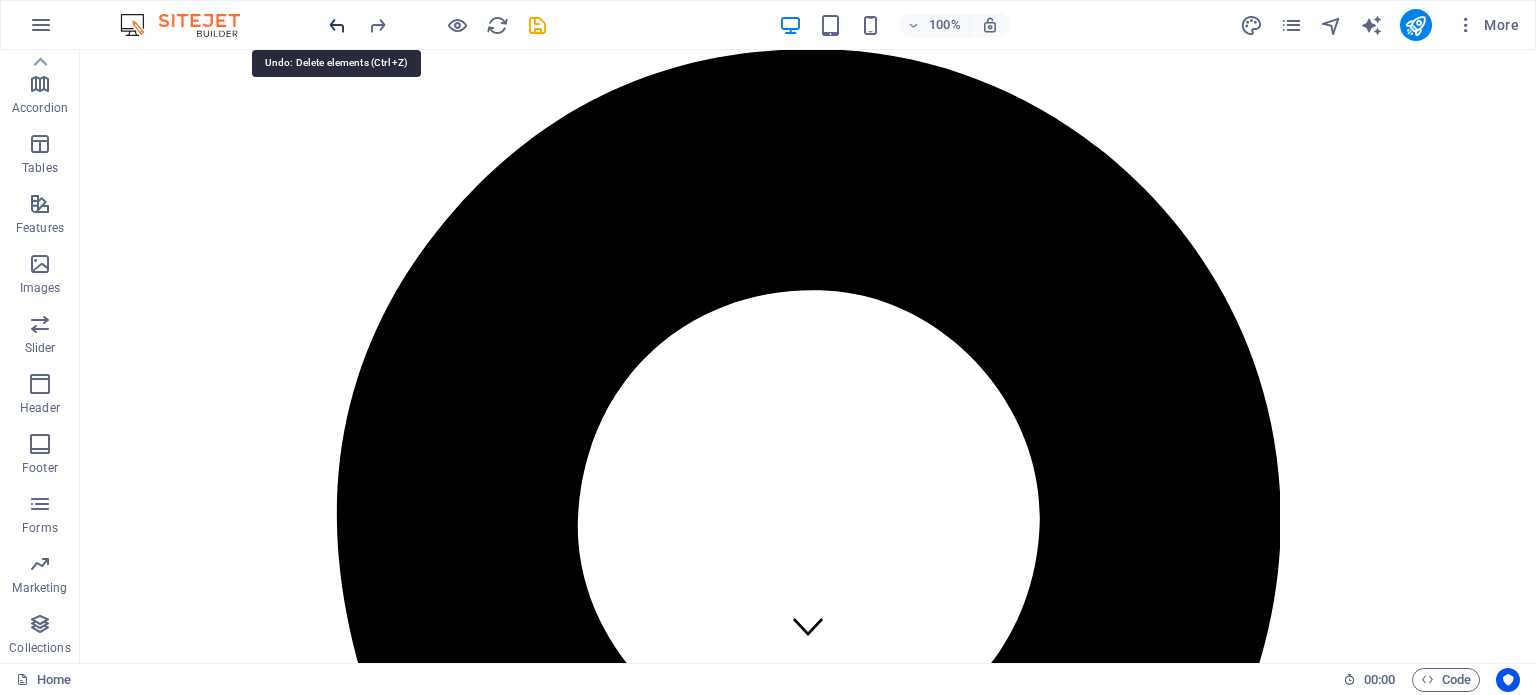 click at bounding box center (337, 25) 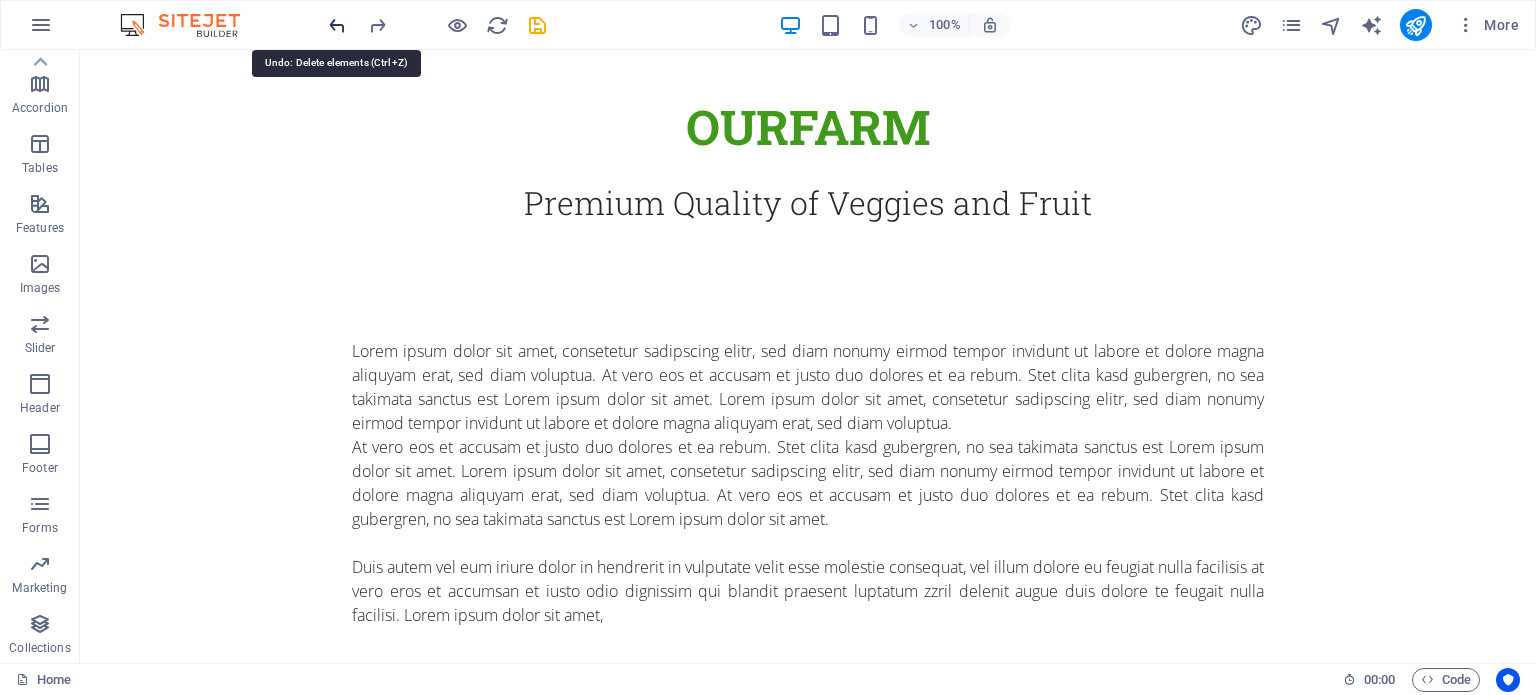 click at bounding box center (337, 25) 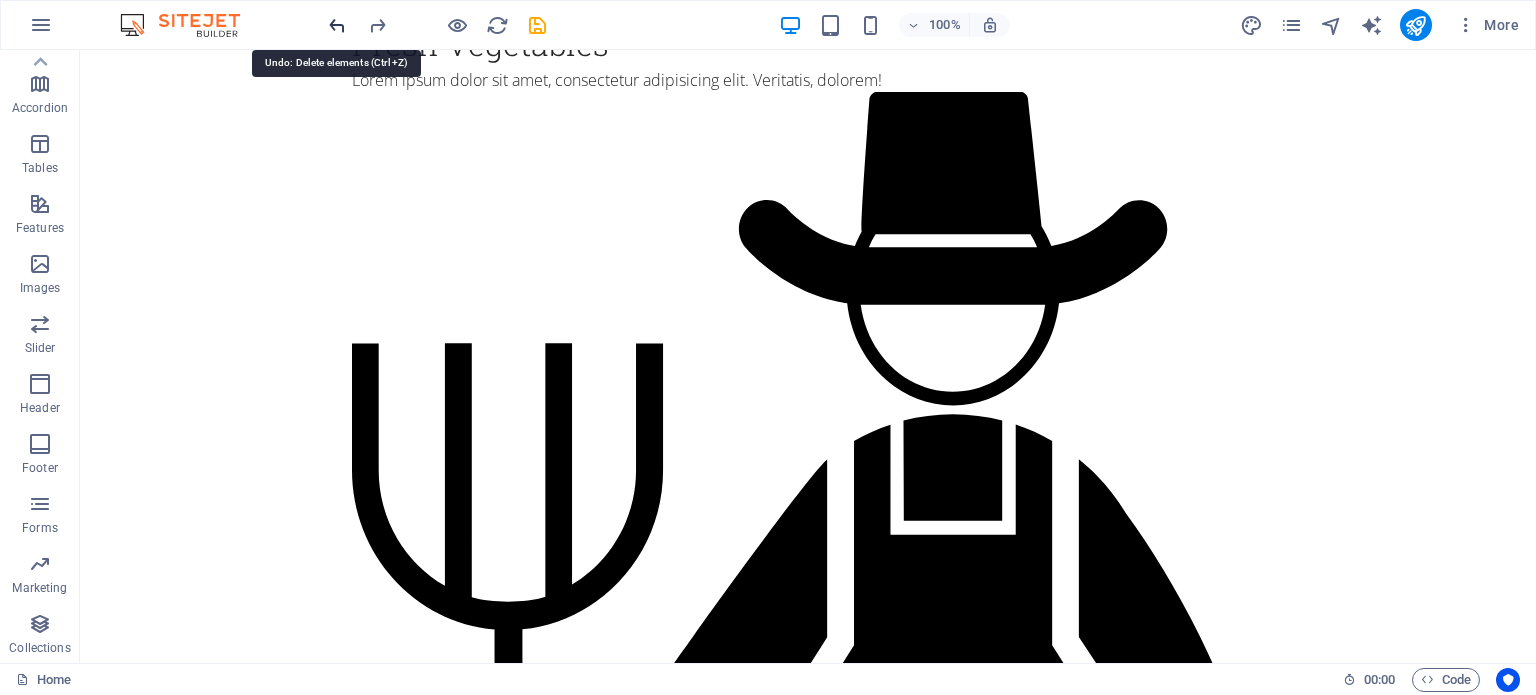 scroll, scrollTop: 13021, scrollLeft: 0, axis: vertical 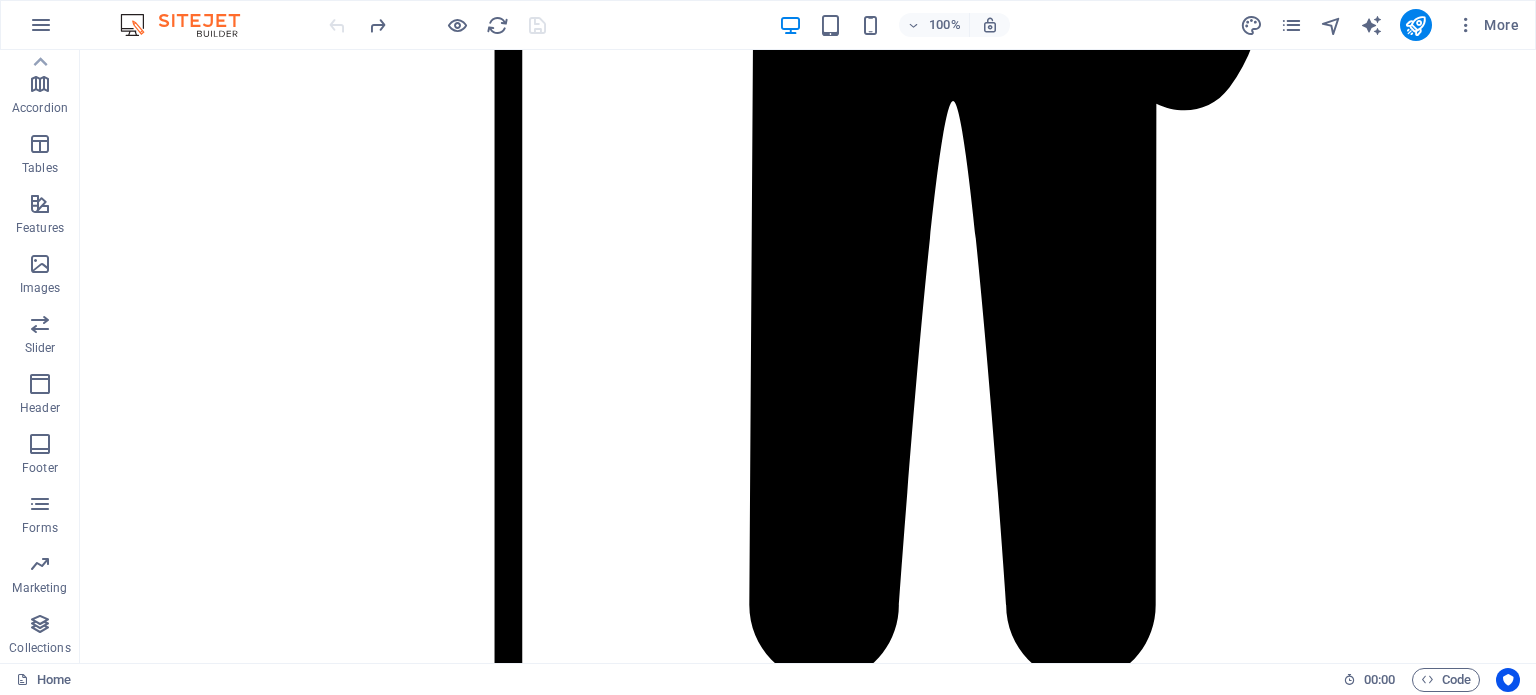 click at bounding box center (437, 25) 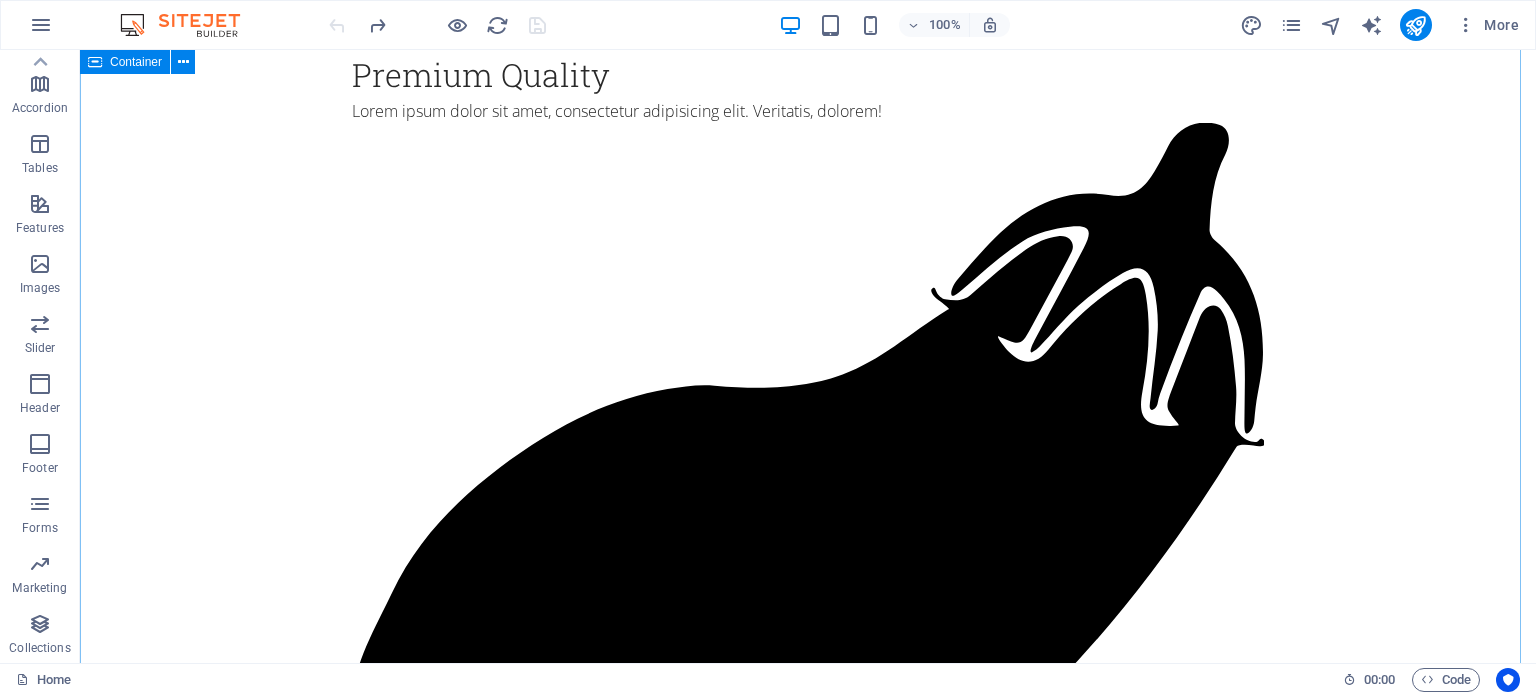 scroll, scrollTop: 11221, scrollLeft: 0, axis: vertical 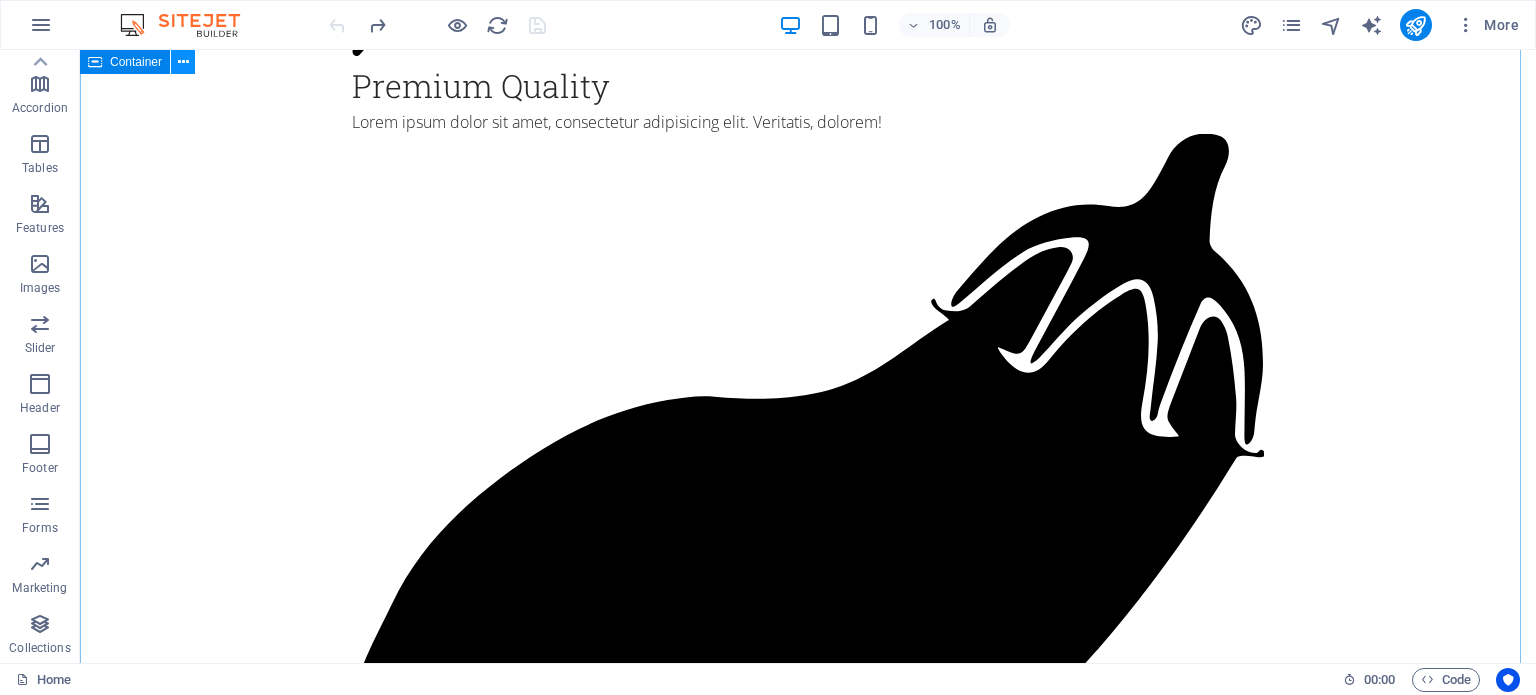 click at bounding box center [183, 62] 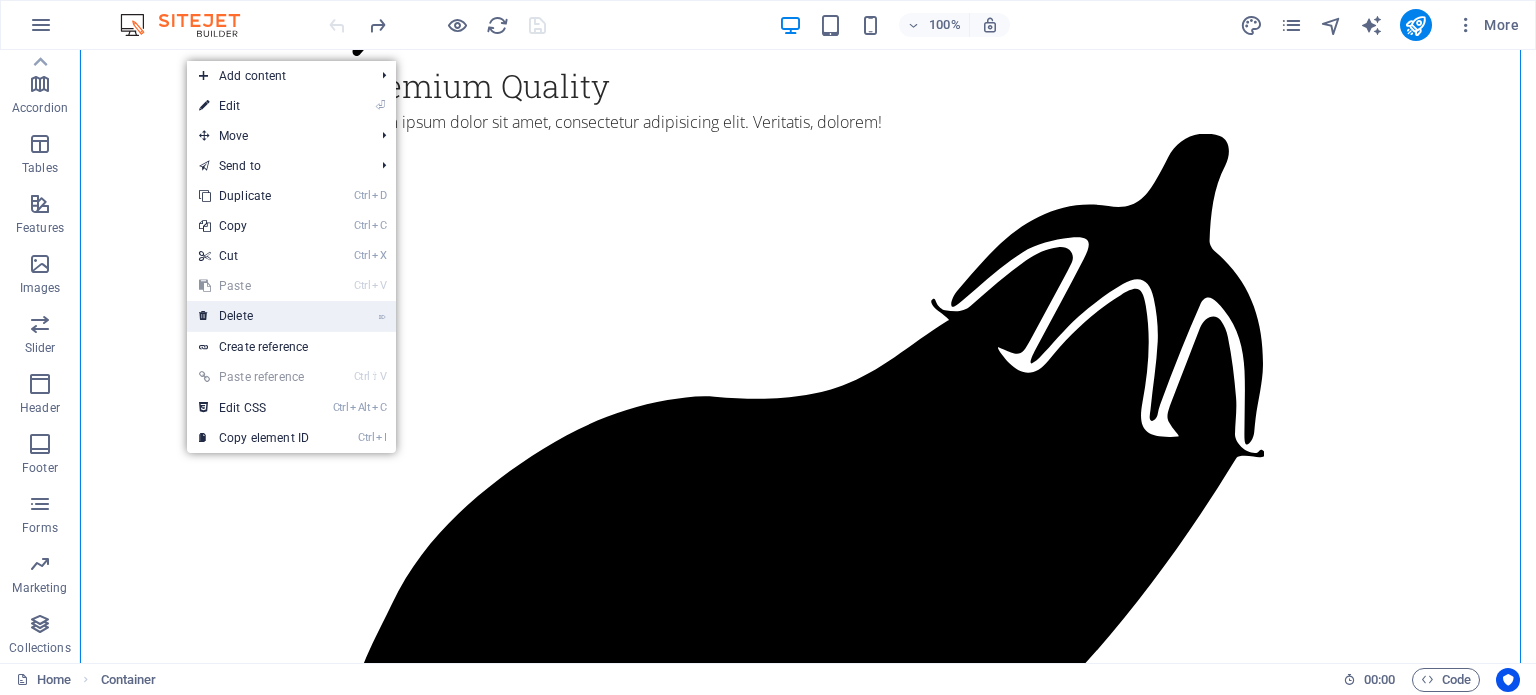 click on "⌦  Delete" at bounding box center [254, 316] 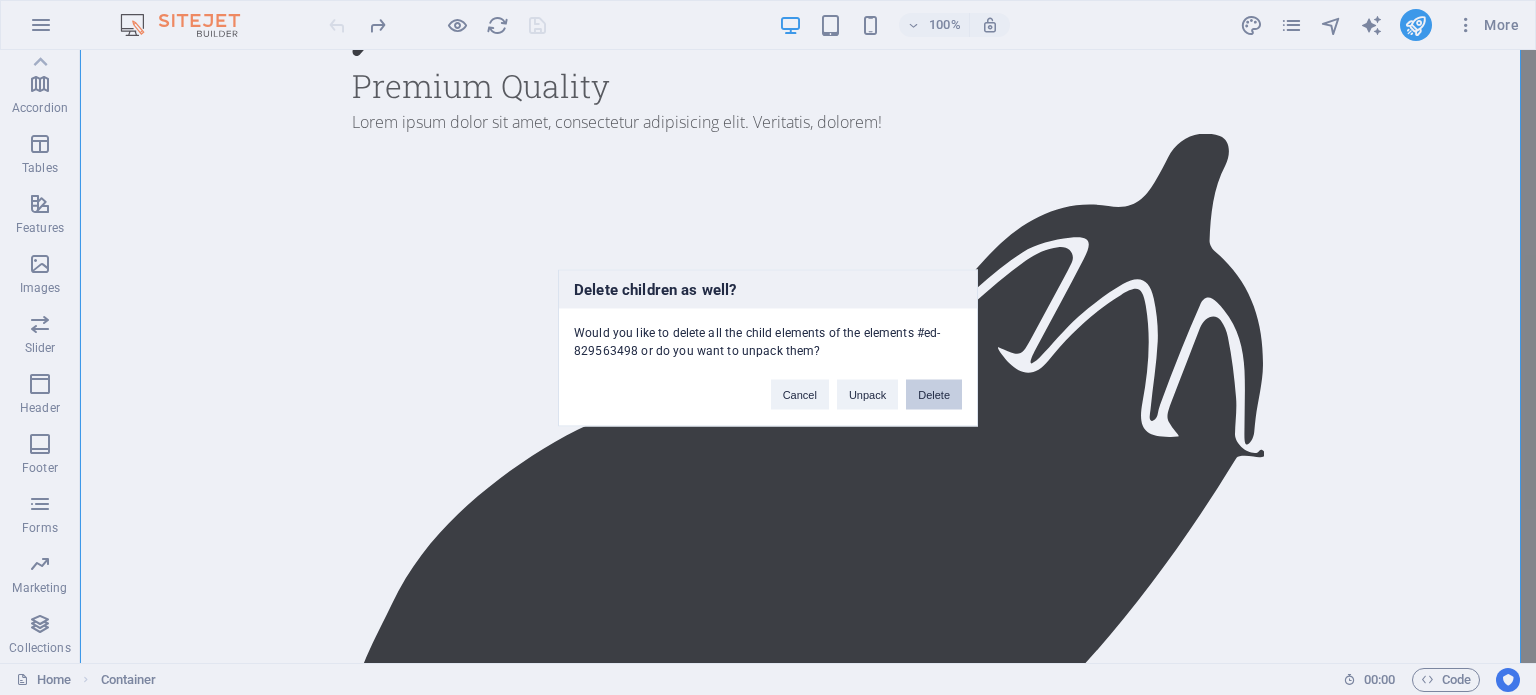 click on "Delete" at bounding box center (934, 394) 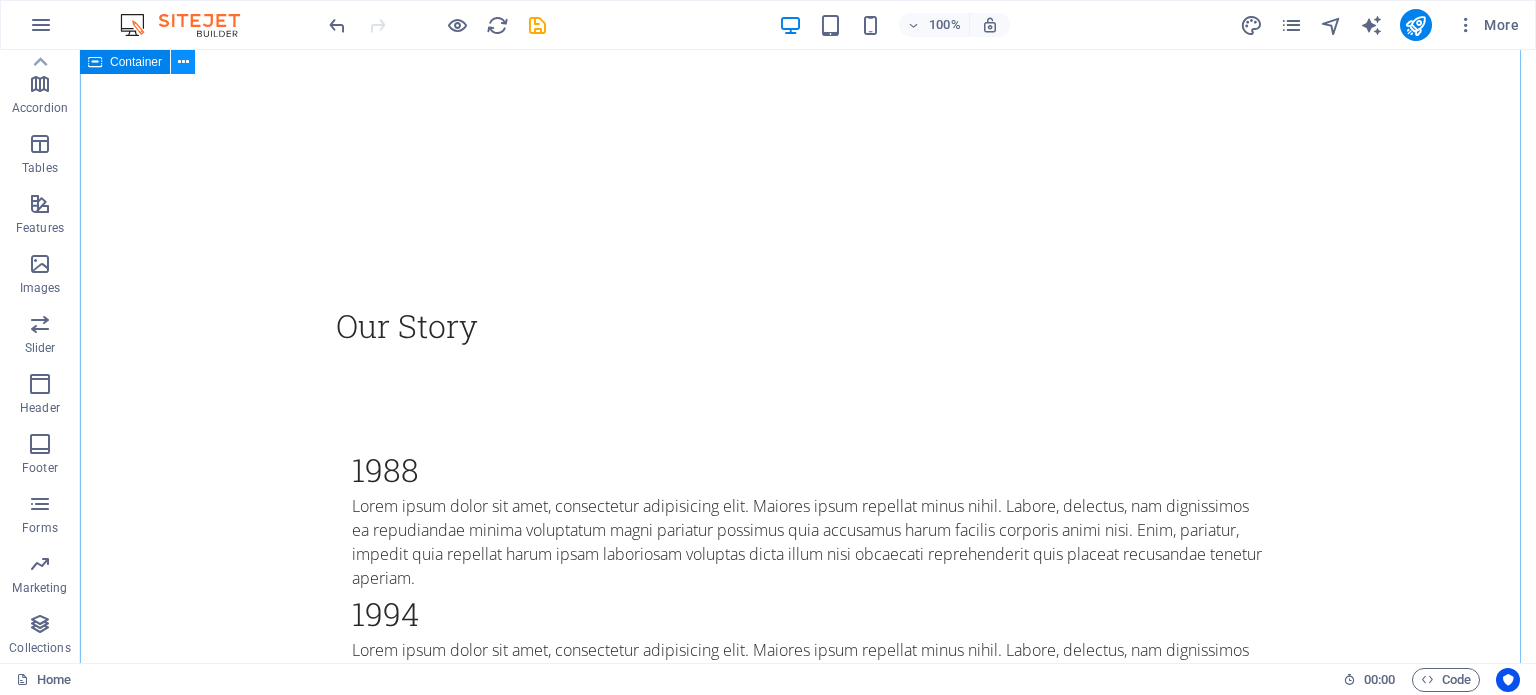 click at bounding box center (183, 62) 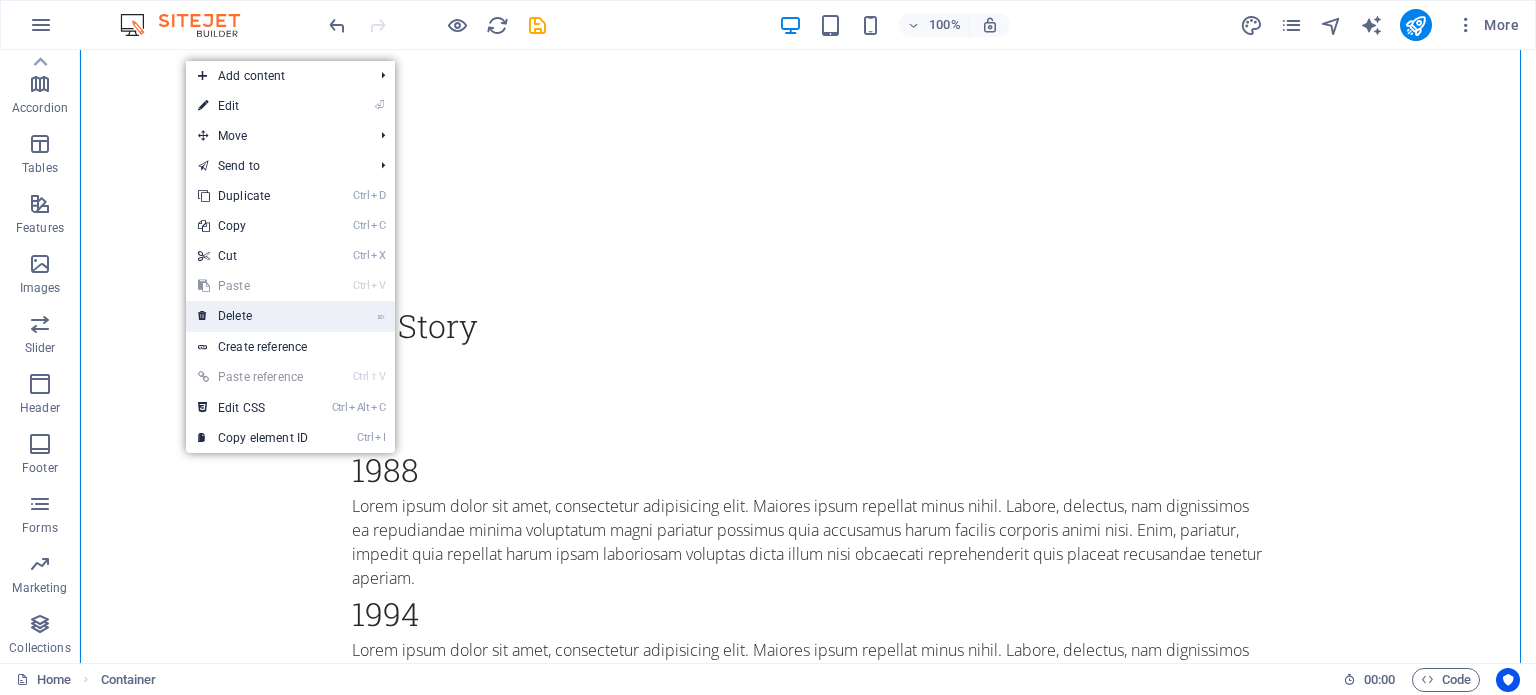 click on "⌦  Delete" at bounding box center (253, 316) 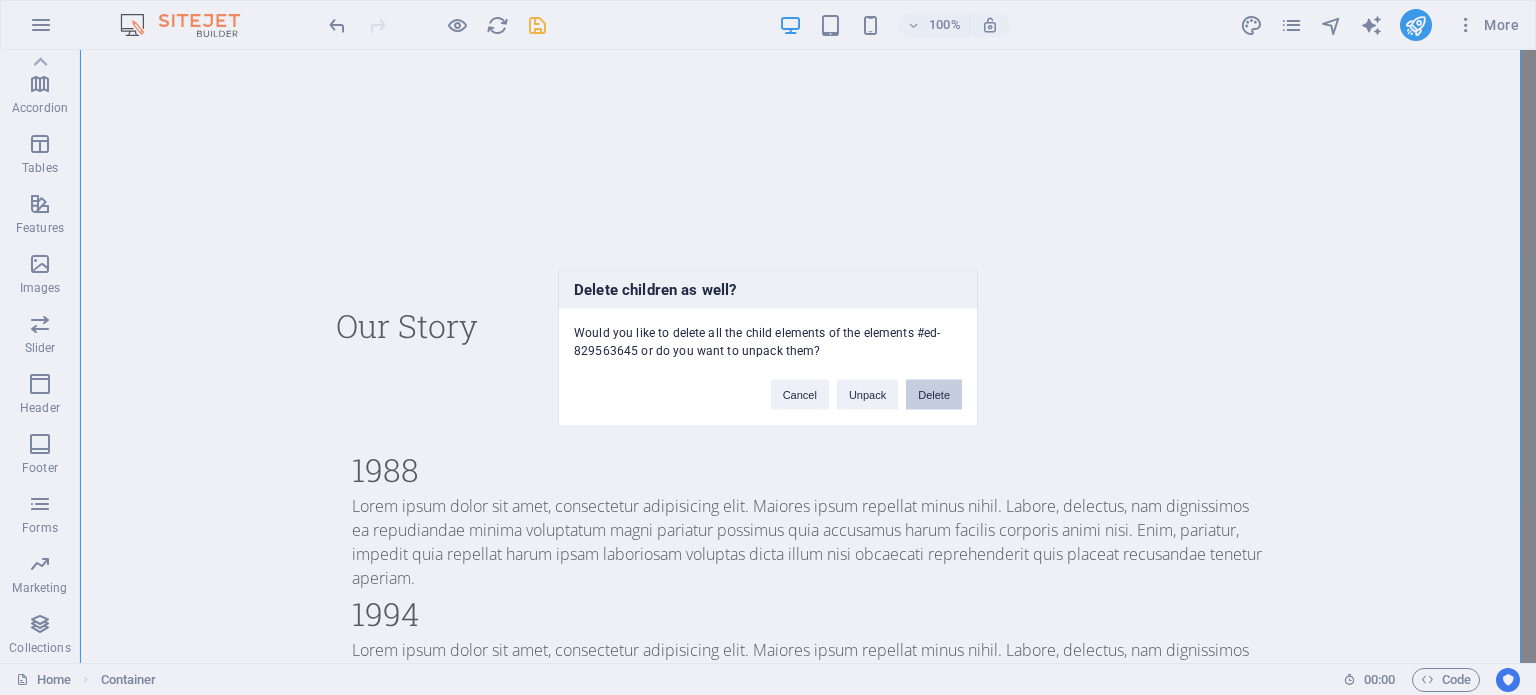 drag, startPoint x: 941, startPoint y: 393, endPoint x: 861, endPoint y: 342, distance: 94.873604 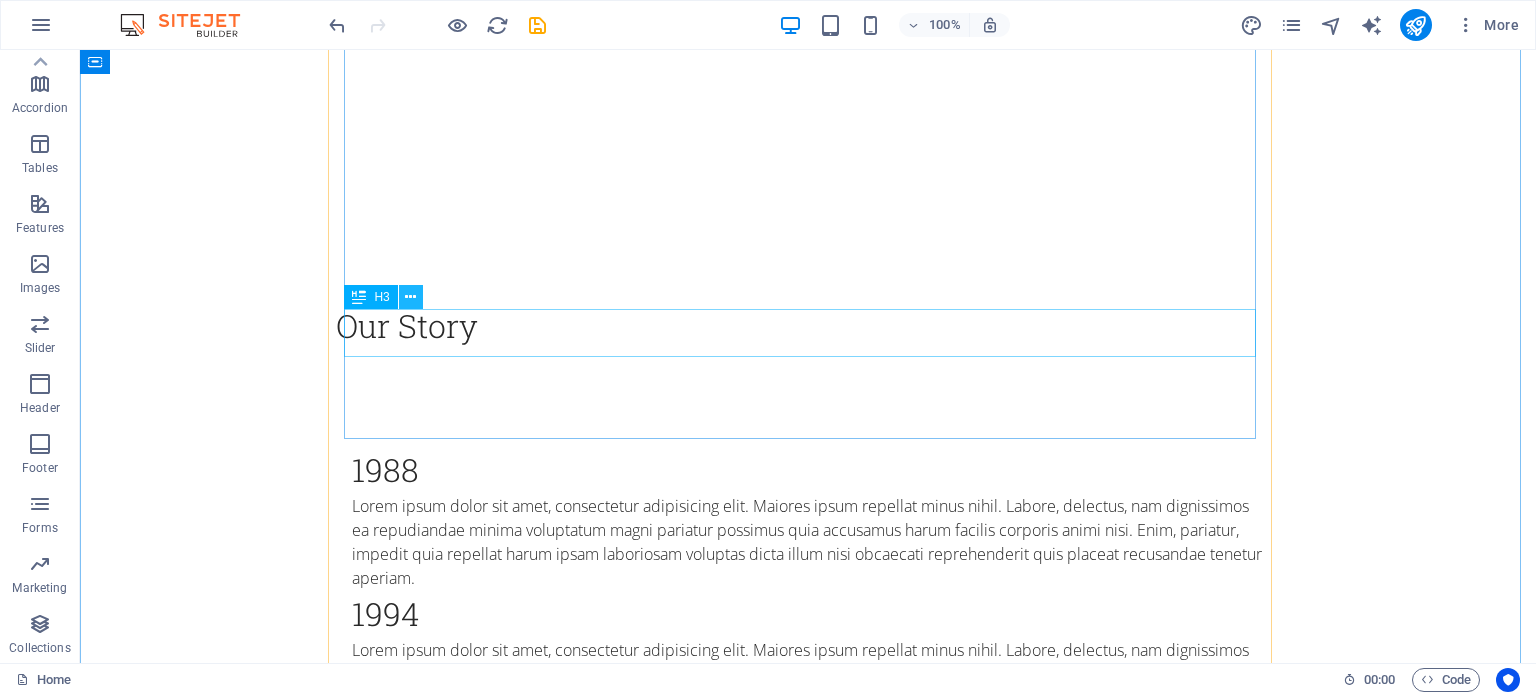 click at bounding box center [410, 297] 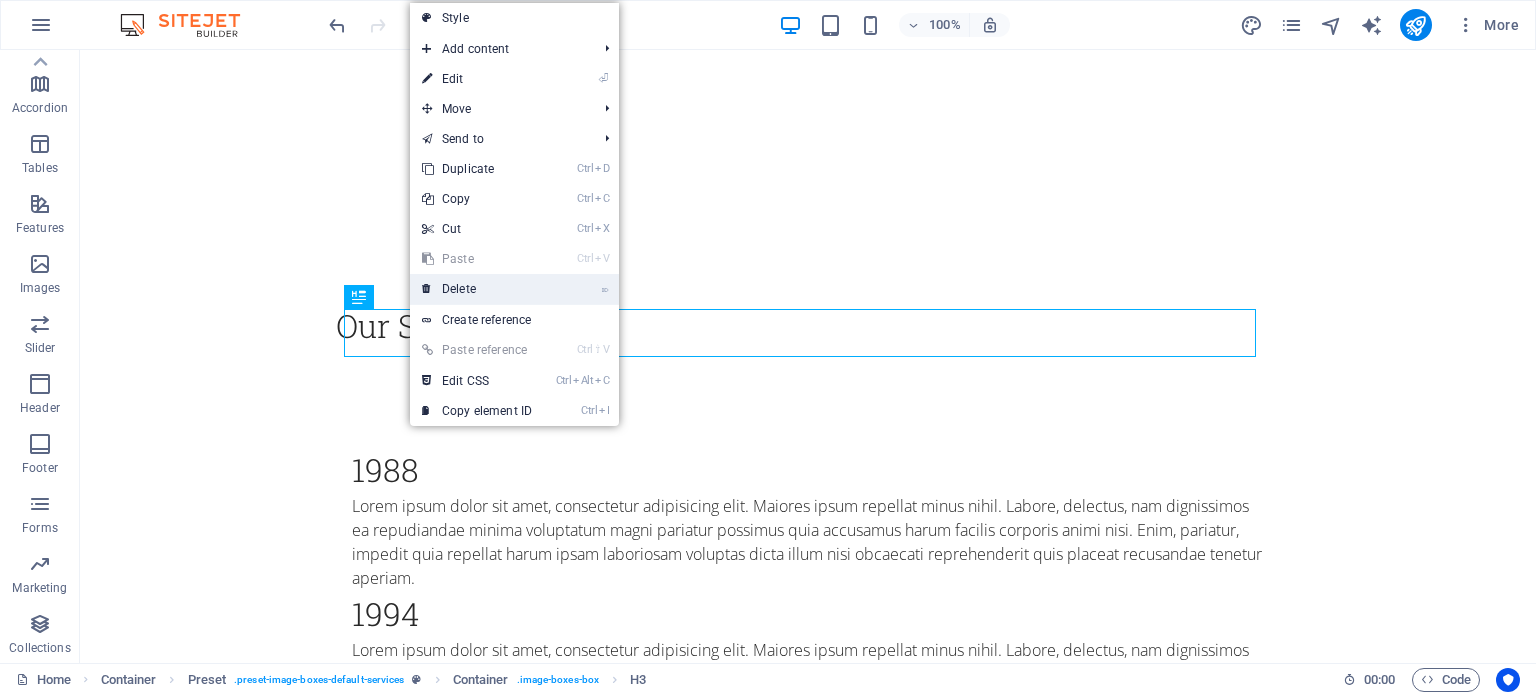 click on "⌦  Delete" at bounding box center (477, 289) 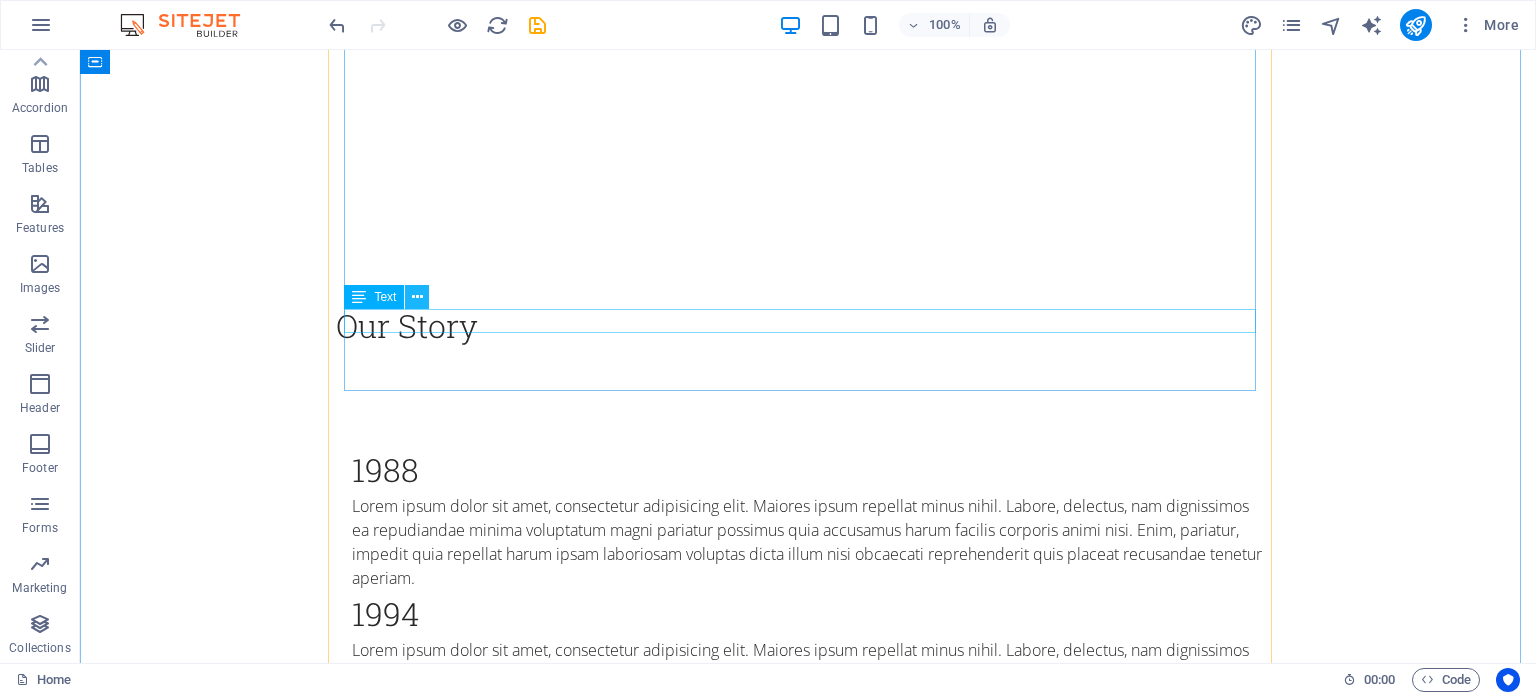 click at bounding box center [417, 297] 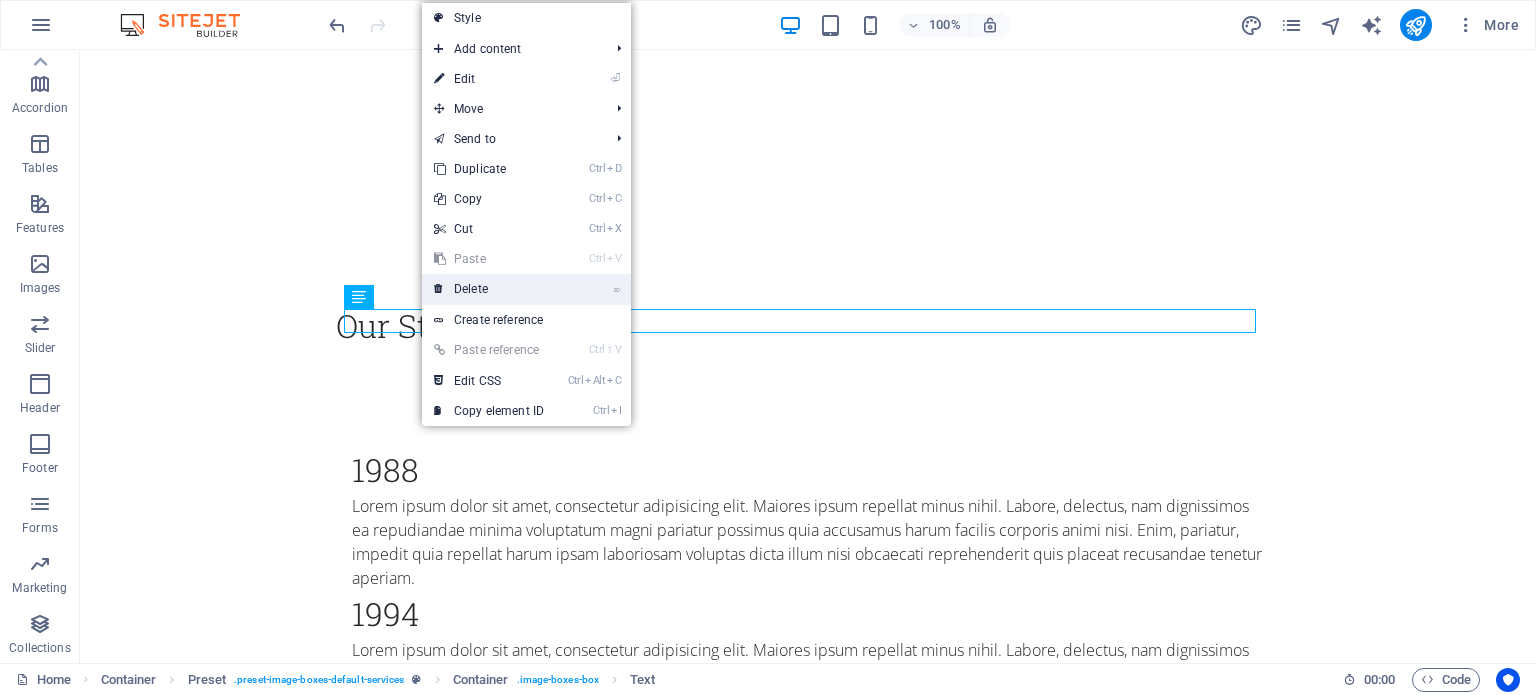 click on "⌦  Delete" at bounding box center [489, 289] 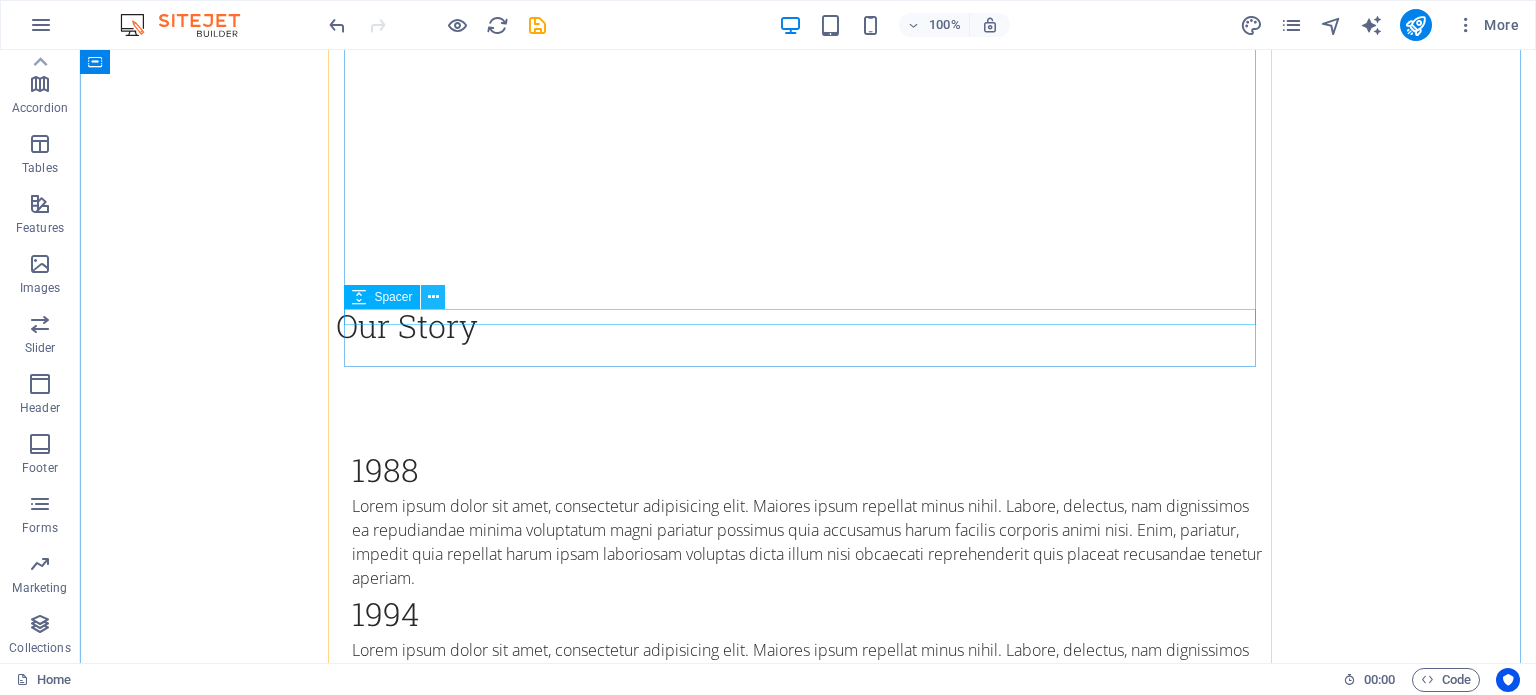 click at bounding box center (433, 297) 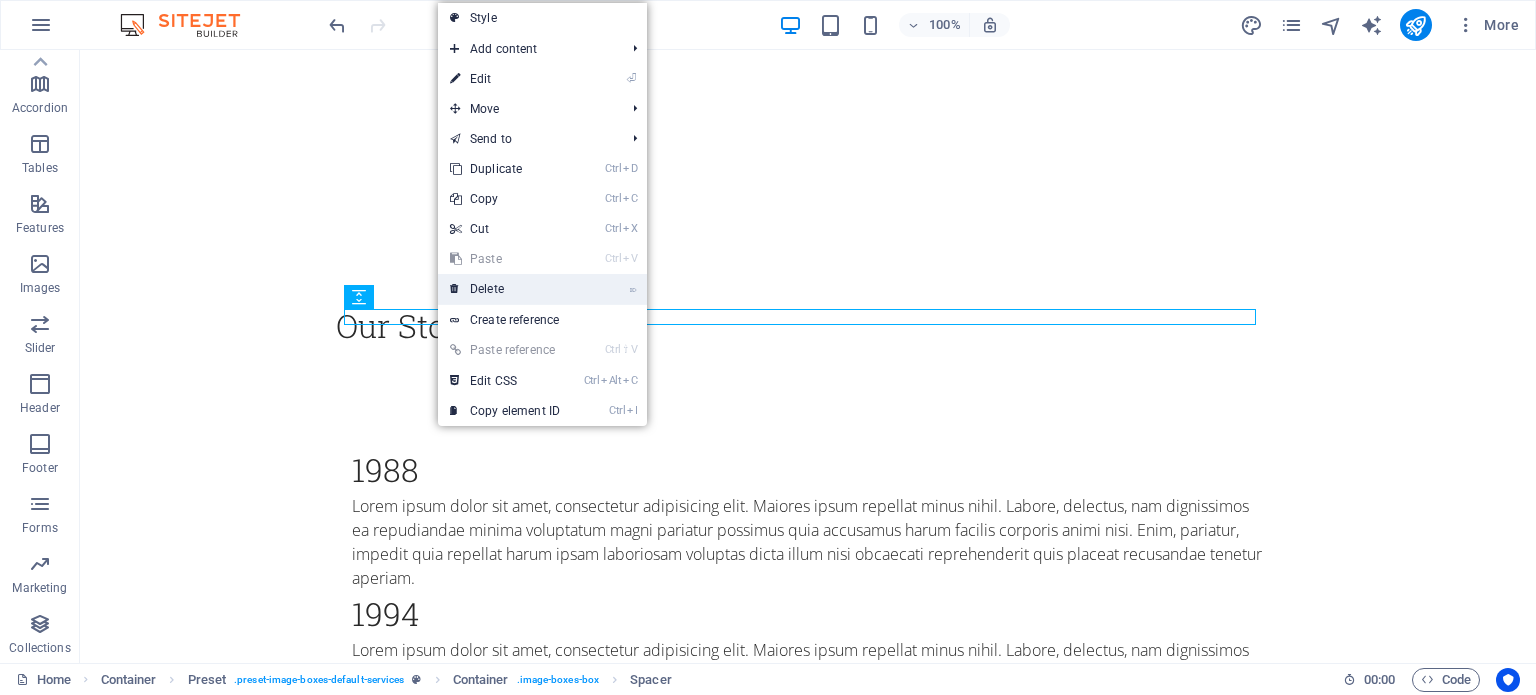 click on "⌦  Delete" at bounding box center (505, 289) 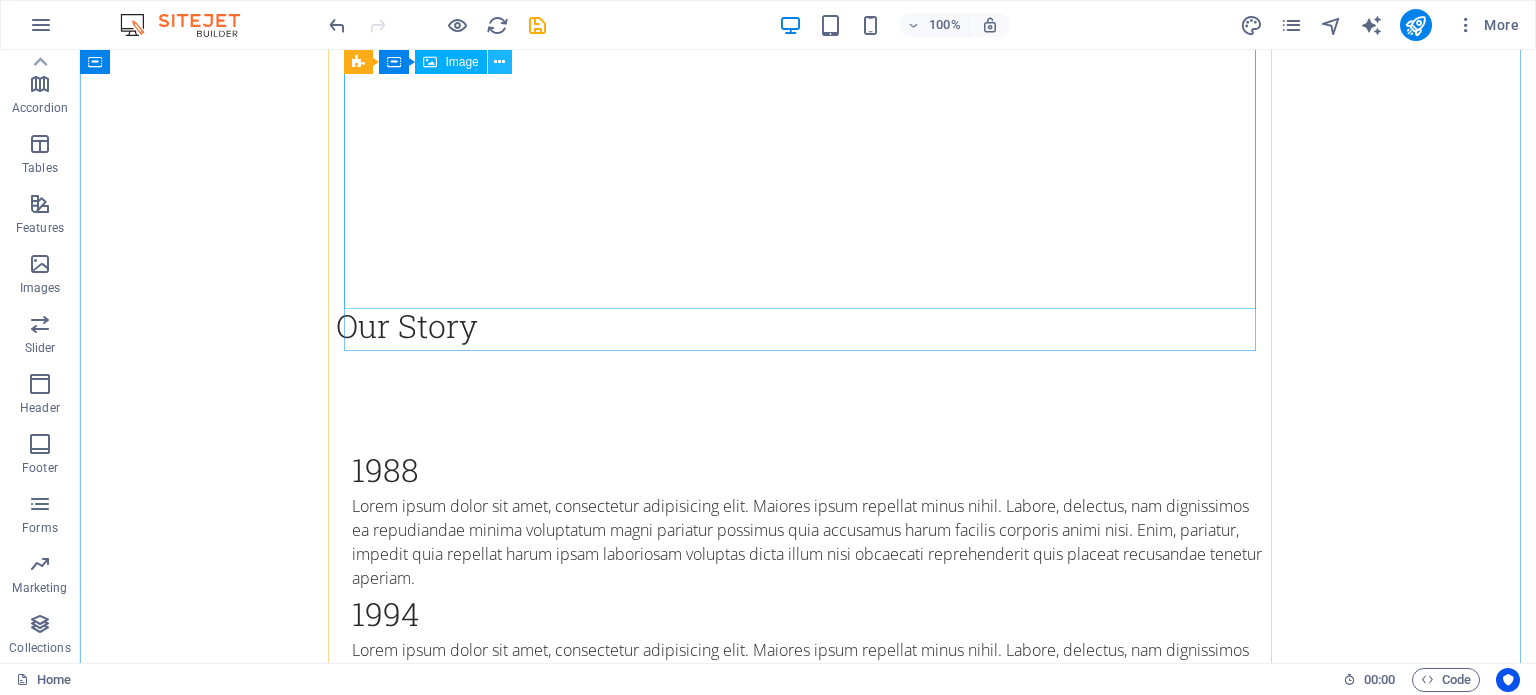click at bounding box center (499, 62) 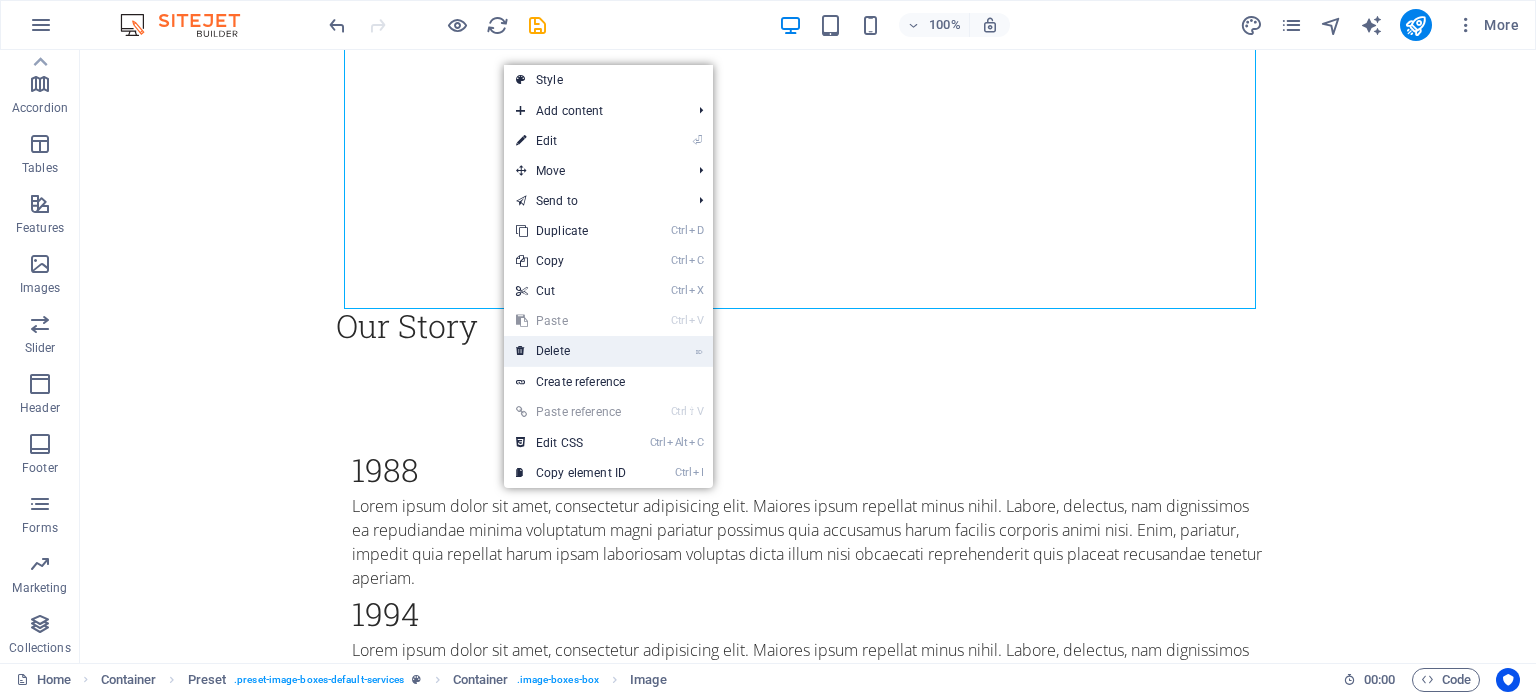 click on "⌦  Delete" at bounding box center (571, 351) 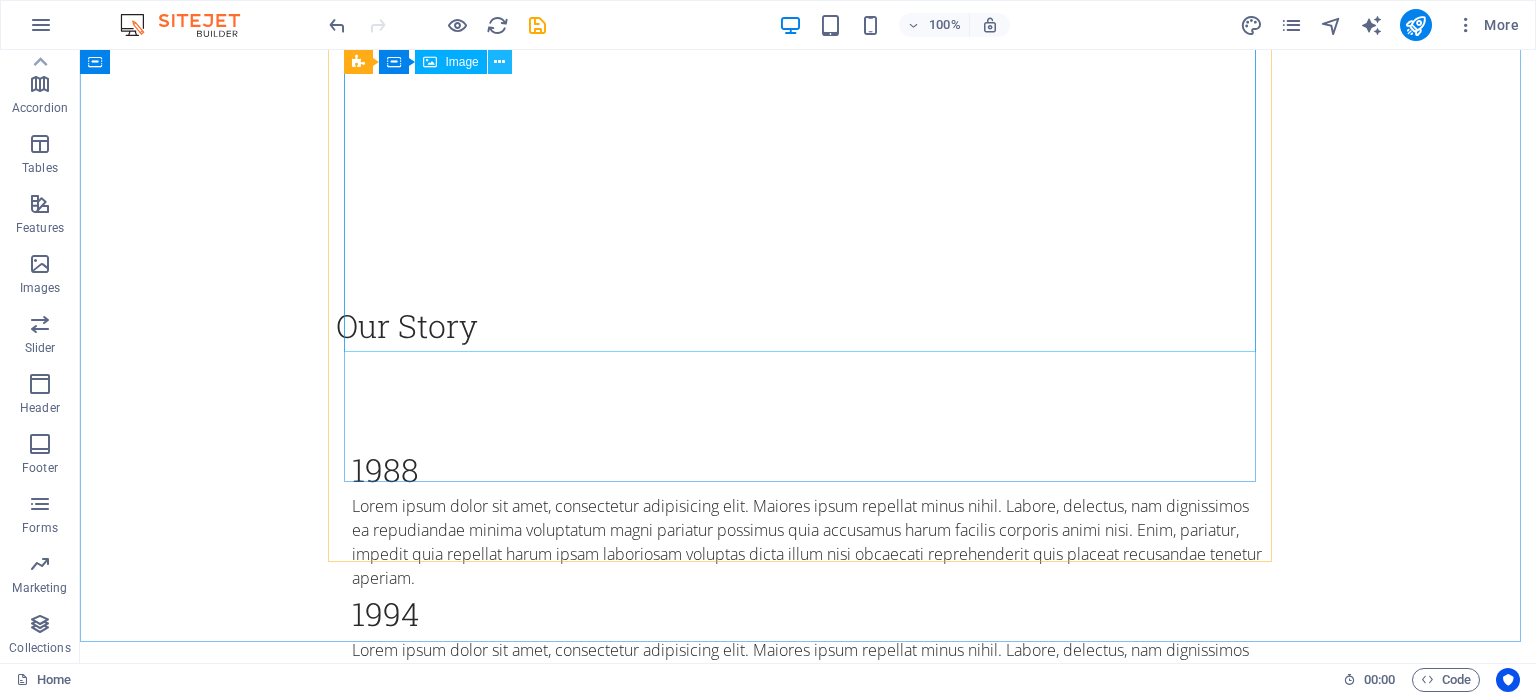 click at bounding box center [499, 62] 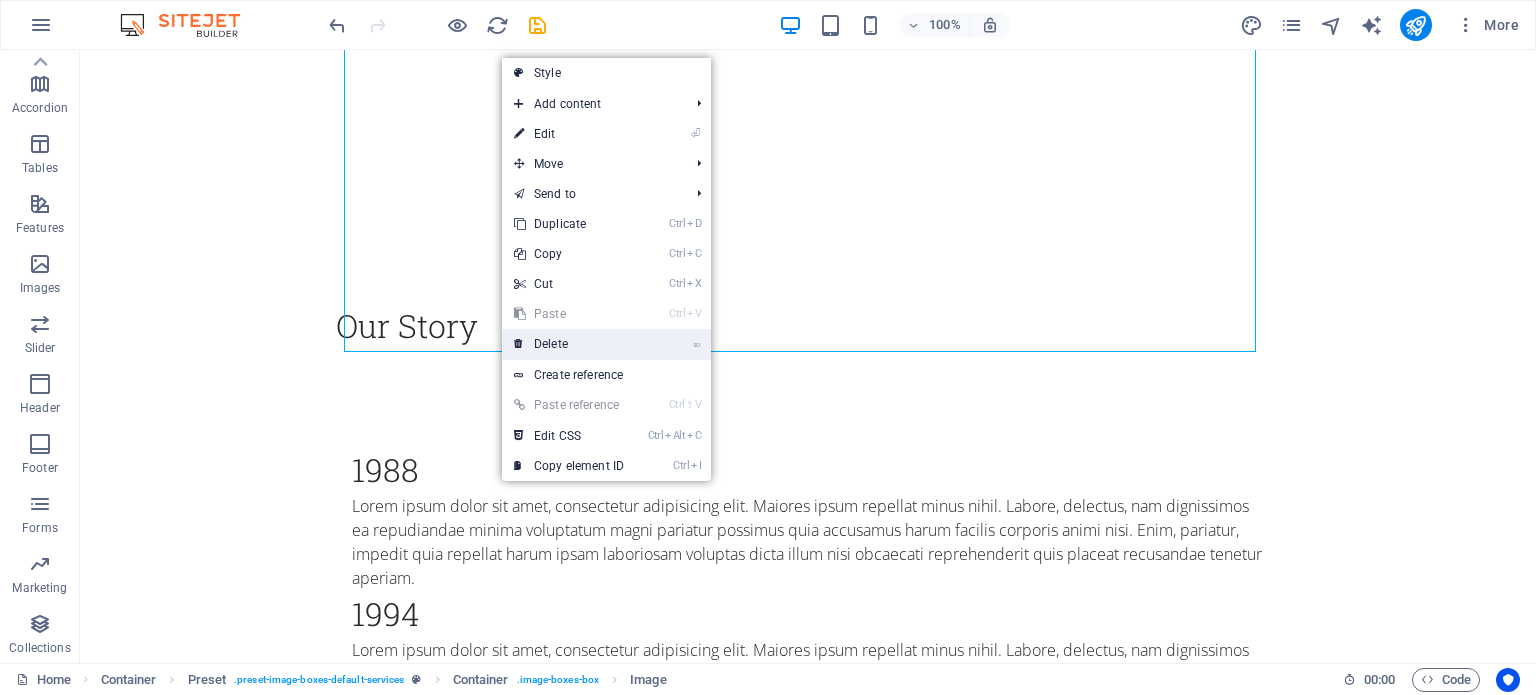 click on "⌦  Delete" at bounding box center (569, 344) 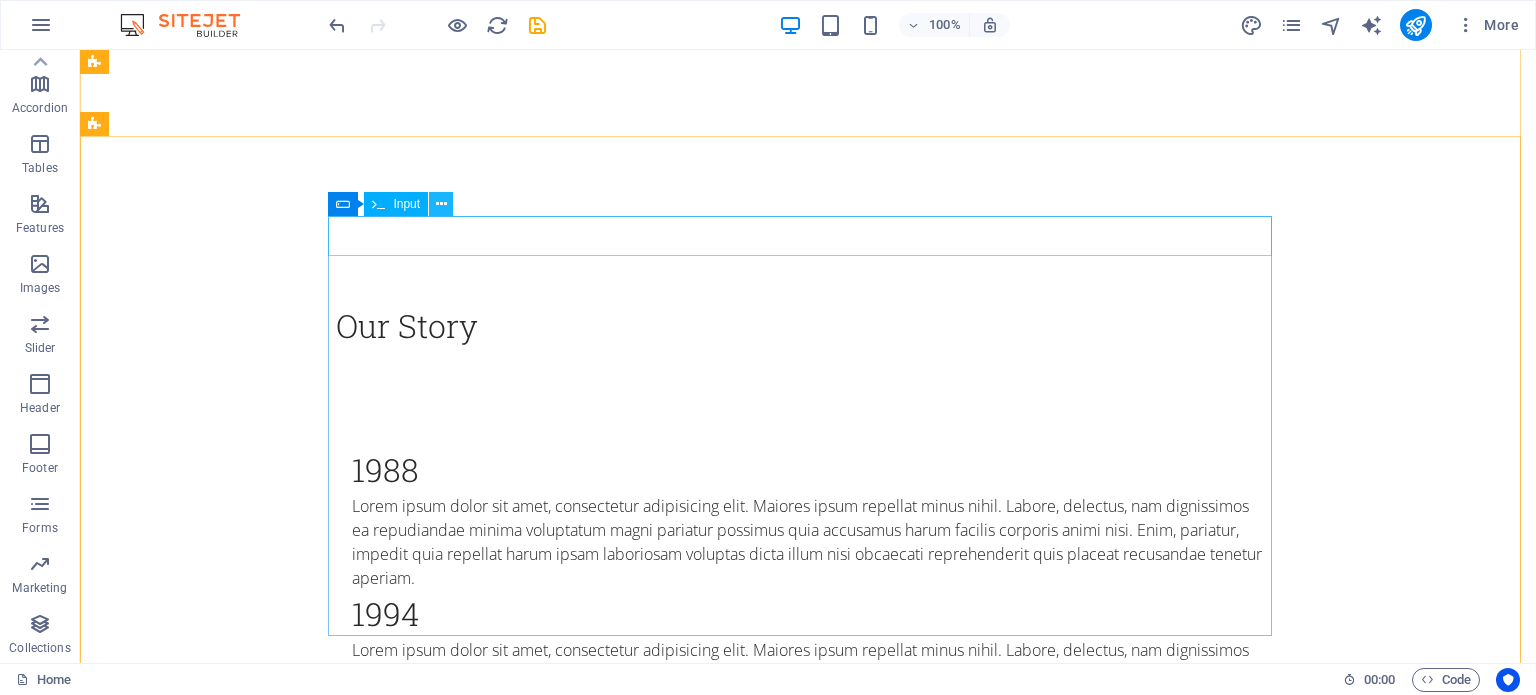 click at bounding box center [441, 204] 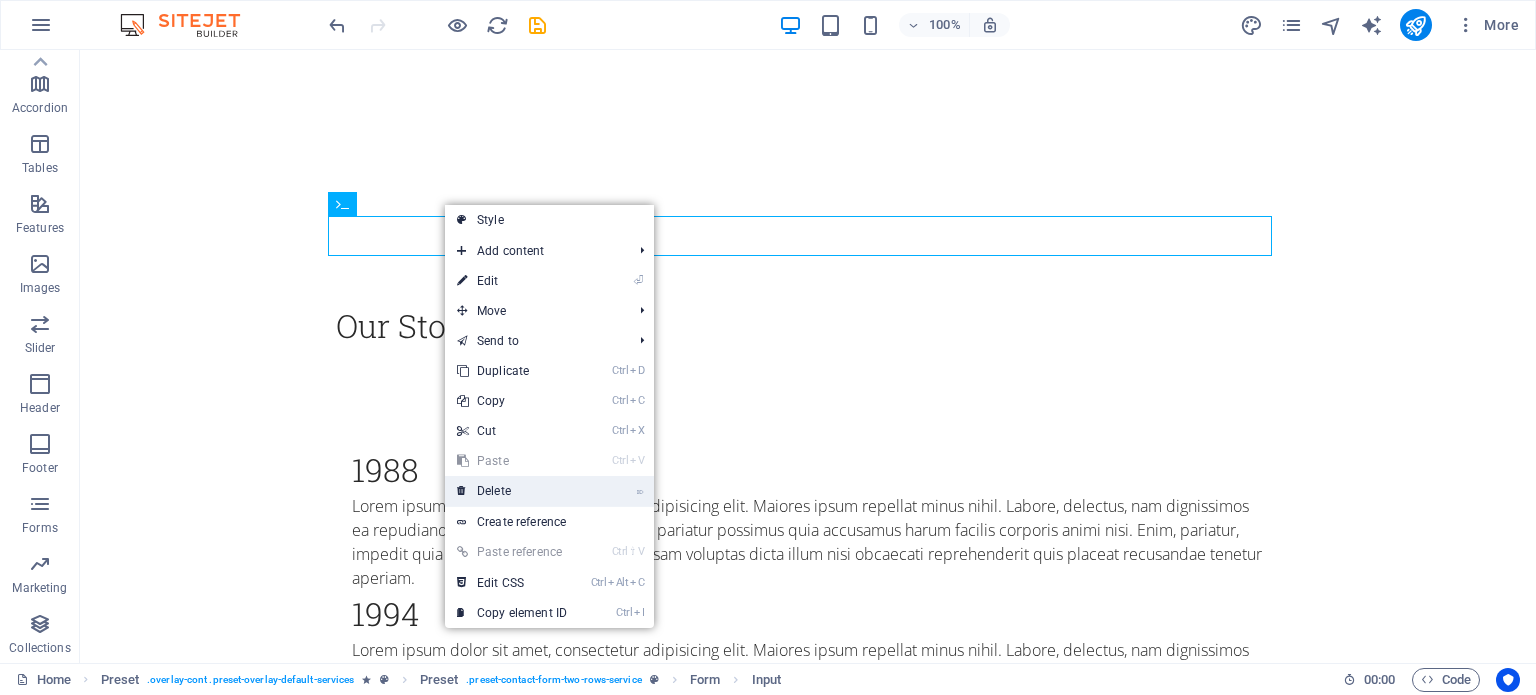 click on "⌦  Delete" at bounding box center (512, 491) 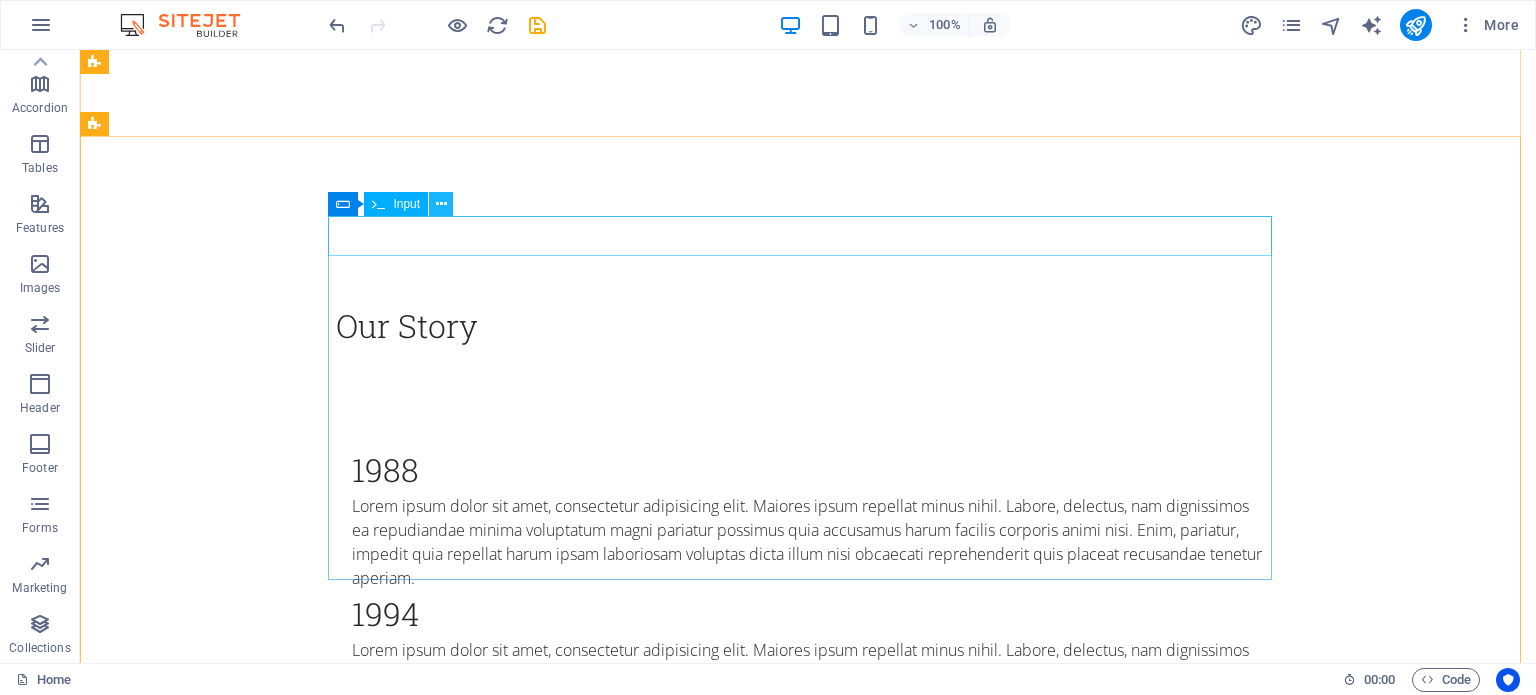 click at bounding box center (441, 204) 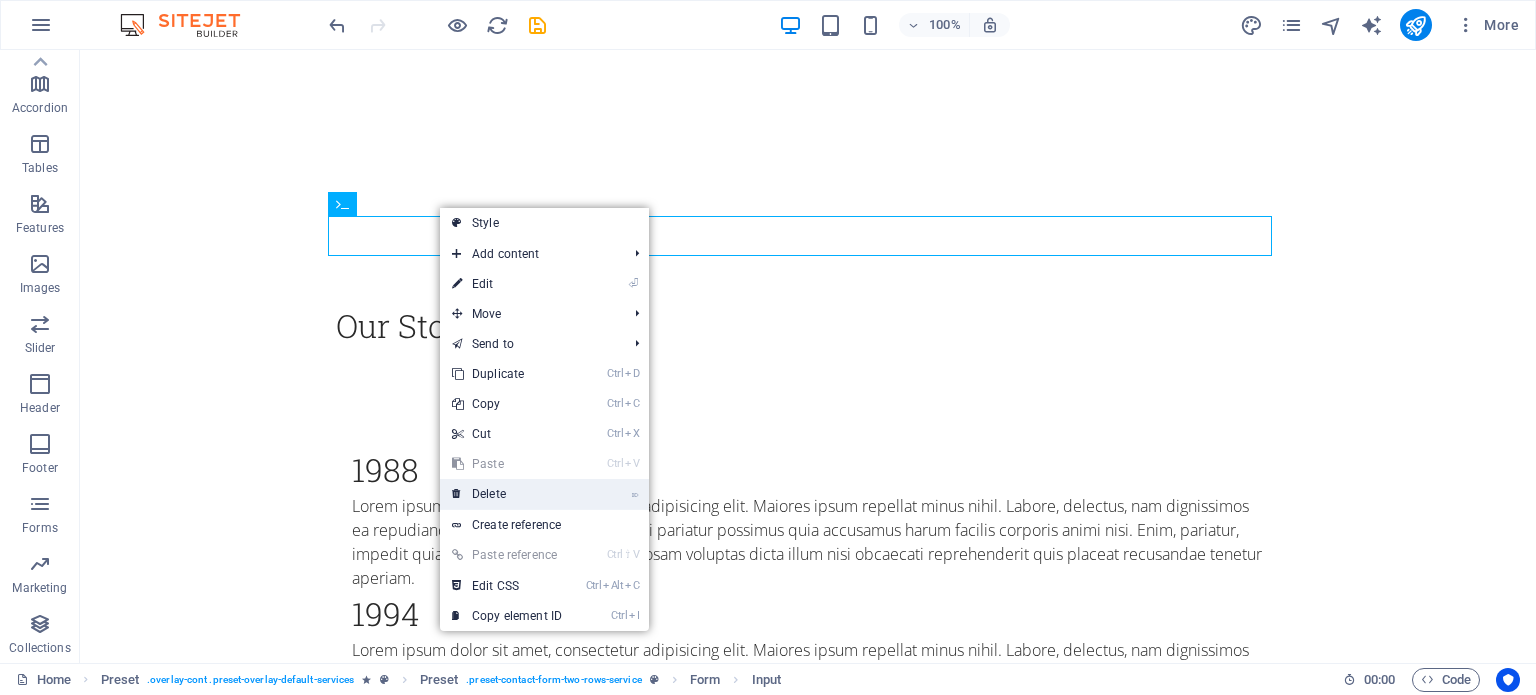 drag, startPoint x: 497, startPoint y: 488, endPoint x: 418, endPoint y: 433, distance: 96.26006 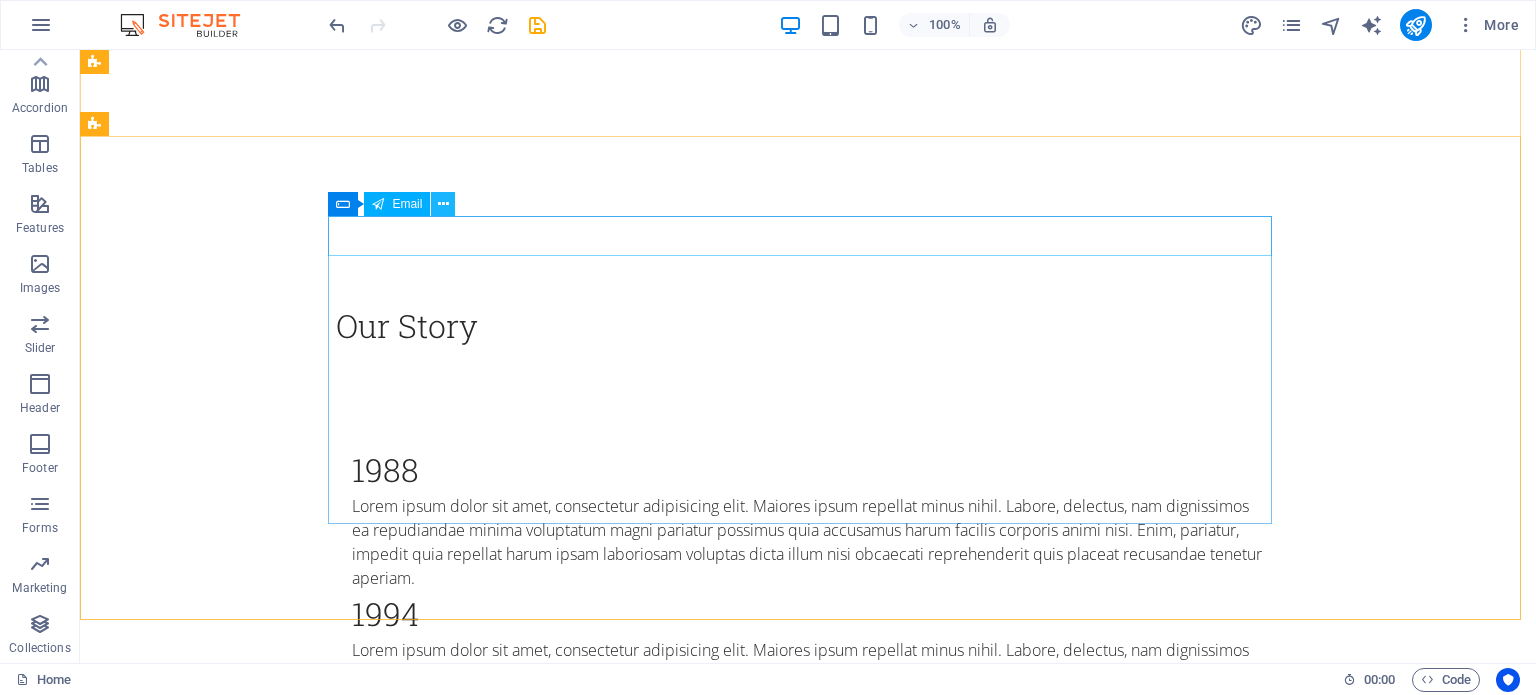 click at bounding box center [443, 204] 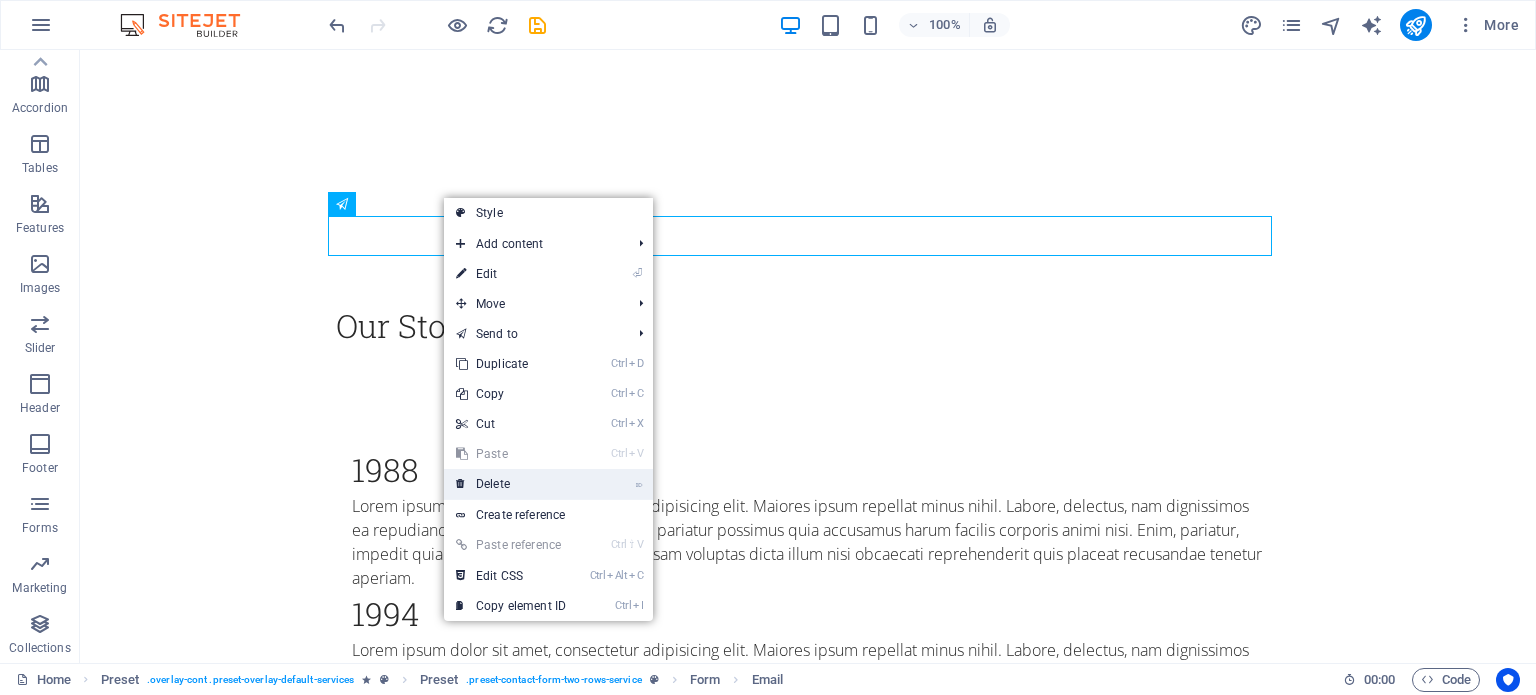 click on "⌦  Delete" at bounding box center (511, 484) 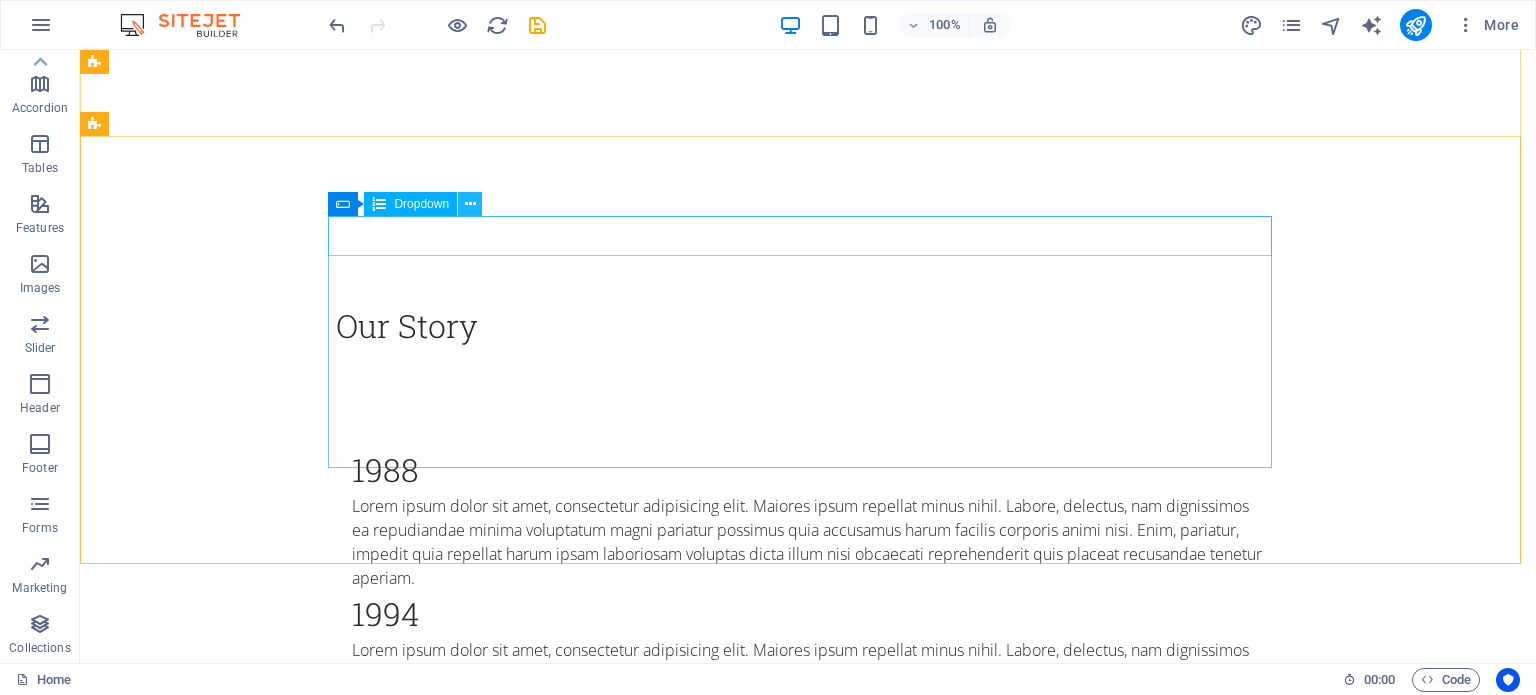 click at bounding box center [470, 204] 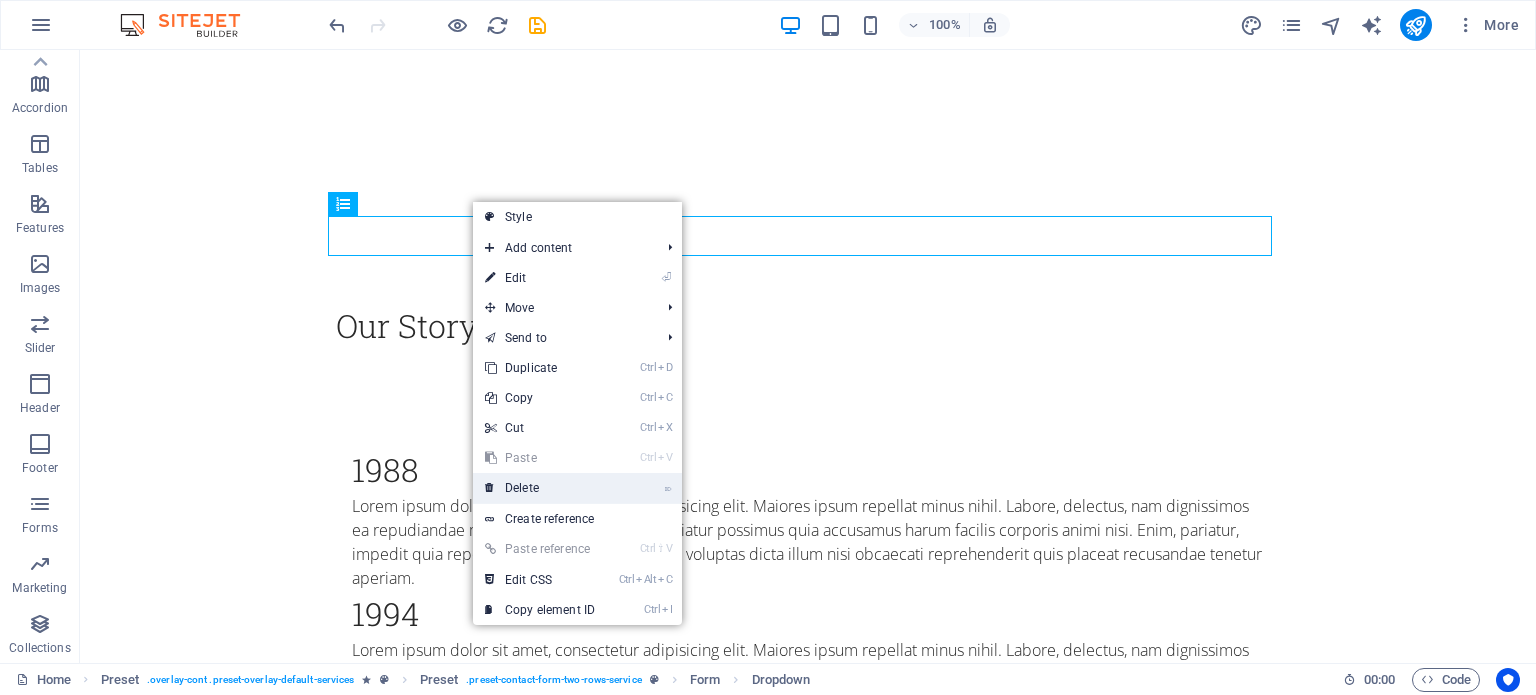 drag, startPoint x: 516, startPoint y: 482, endPoint x: 426, endPoint y: 355, distance: 155.65668 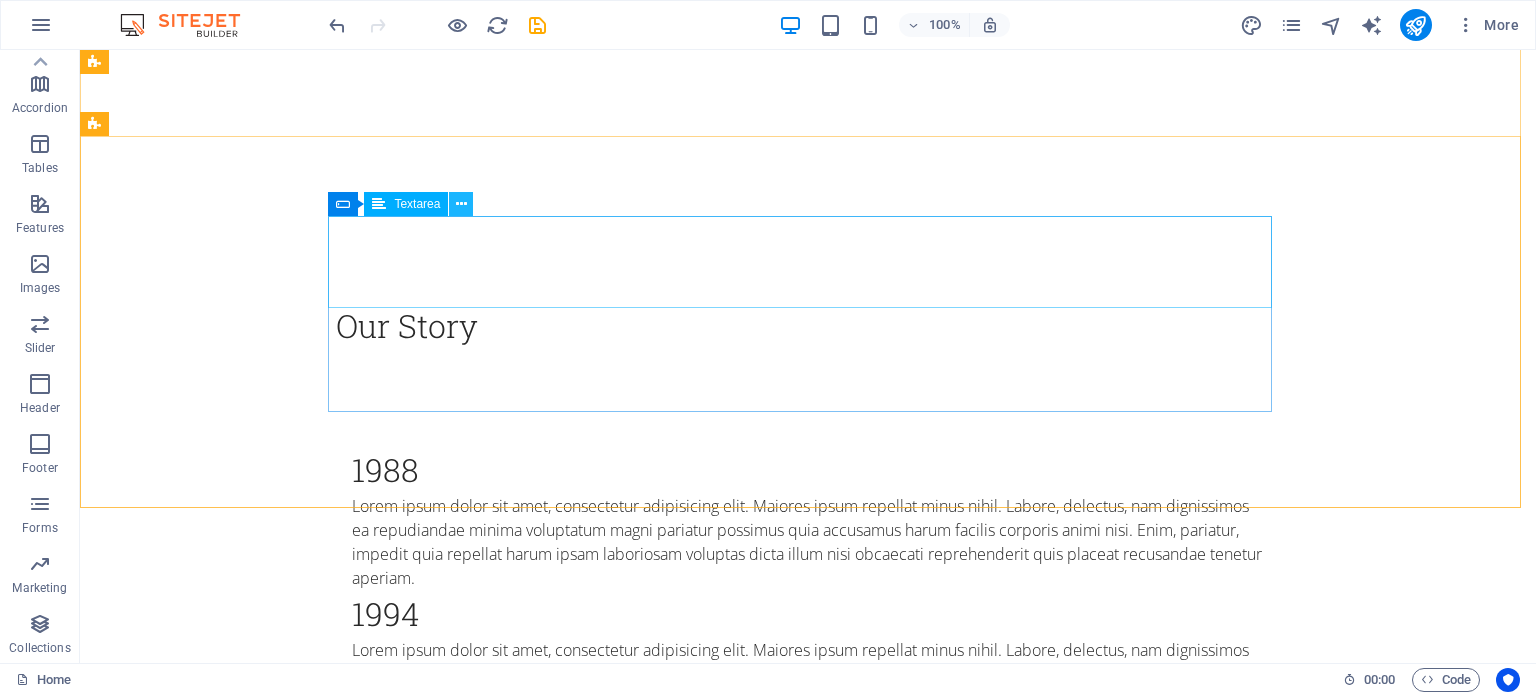 click at bounding box center (461, 204) 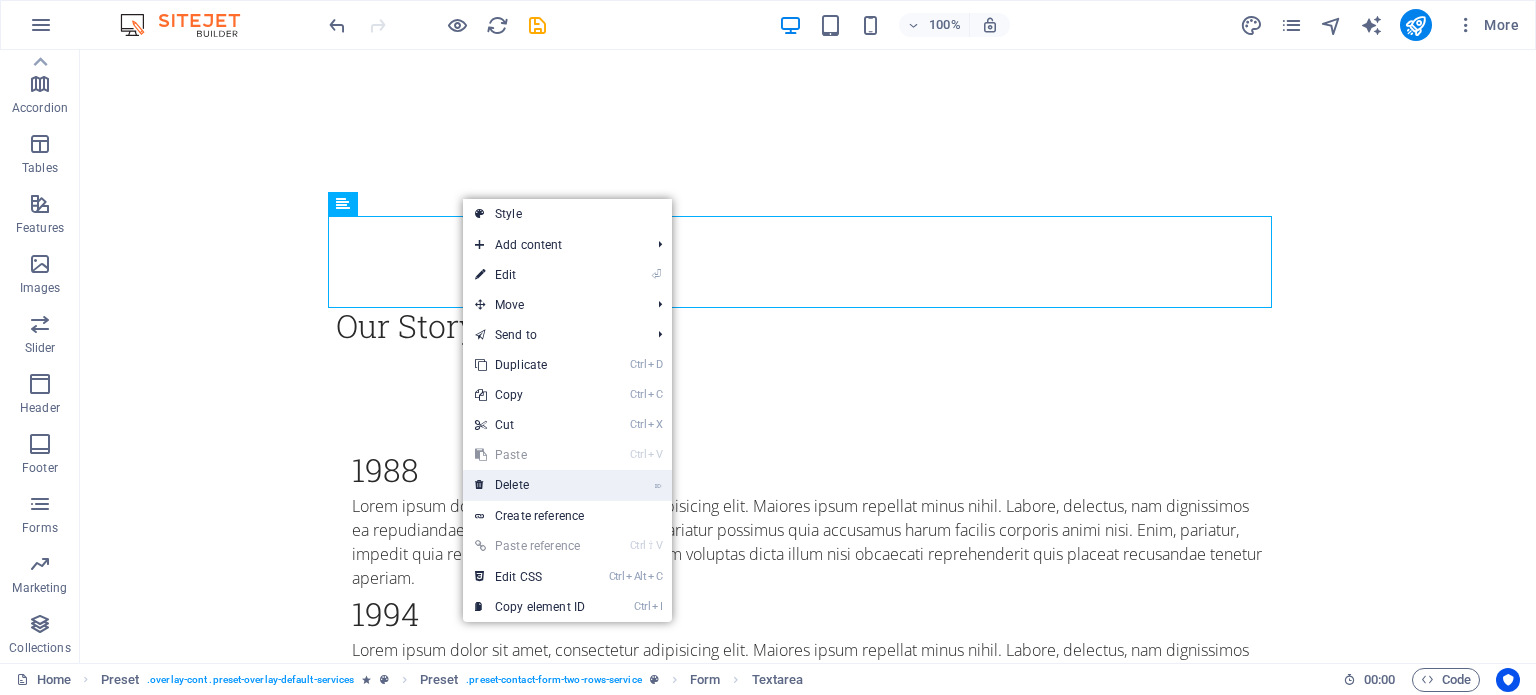 click on "⌦  Delete" at bounding box center (530, 485) 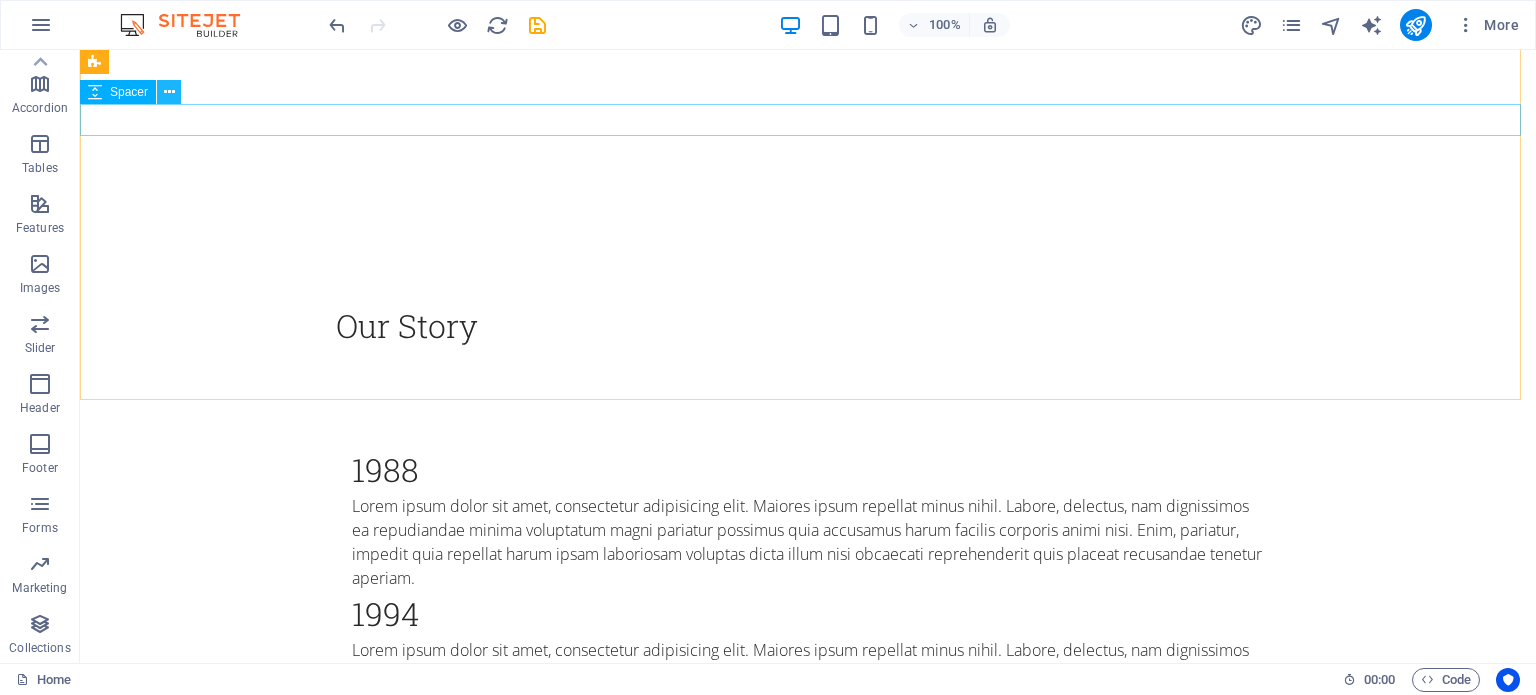 click at bounding box center (169, 92) 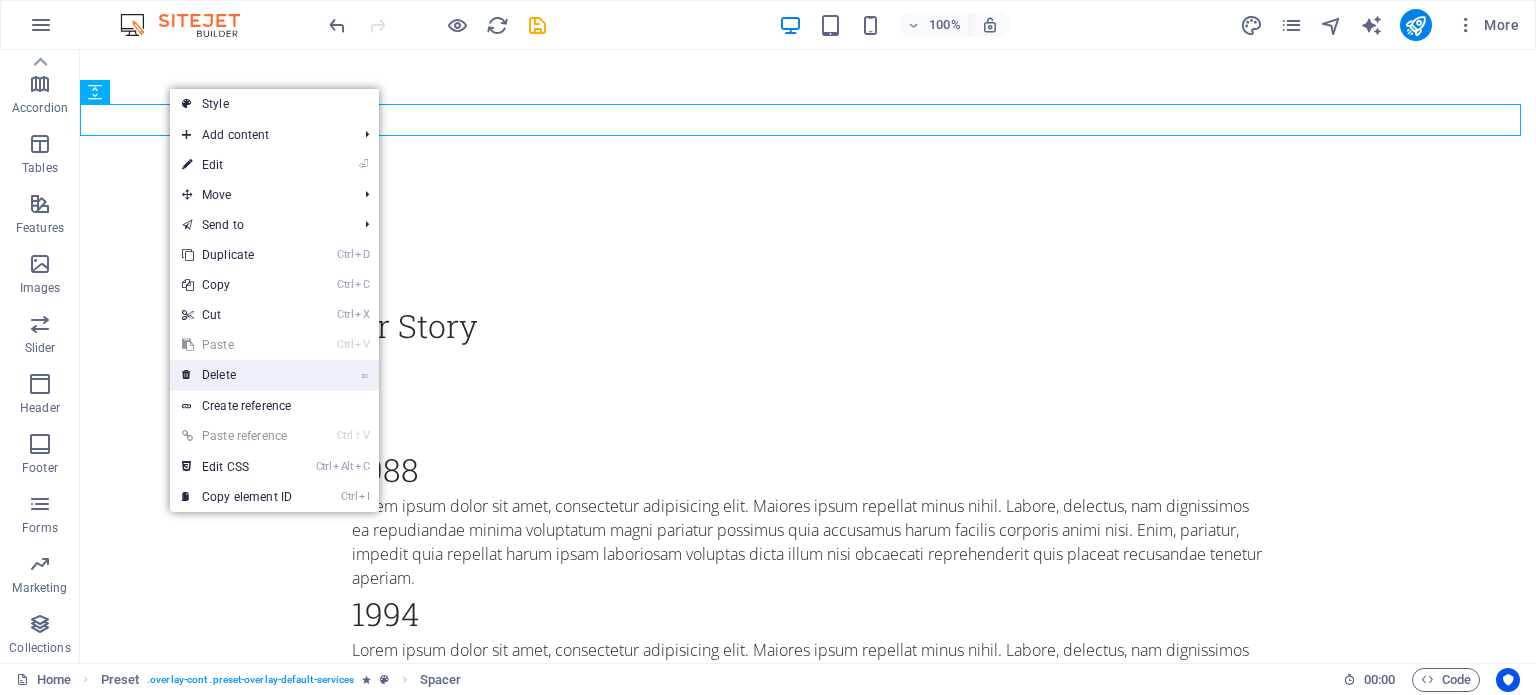 click on "⌦  Delete" at bounding box center [237, 375] 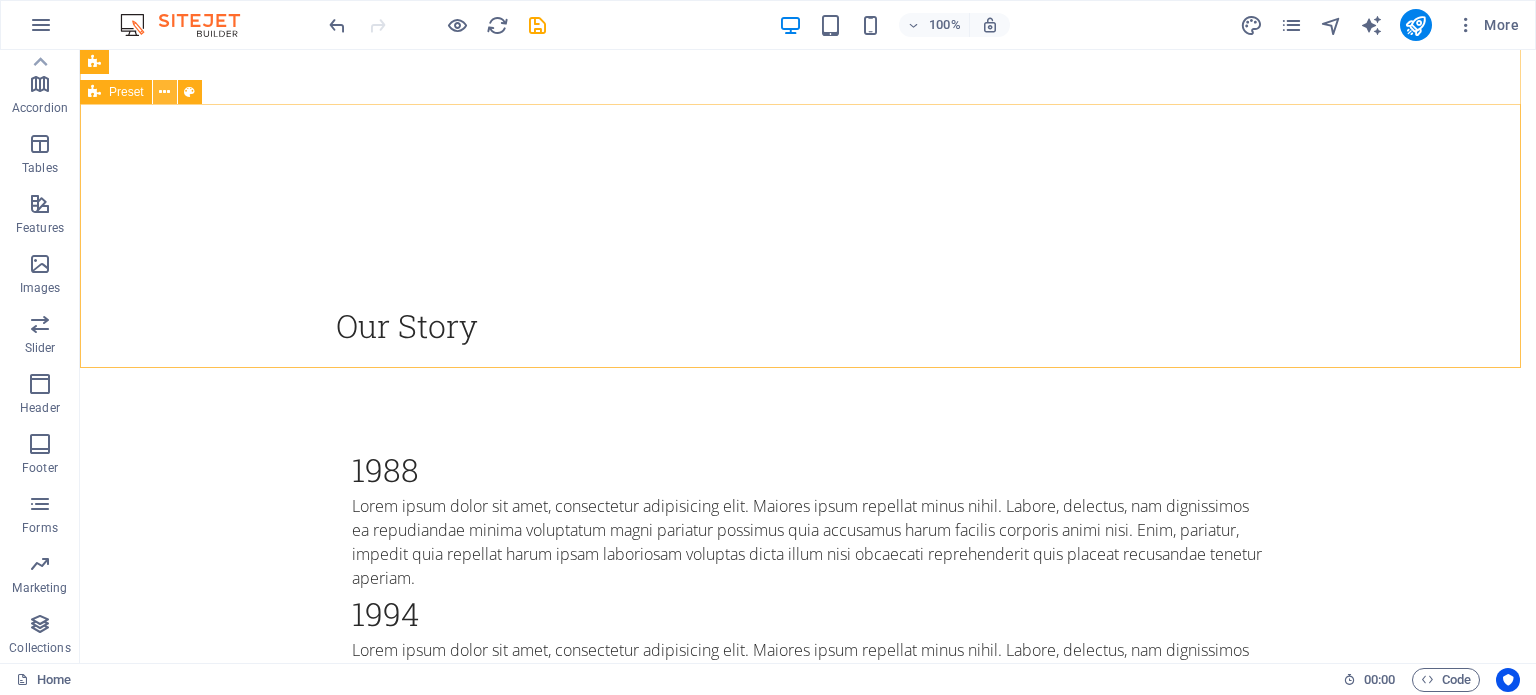 click at bounding box center (164, 92) 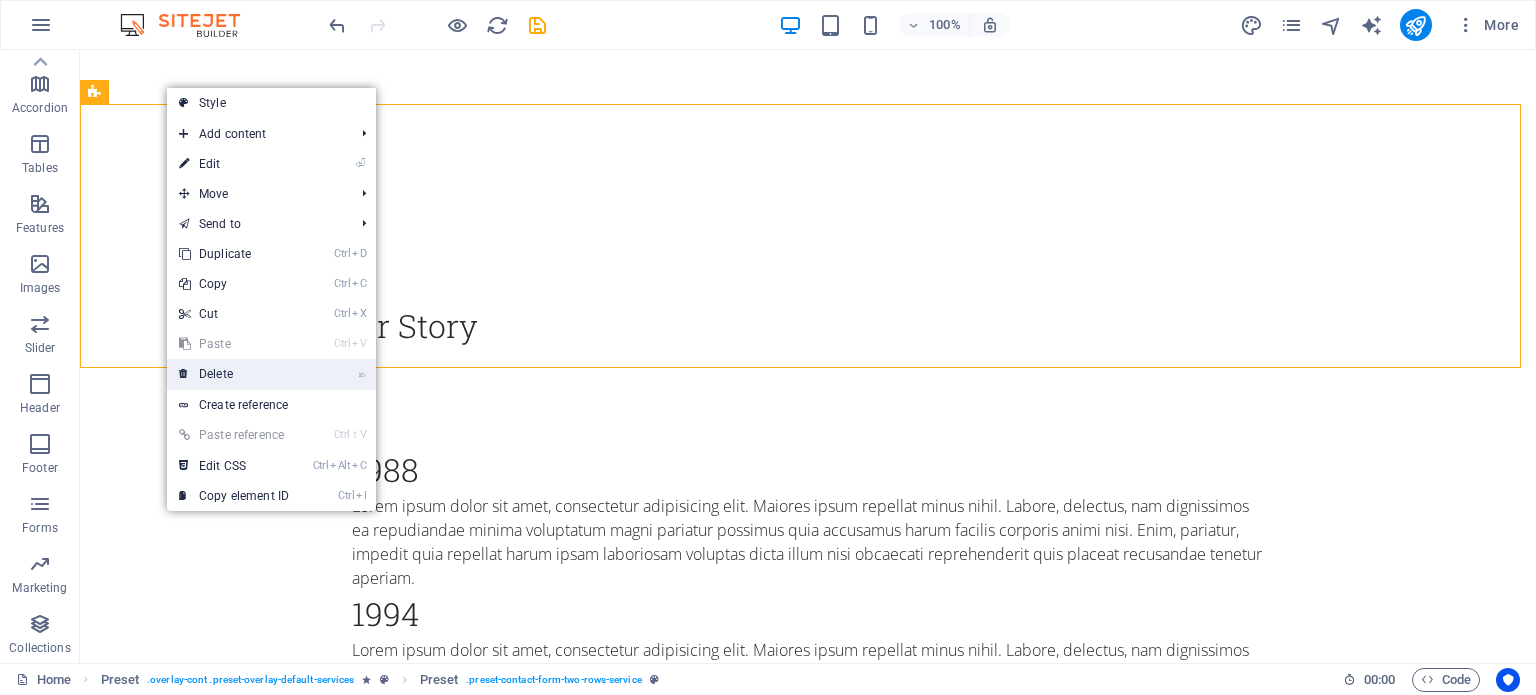 click on "⌦  Delete" at bounding box center [234, 374] 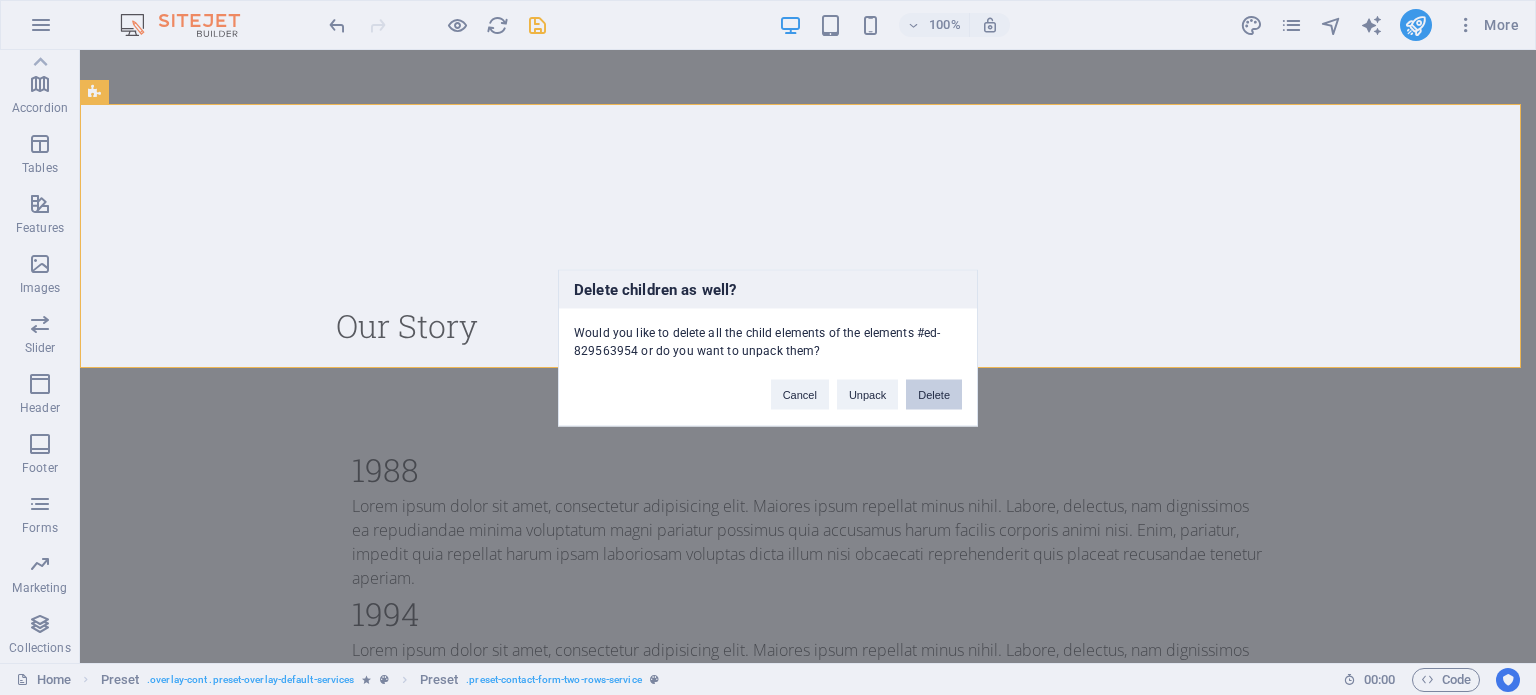 click on "Delete" at bounding box center [934, 394] 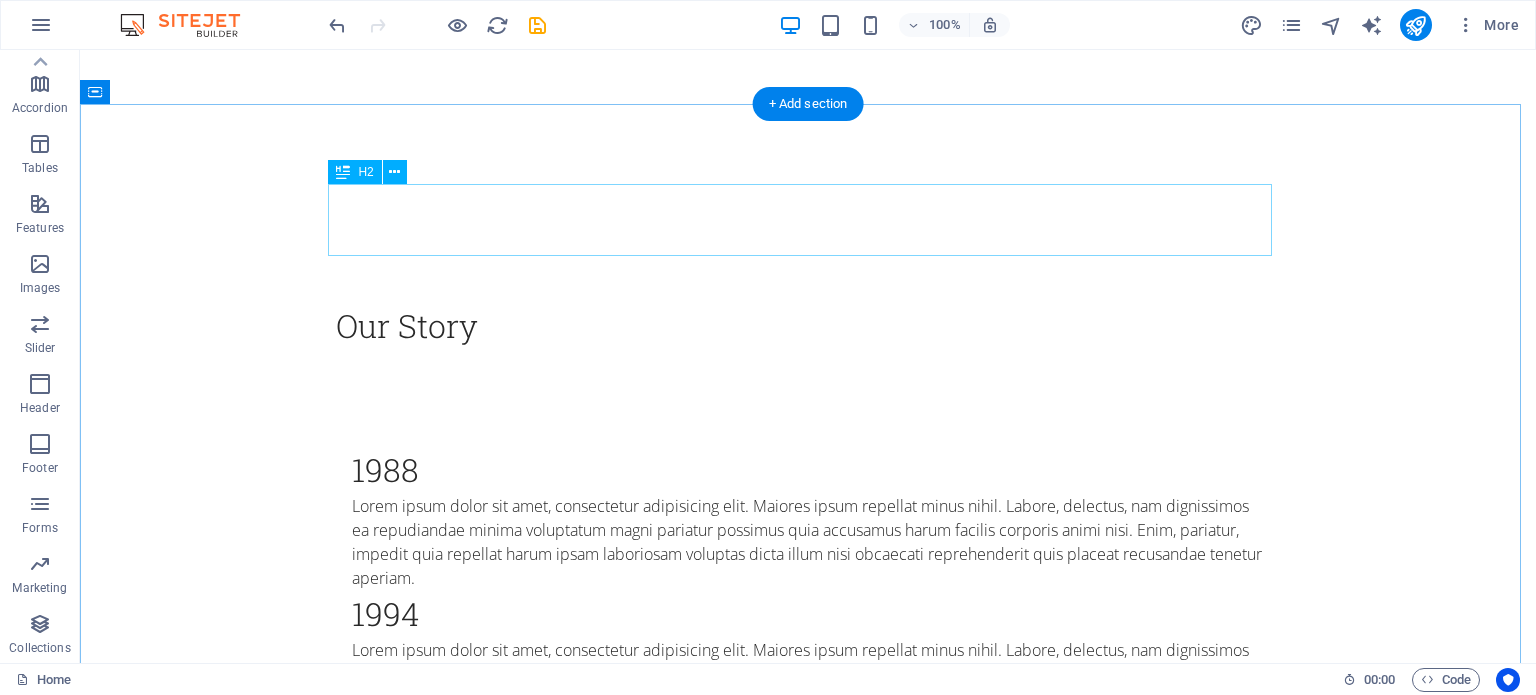 click on "Skip to main content
[CITY] ,  [CITY]   [POSTAL_CODE] [PHONE] [PHONE] [EMAIL] Menu Home Our Farm Our Products Services Partners Contact Welcome to the  United Civic Movements SA  Fresh. Healty. Organic Lorem ipsum dolor sit amet, consetetur sadipscing elitr, sed diam nonumy eirmod tempor invidunt ut labore et dolore magna aliquyam erat, sed diam voluptua. learn more Best Quality Products Lorem ipsum dolor sit amet, consetetur sadipscing elitr, sed diam nonumy eirmod tempor invidunt ut labore et dolore magna aliquyam erat, sed diam voluptua.  our Products Our Story [YEAR] Lorem ipsum dolor sit amet, consectetur adipisicing elit. Maiores ipsum repellat minus nihil. Labore, delectus, nam dignissimos ea repudiandae minima voluptatum magni pariatur possimus quia accusamus harum facilis corporis animi nisi. Enim, pariatur, impedit quia repellat harum ipsam laboriosam voluptas dicta illum nisi obcaecati reprehenderit quis placeat recusandae tenetur aperiam. [YEAR] [YEAR] [YEAR] Contact us" at bounding box center [808, 3917] 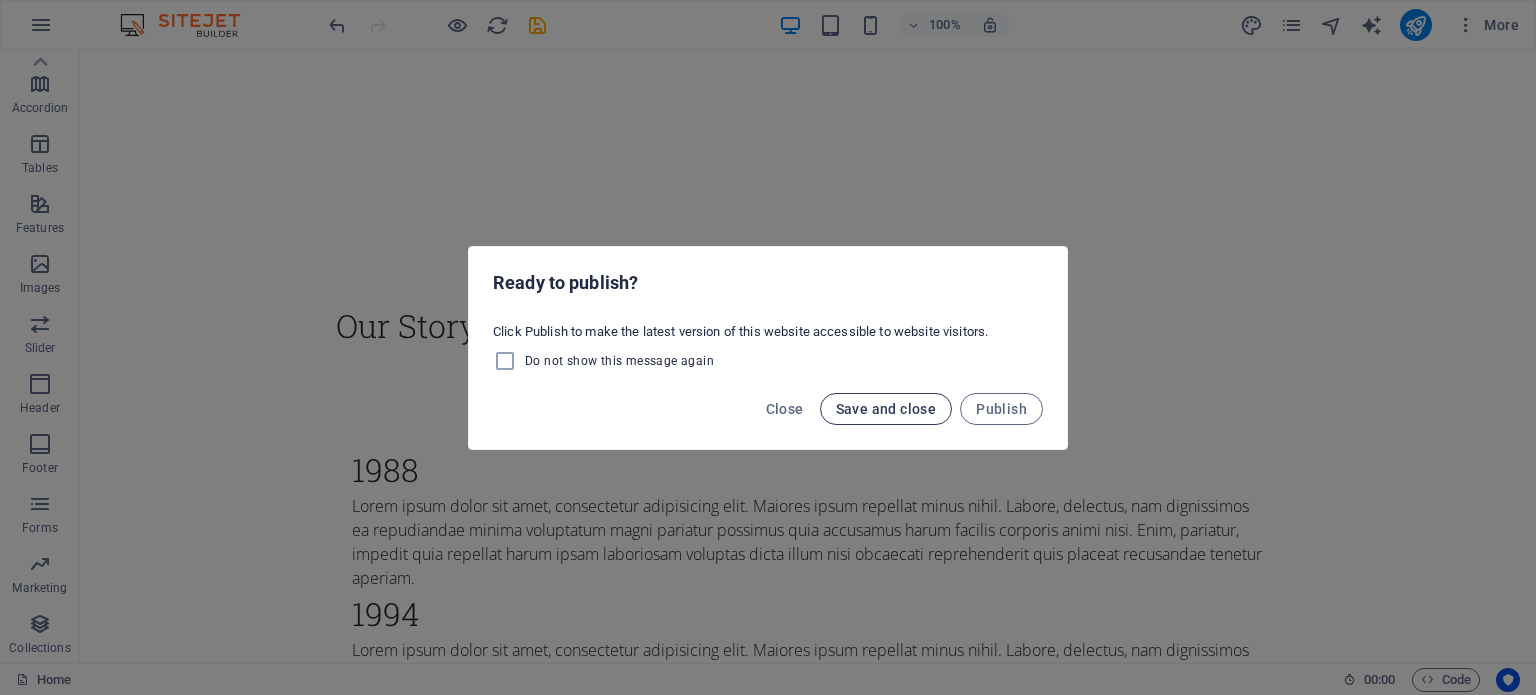 click on "Save and close" at bounding box center [886, 409] 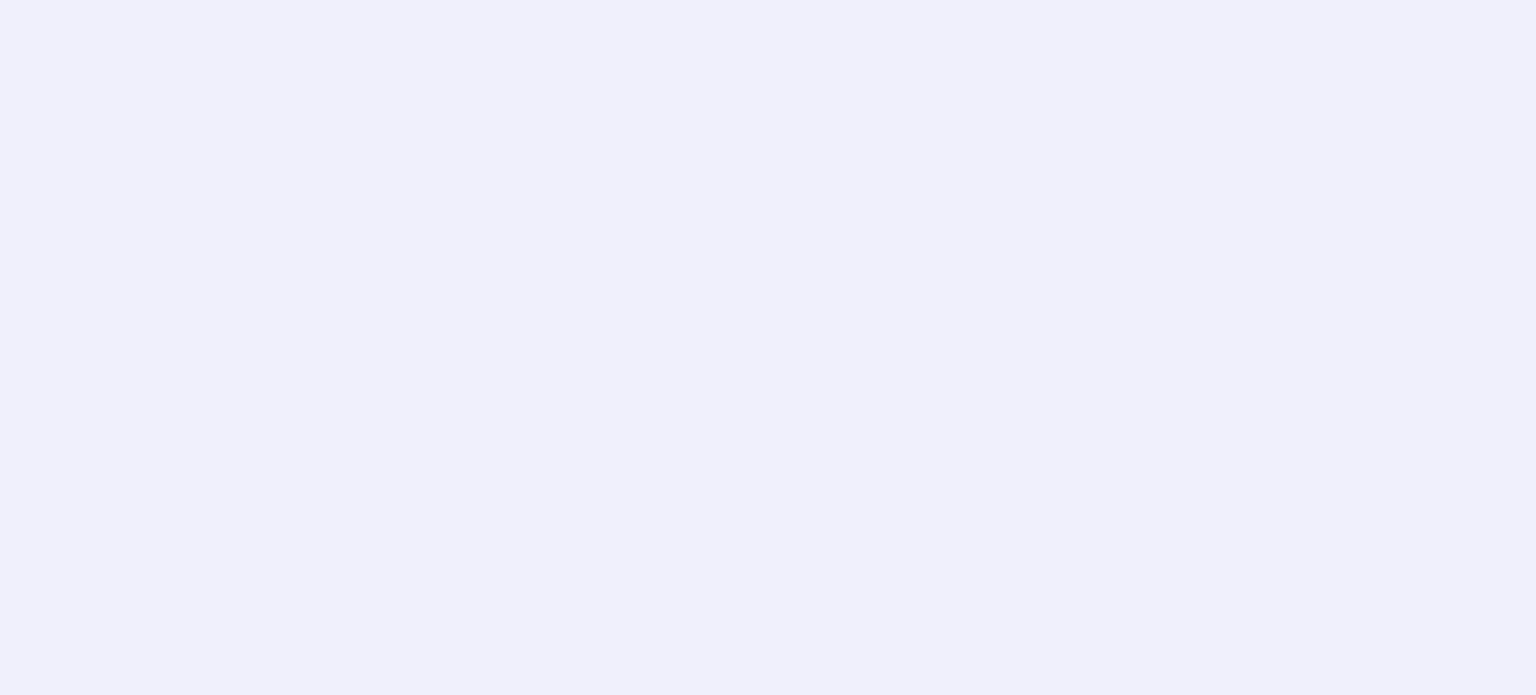 scroll, scrollTop: 0, scrollLeft: 0, axis: both 